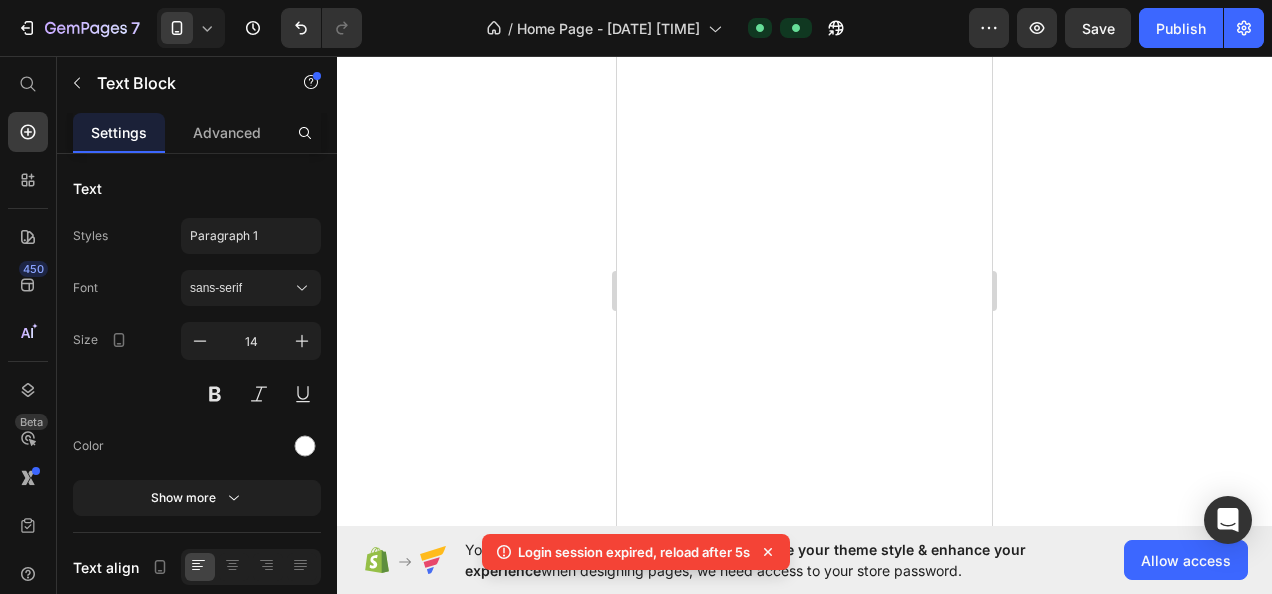 scroll, scrollTop: 0, scrollLeft: 0, axis: both 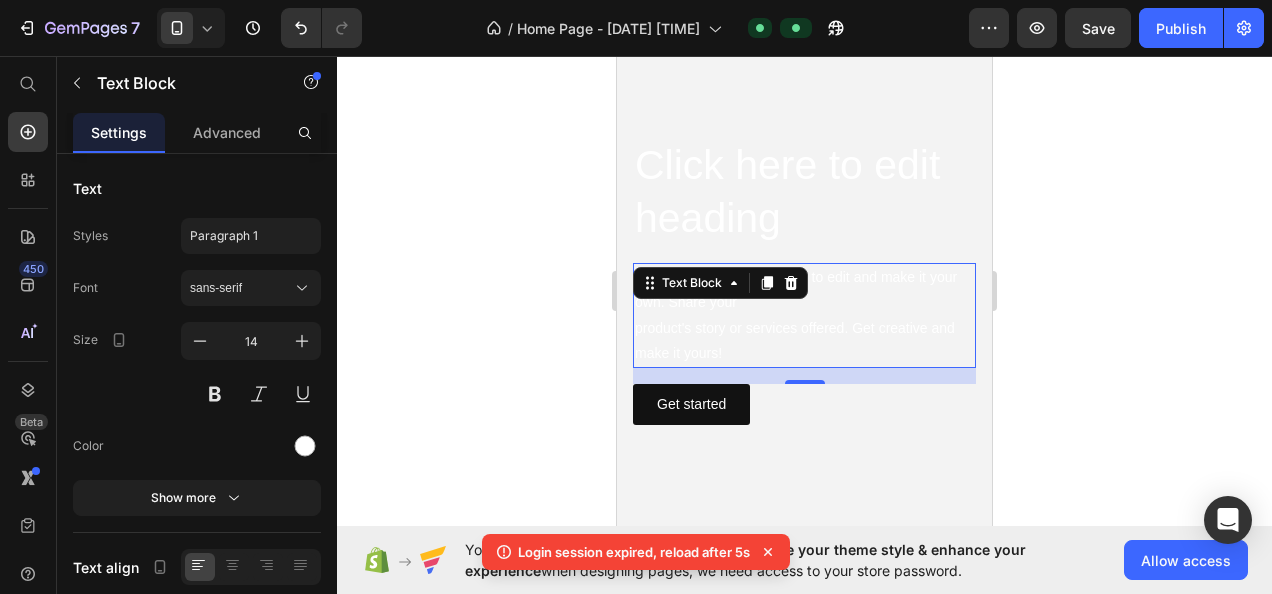 click 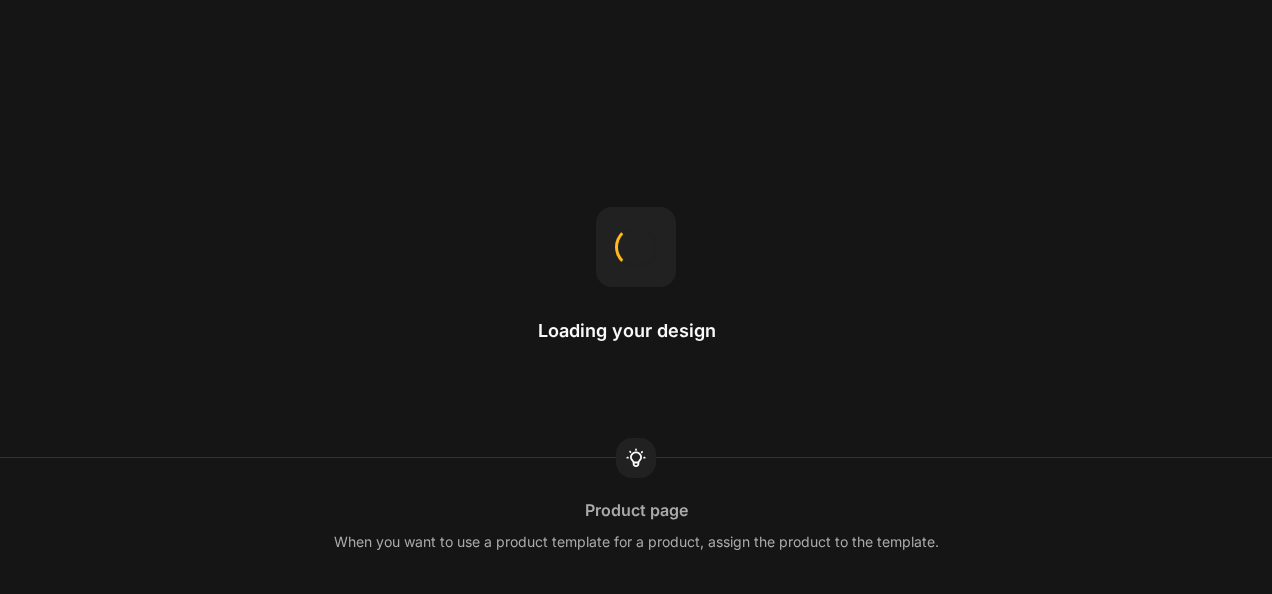 scroll, scrollTop: 0, scrollLeft: 0, axis: both 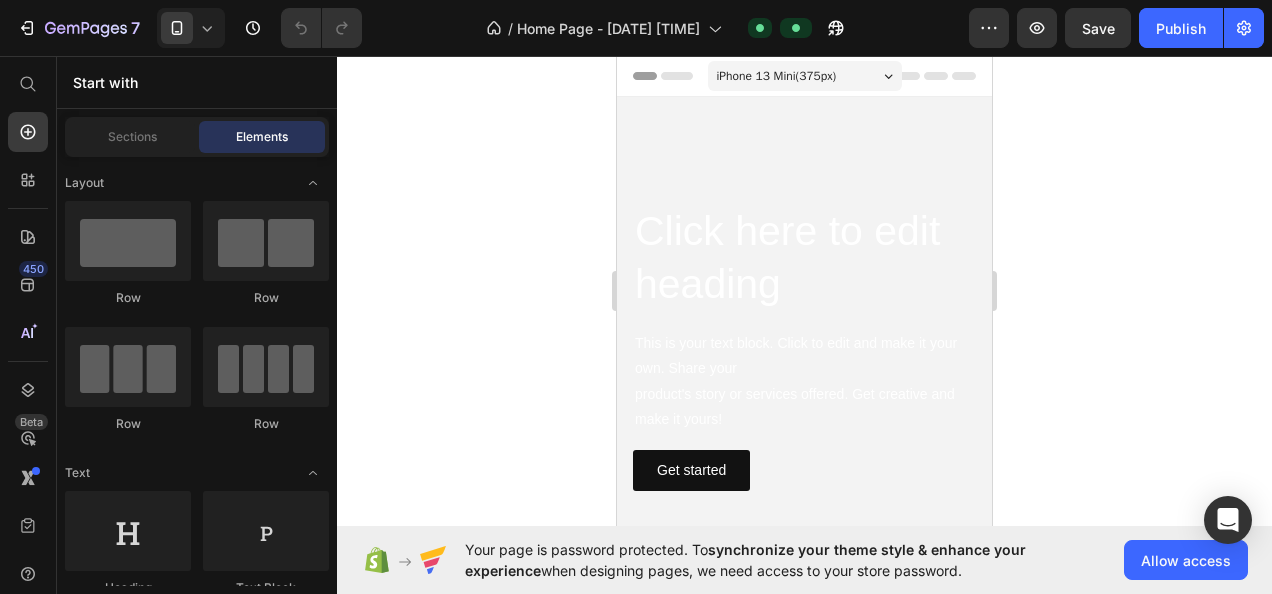click 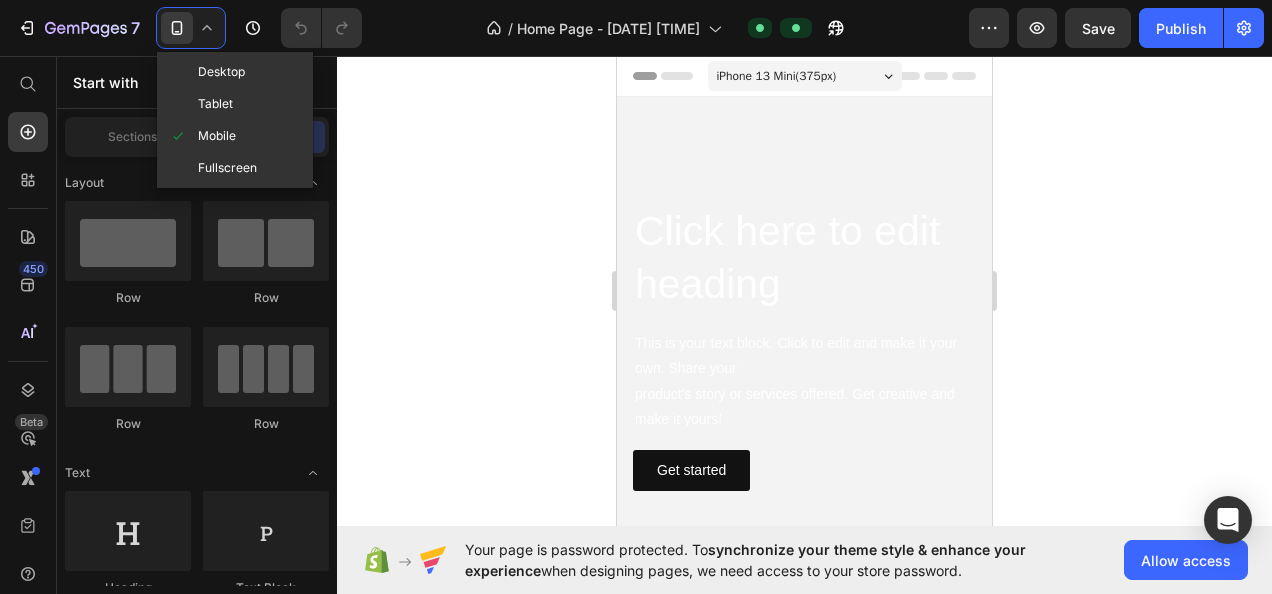 click on "Desktop" at bounding box center [221, 72] 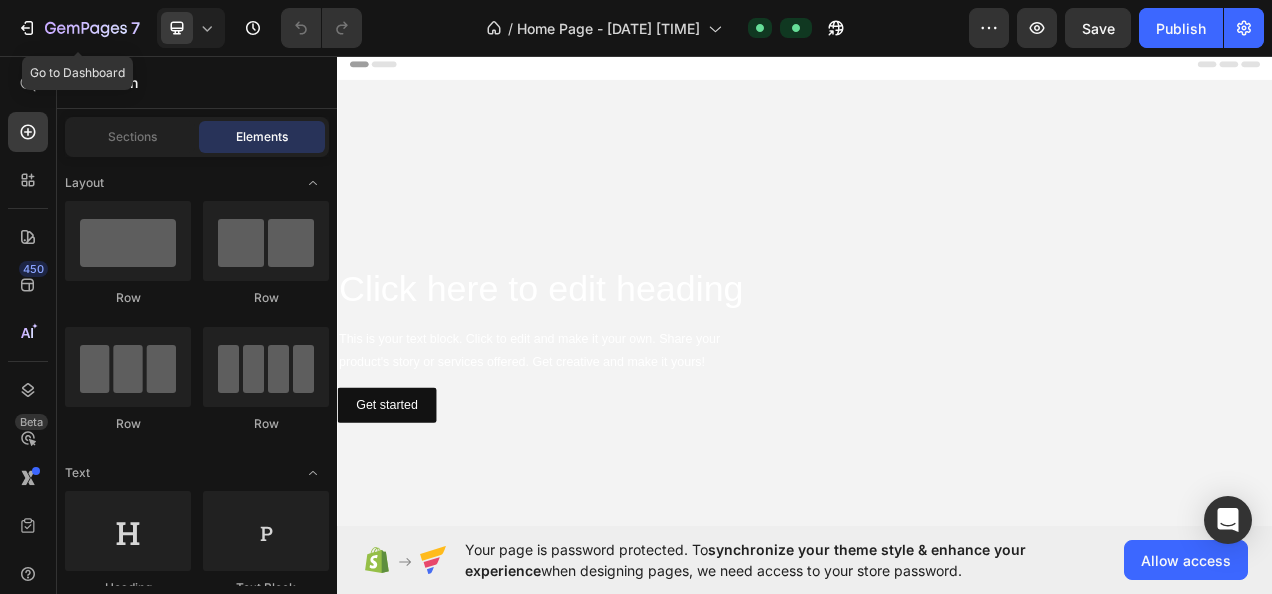 click on "7" 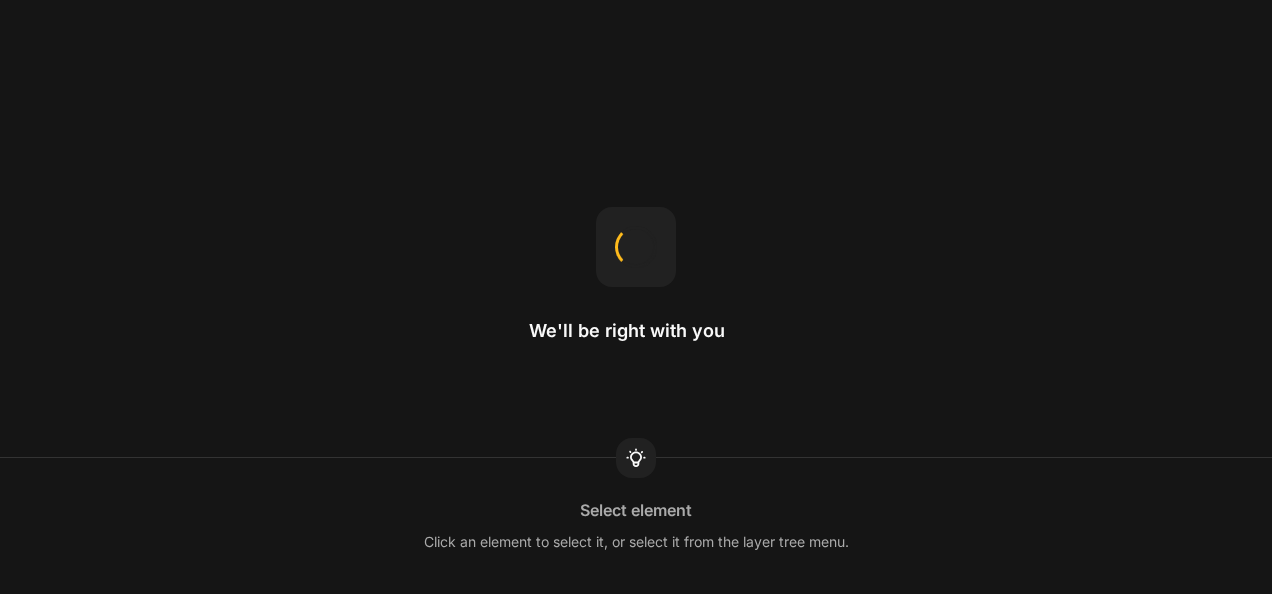 scroll, scrollTop: 0, scrollLeft: 0, axis: both 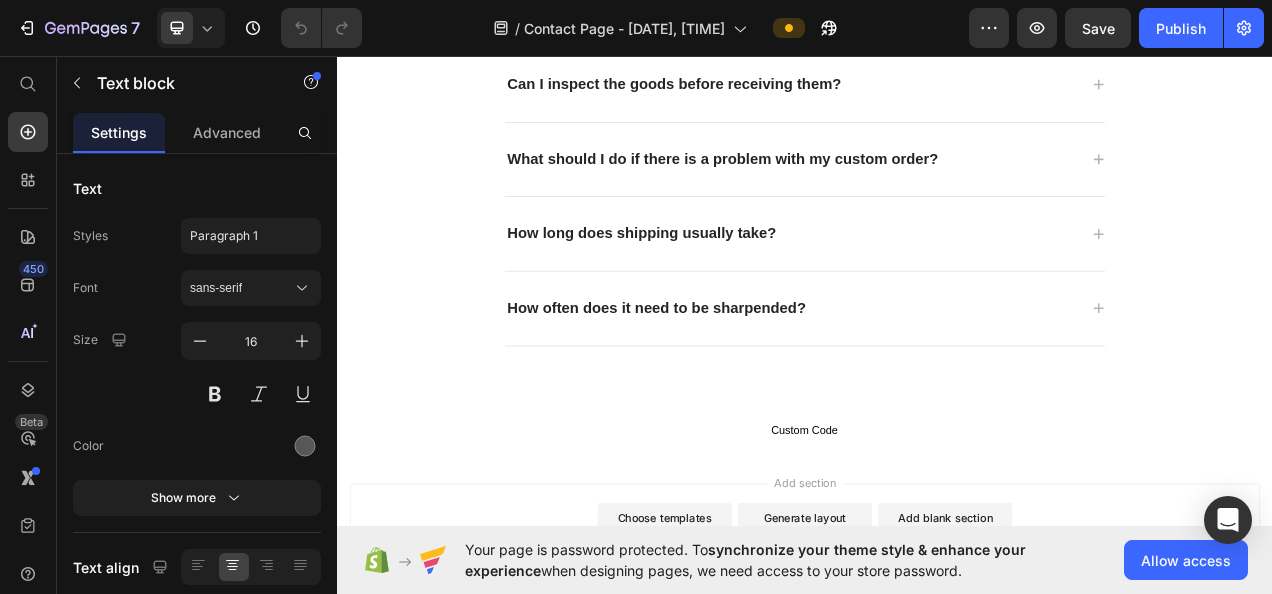click on "Publish" at bounding box center [1181, 28] 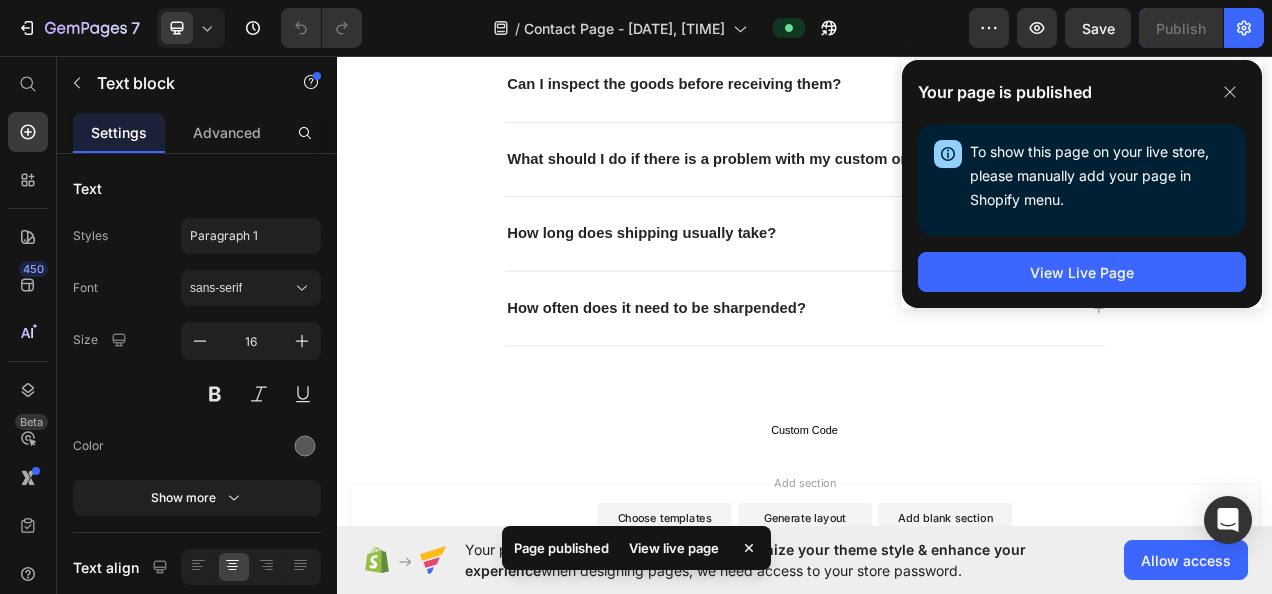 click on "View Live Page" at bounding box center (1082, 272) 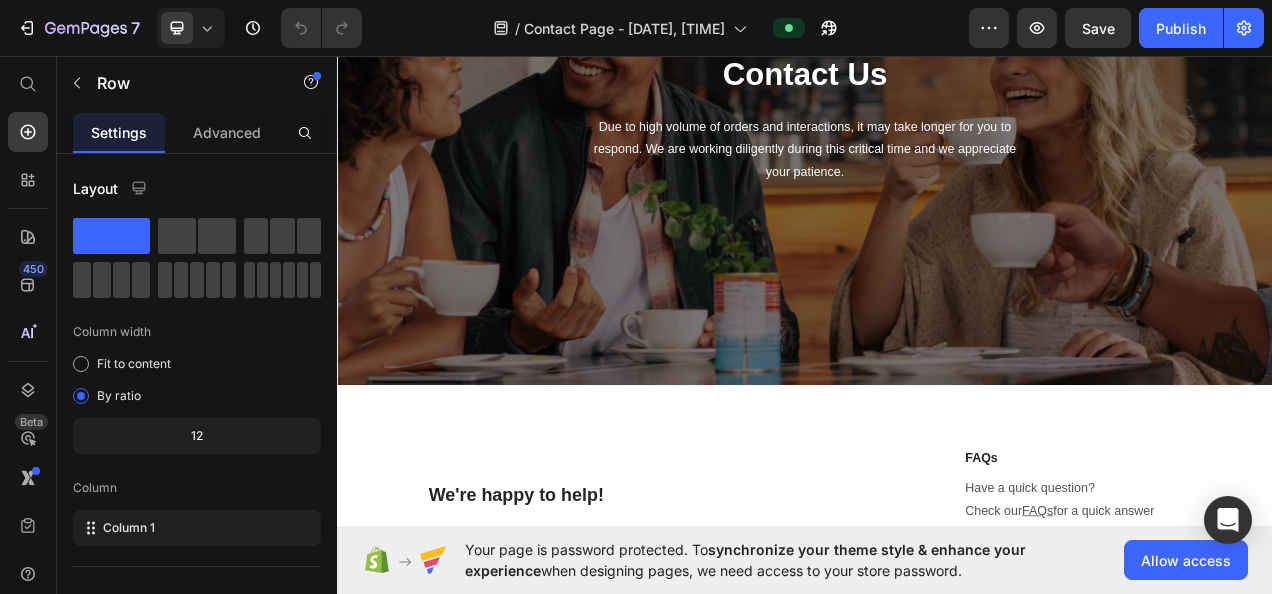 scroll, scrollTop: 0, scrollLeft: 0, axis: both 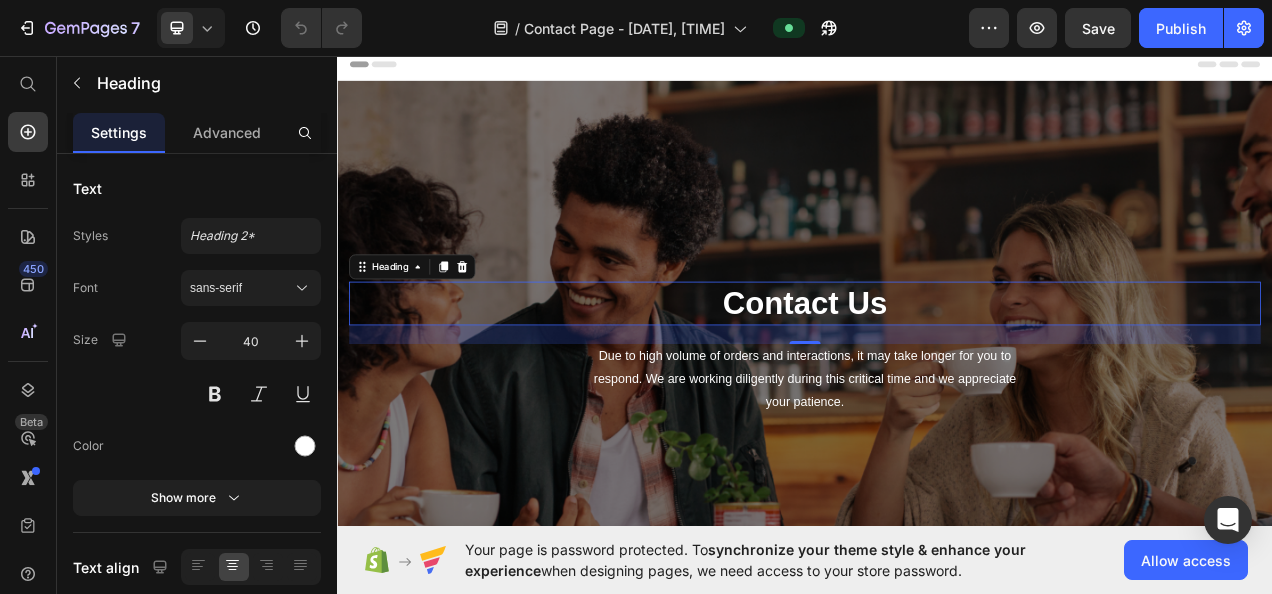 click on "Publish" at bounding box center [1181, 28] 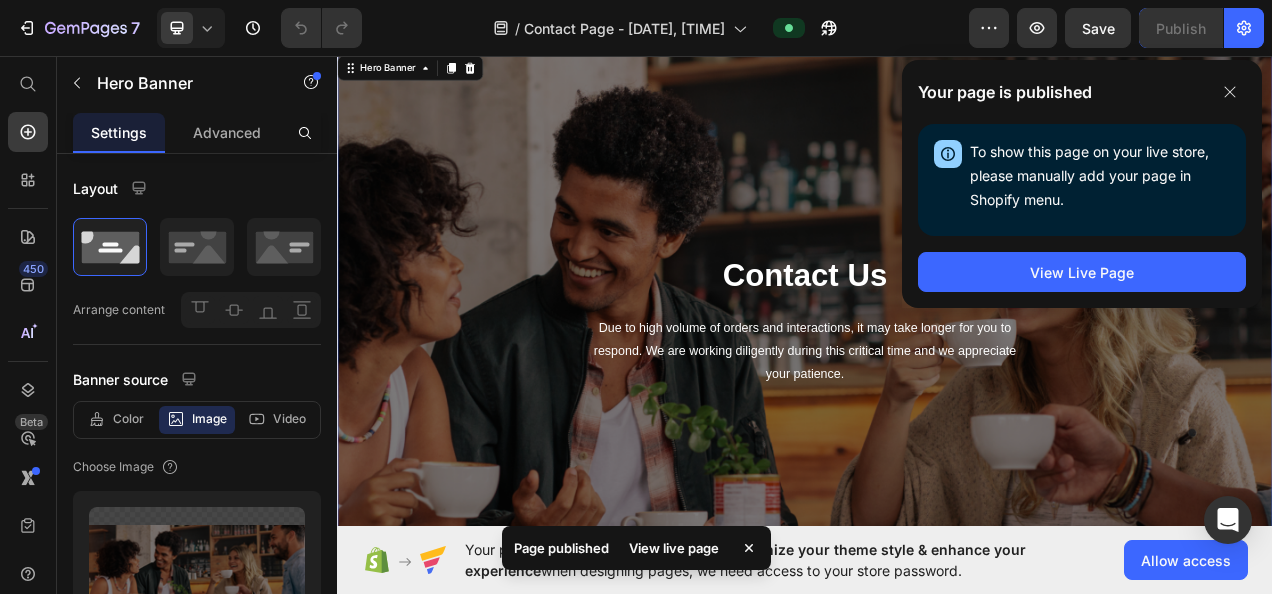 scroll, scrollTop: 0, scrollLeft: 0, axis: both 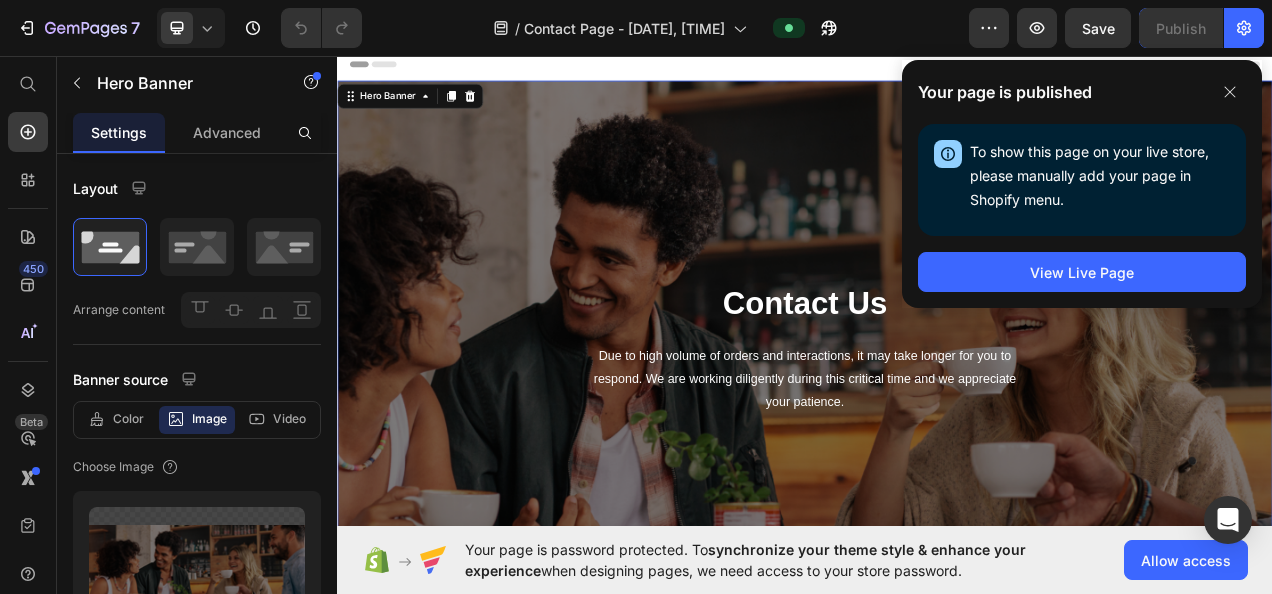 click on "Contact Page - Jul 13, 03:11:43" at bounding box center [624, 28] 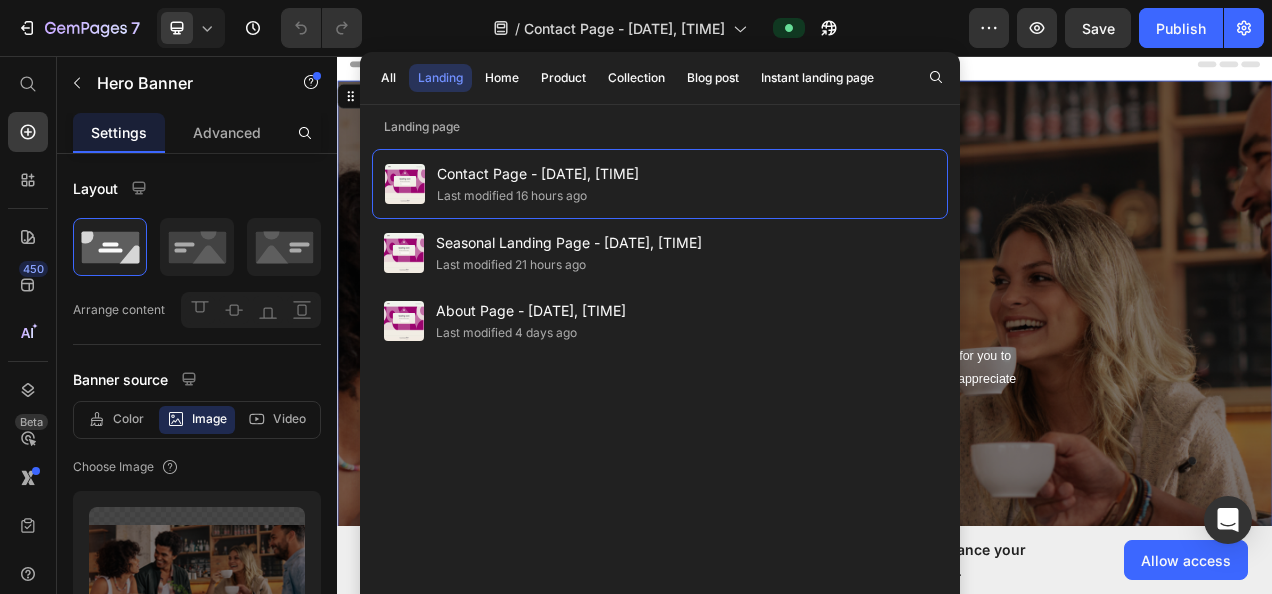 click on "Seasonal Landing Page - Jul 9, 17:24:01" at bounding box center [569, 243] 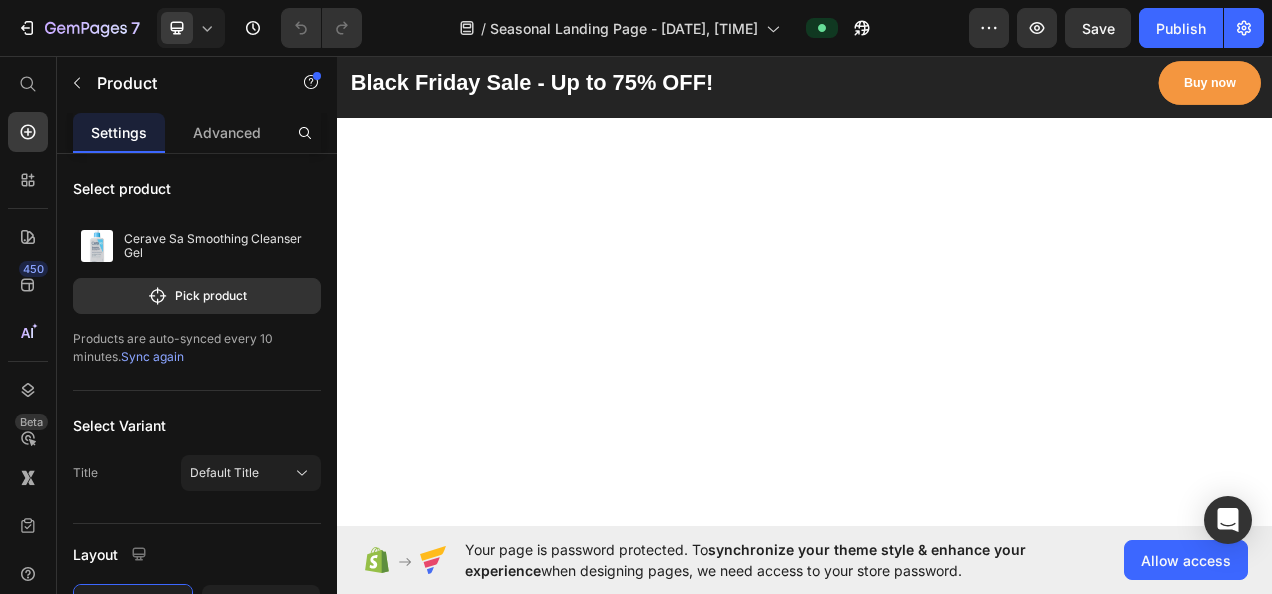 scroll, scrollTop: 7320, scrollLeft: 0, axis: vertical 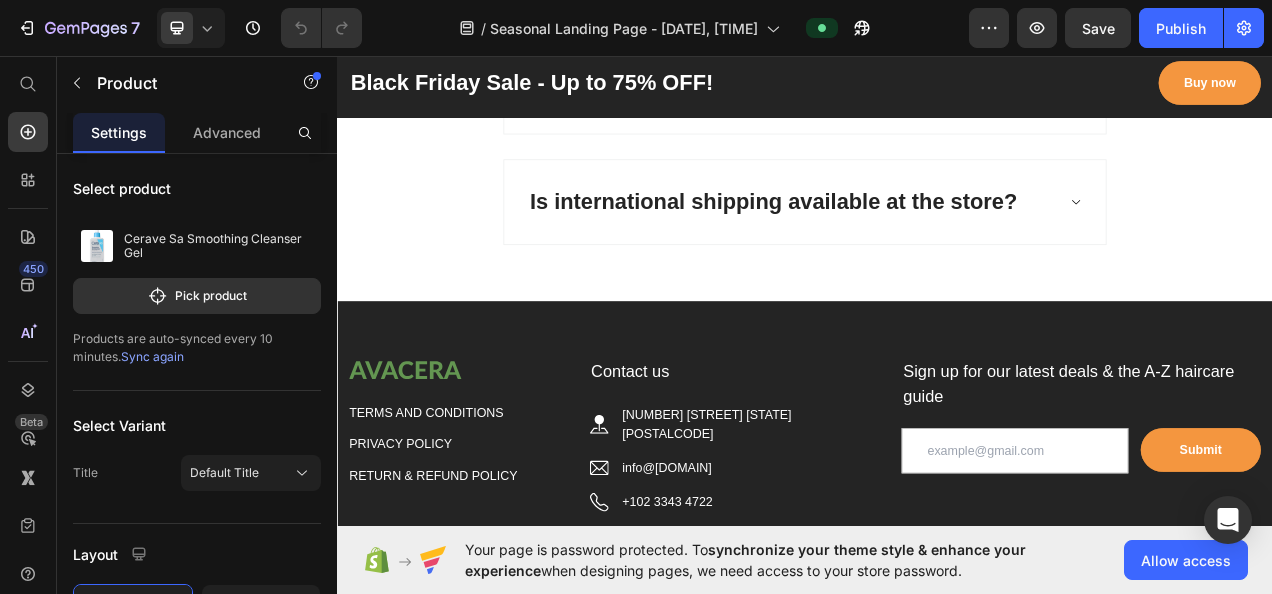 click on "/  Seasonal Landing Page - Jul 9, 17:24:01" 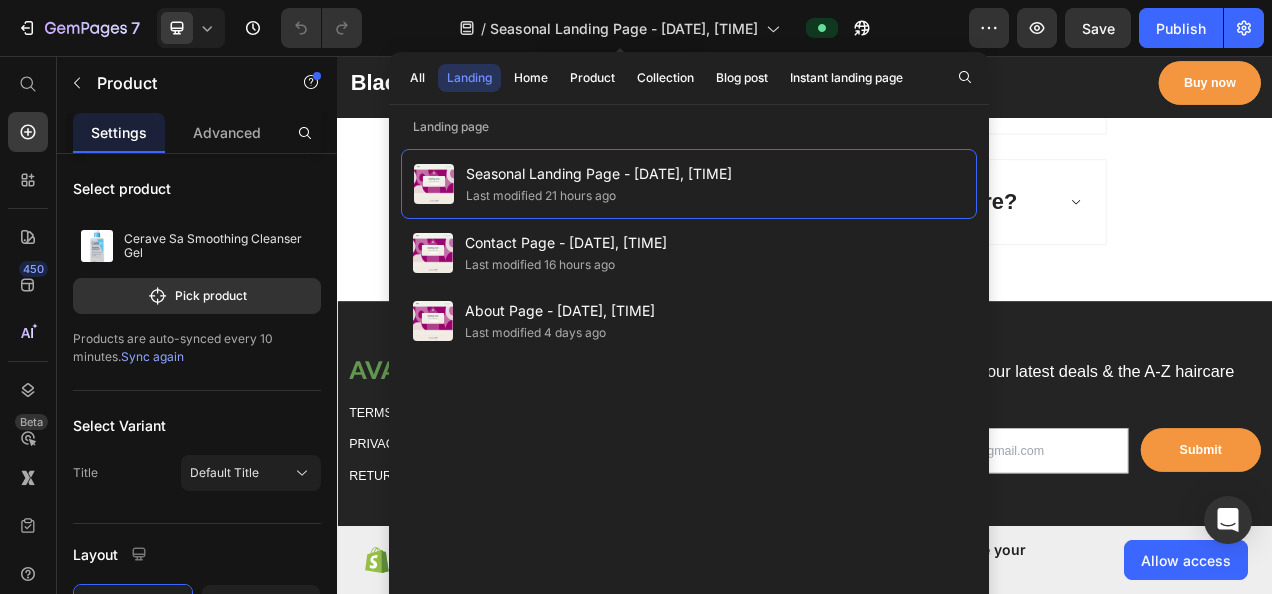 click on "Last modified 4 days ago" 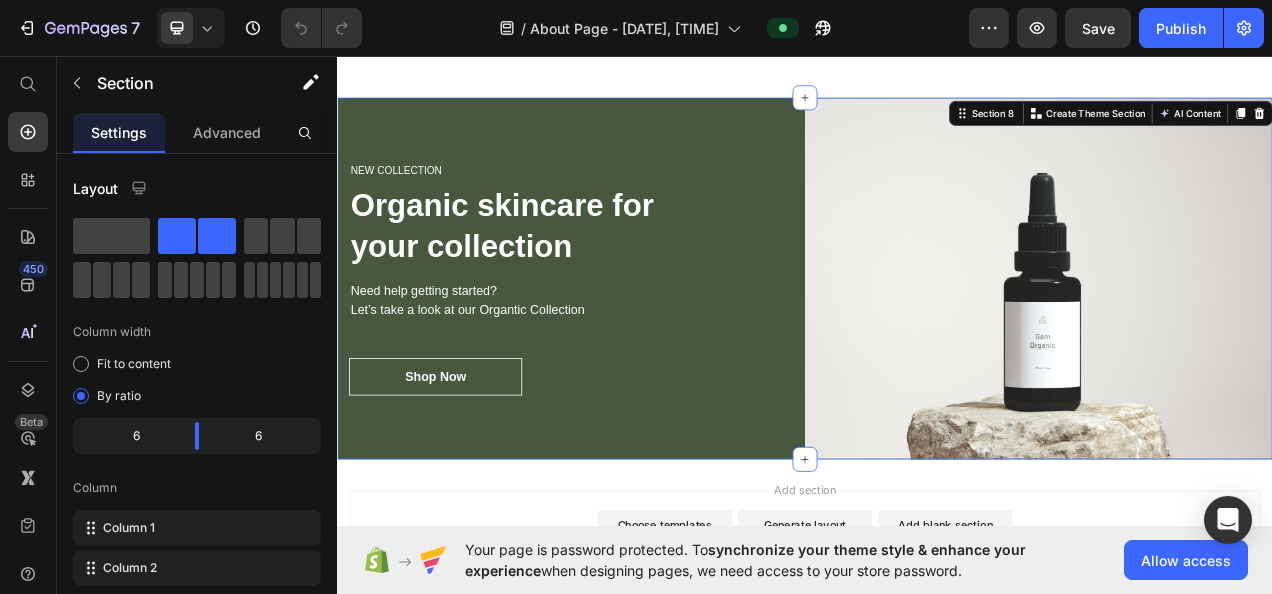 scroll, scrollTop: 4548, scrollLeft: 0, axis: vertical 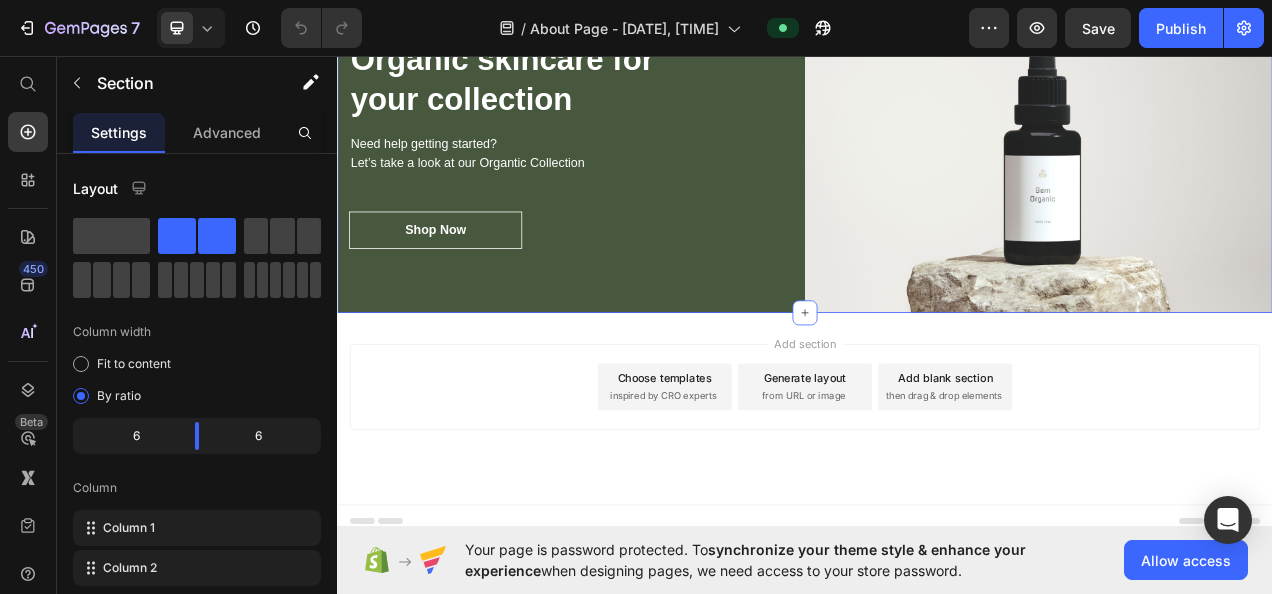 click on "inspired by CRO experts" at bounding box center (755, 494) 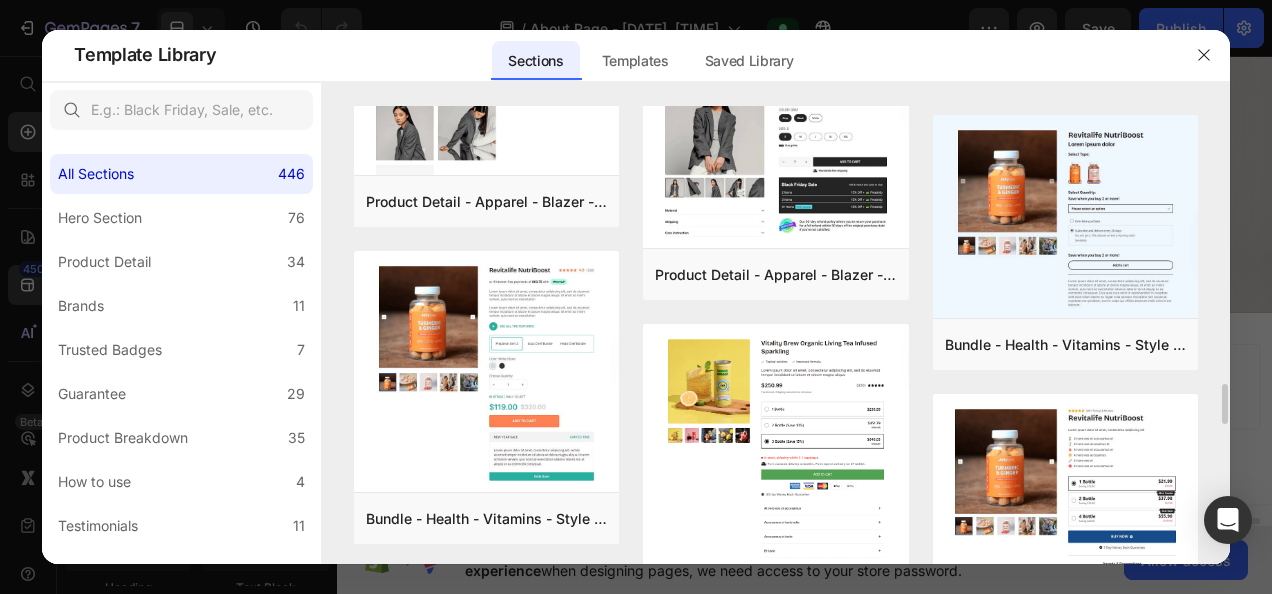 scroll, scrollTop: 2948, scrollLeft: 0, axis: vertical 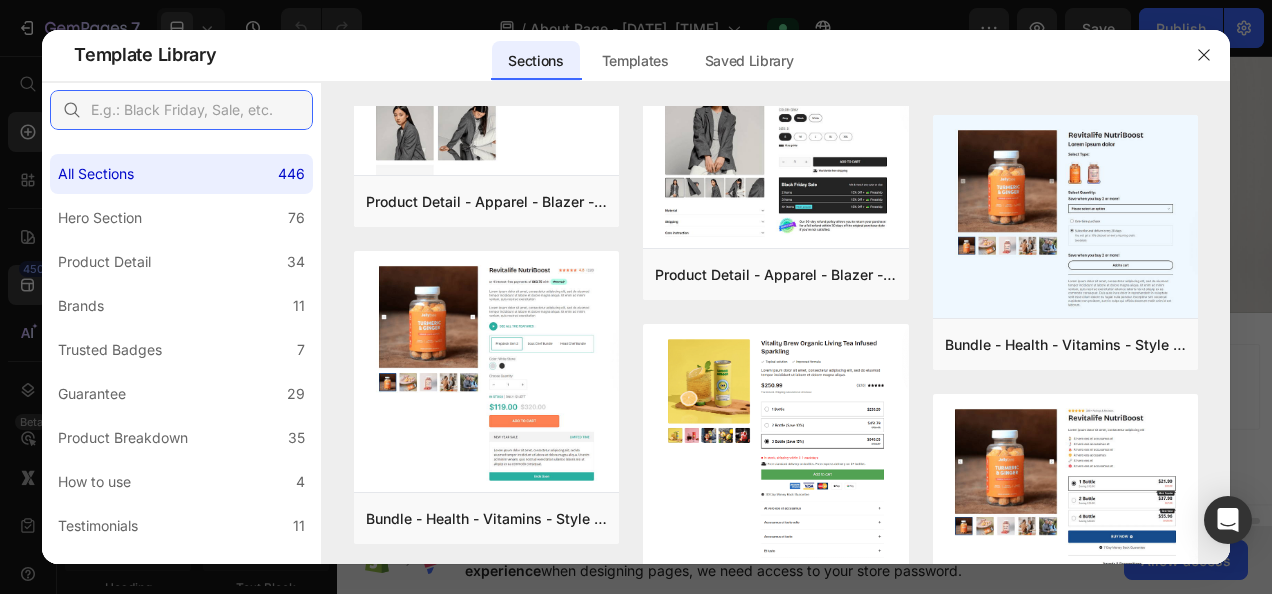 click at bounding box center [181, 110] 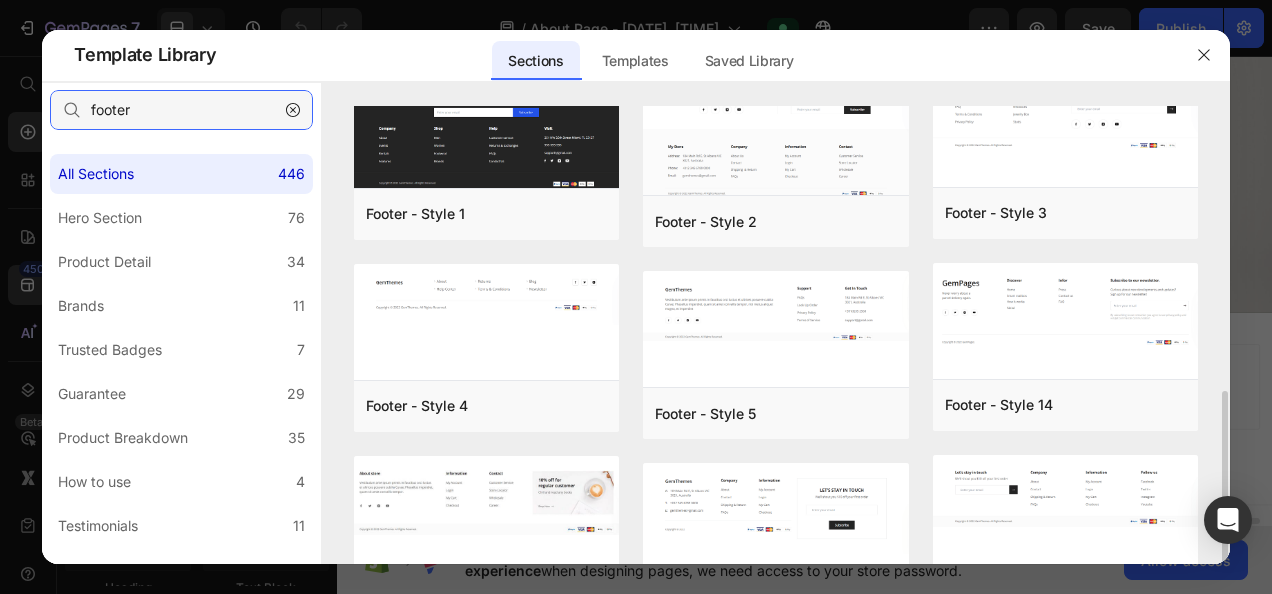 scroll, scrollTop: 0, scrollLeft: 0, axis: both 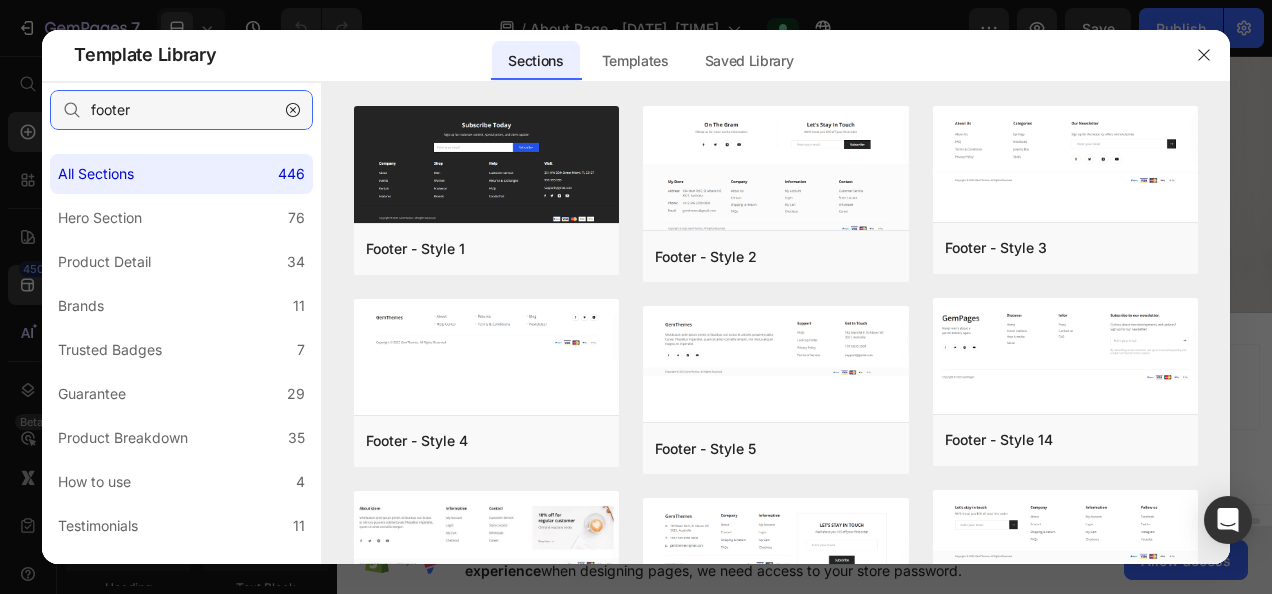 type on "footer" 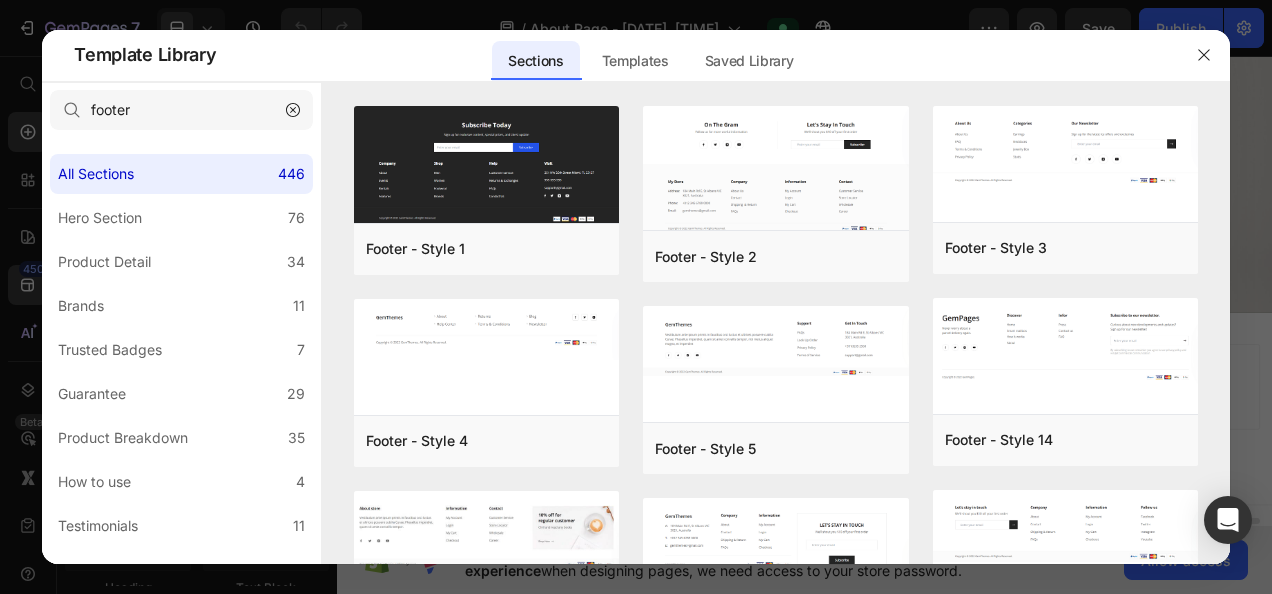 click on "Add to page" at bounding box center [0, 0] 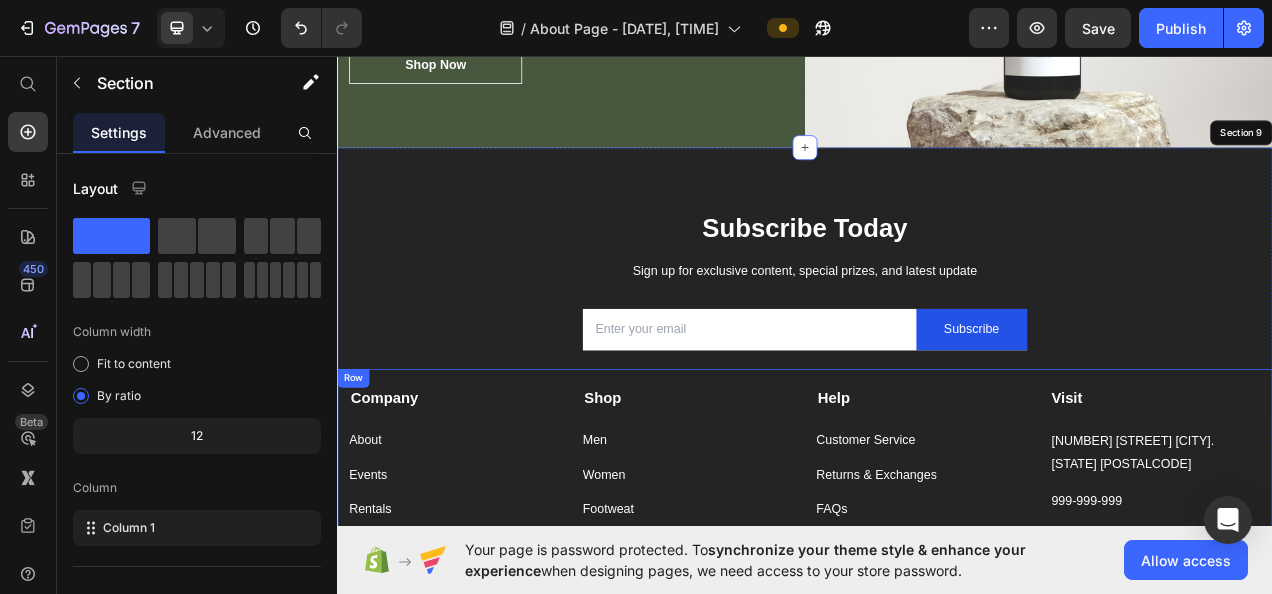 scroll, scrollTop: 4758, scrollLeft: 0, axis: vertical 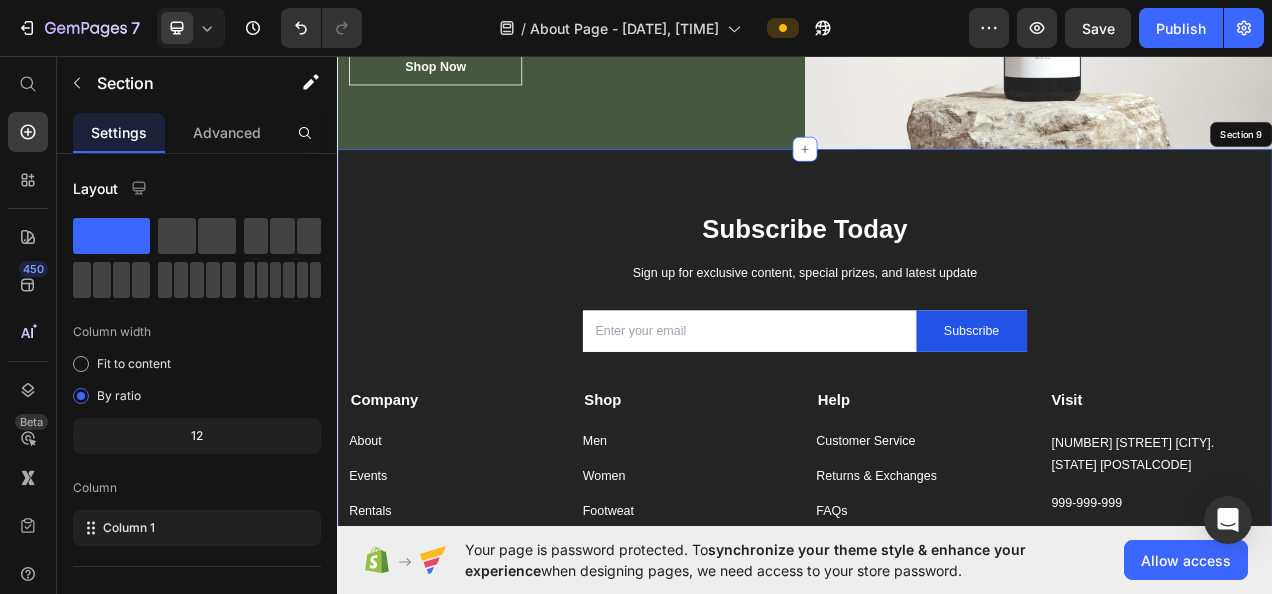 click on "Publish" at bounding box center [1181, 28] 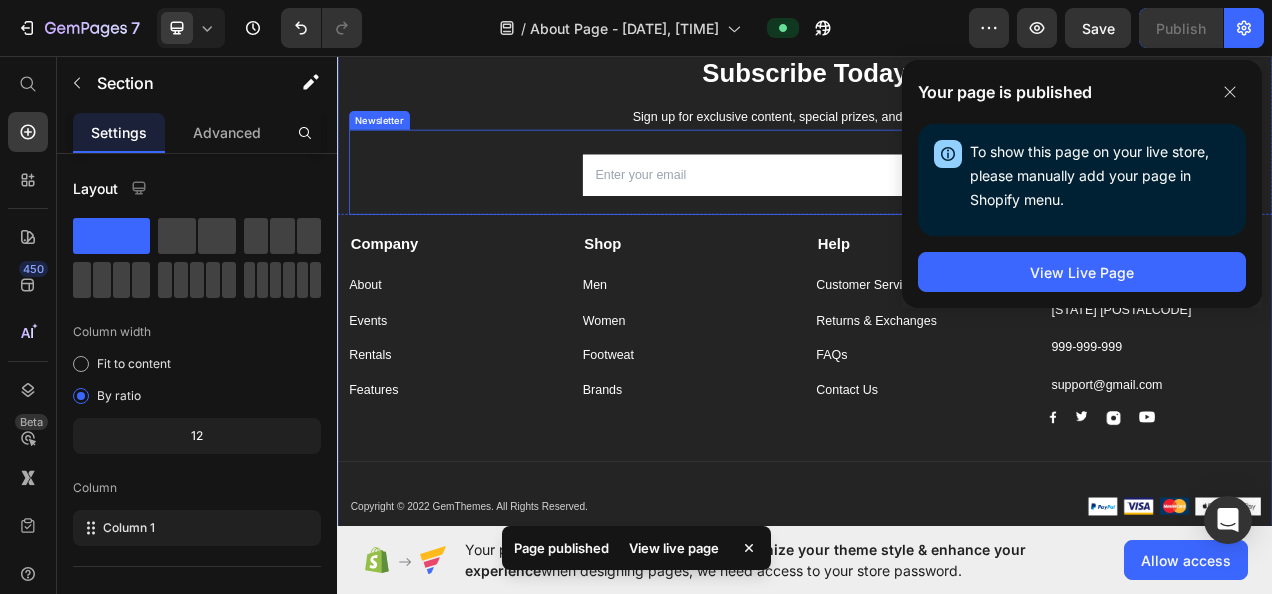 scroll, scrollTop: 4906, scrollLeft: 0, axis: vertical 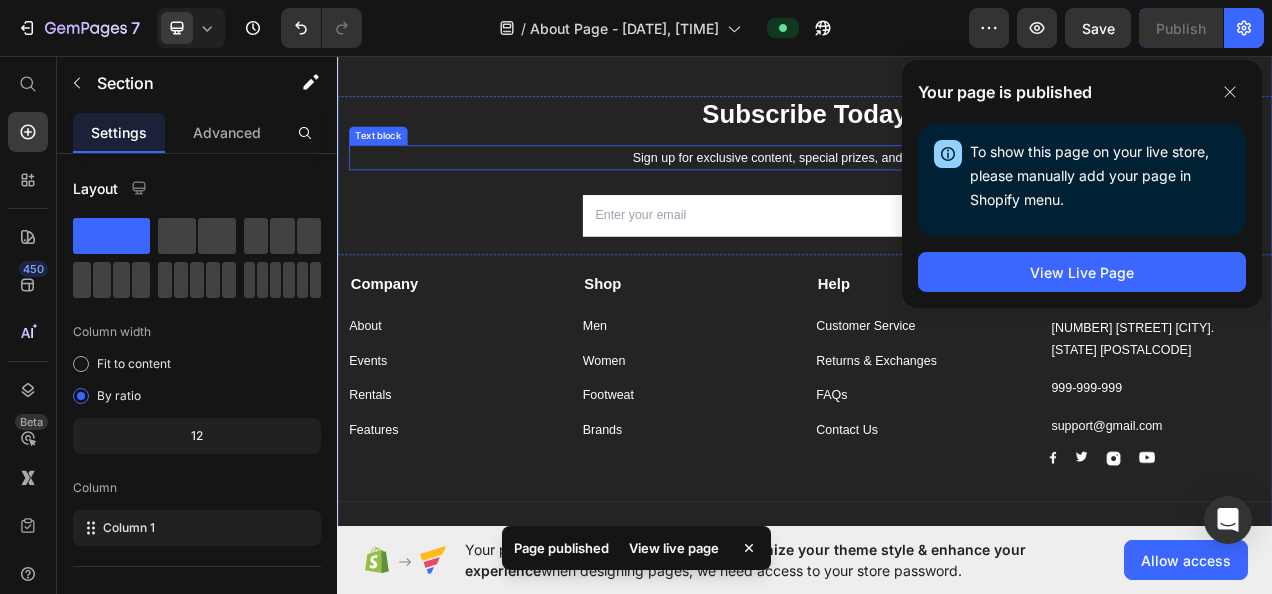 click on "Sign up for exclusive content, special prizes, and latest update" at bounding box center [937, 188] 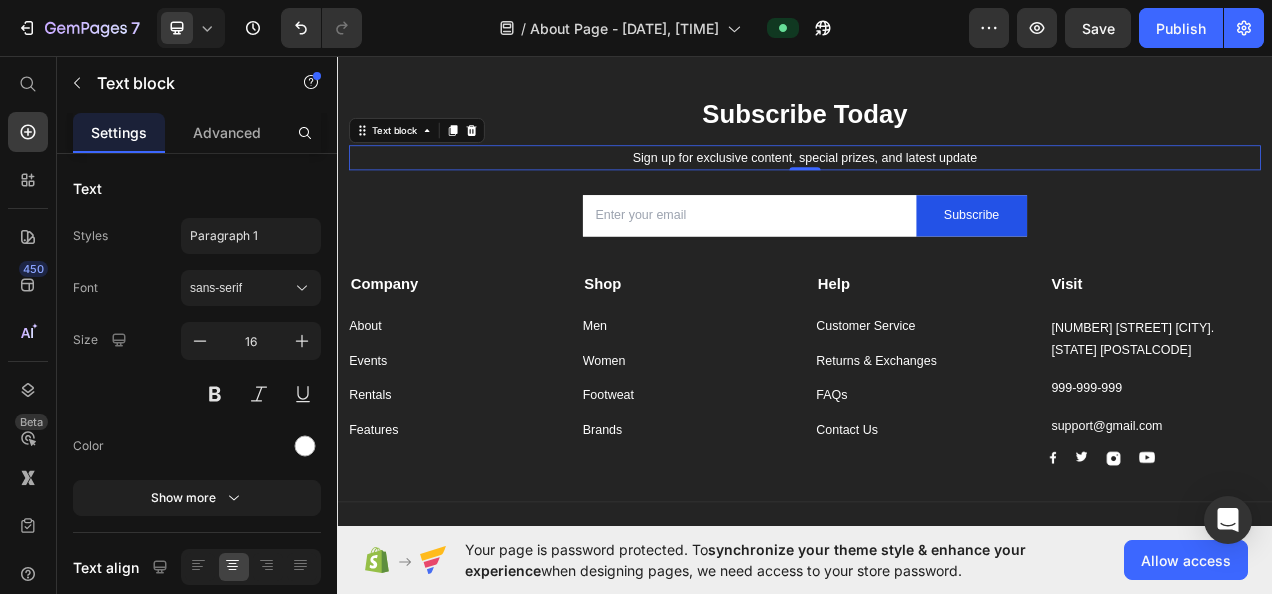 click 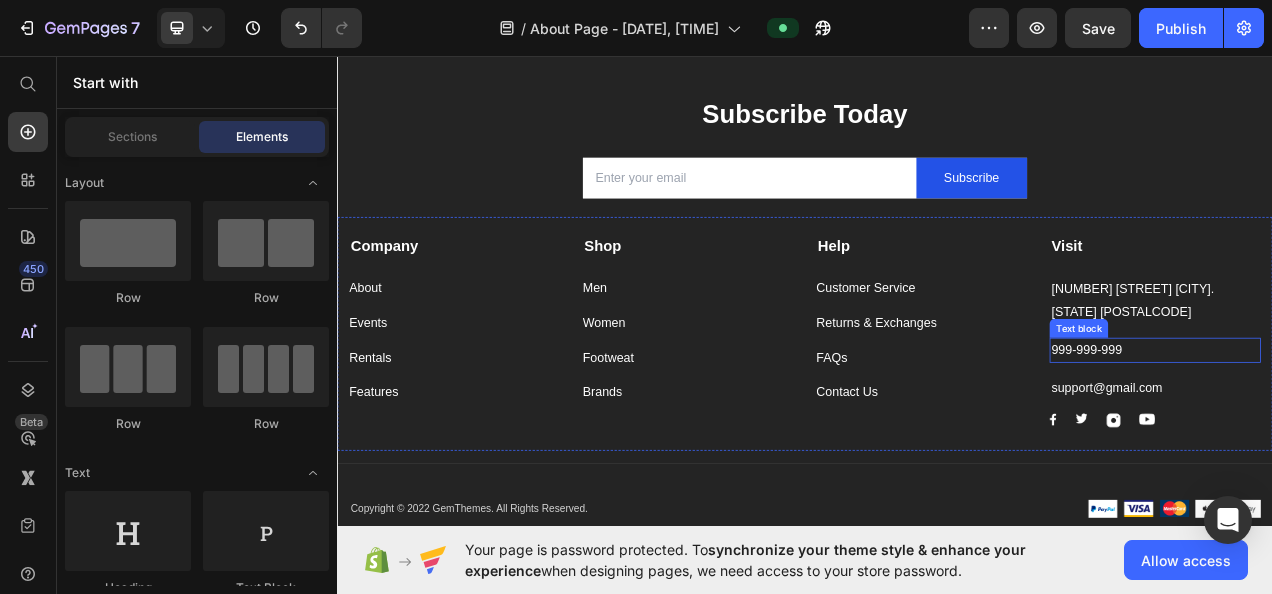 click on "999-999-999" at bounding box center [1386, 435] 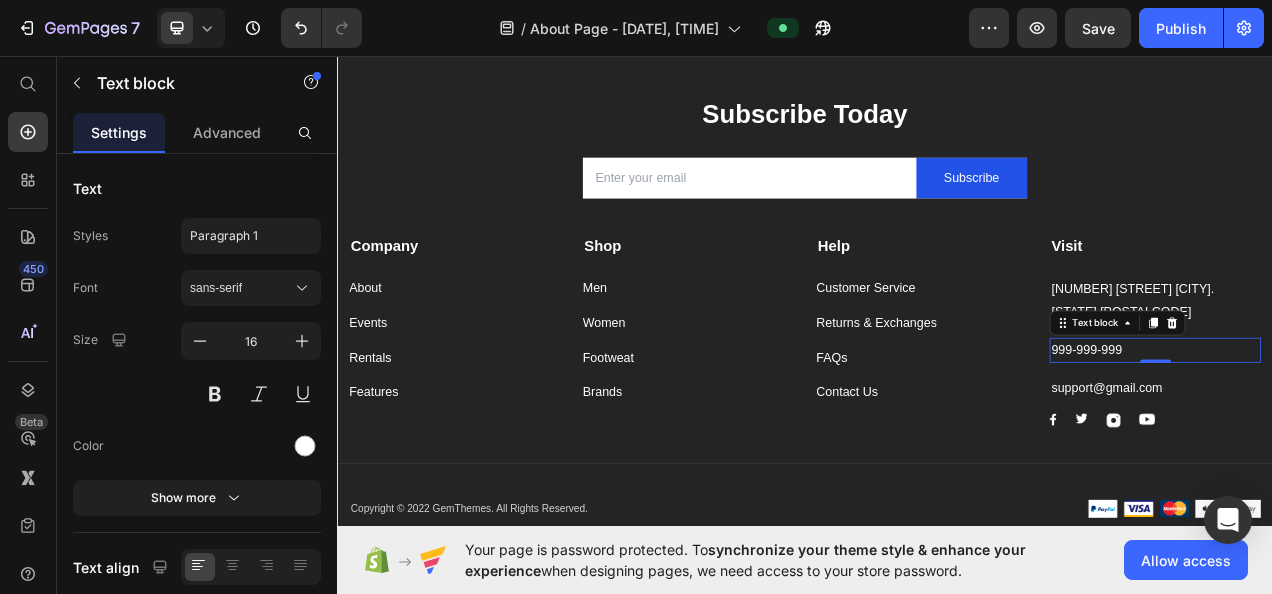click on "999-999-999" at bounding box center (1386, 435) 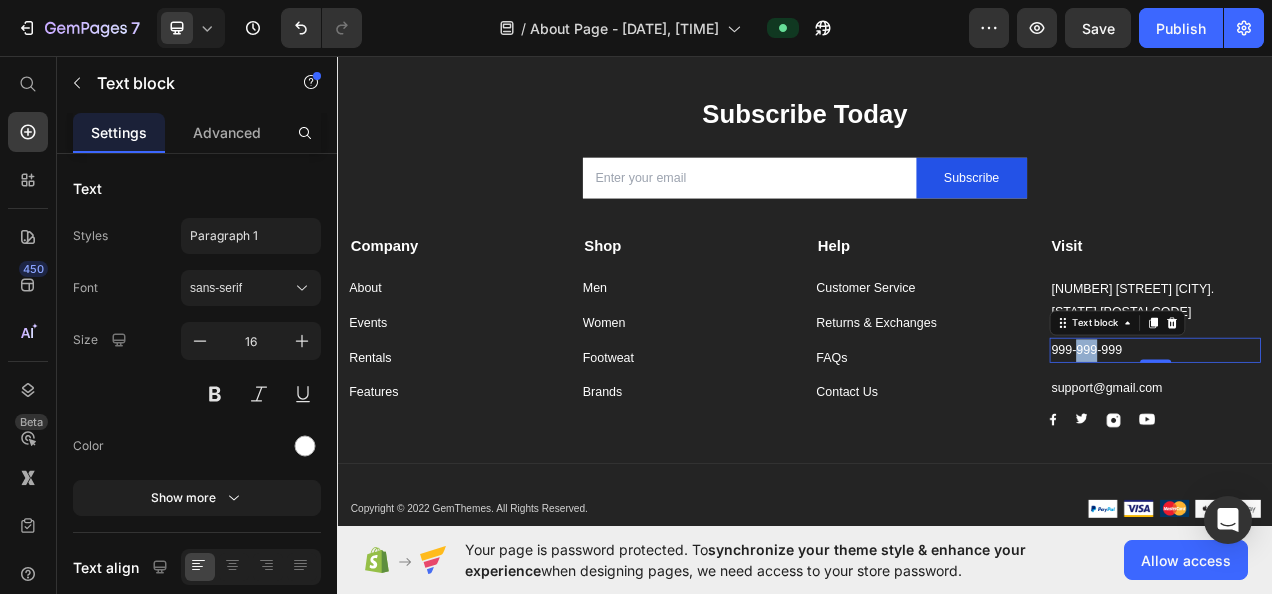 click on "999-999-999" at bounding box center [1386, 435] 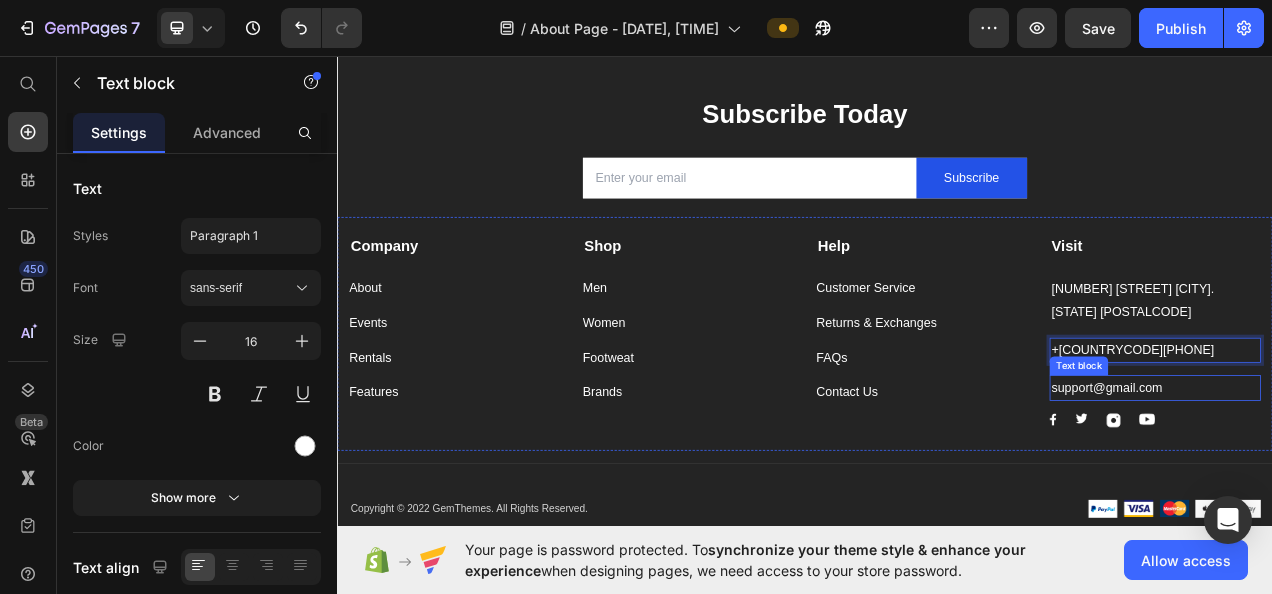 click on "support@gmail.com" at bounding box center (1386, 483) 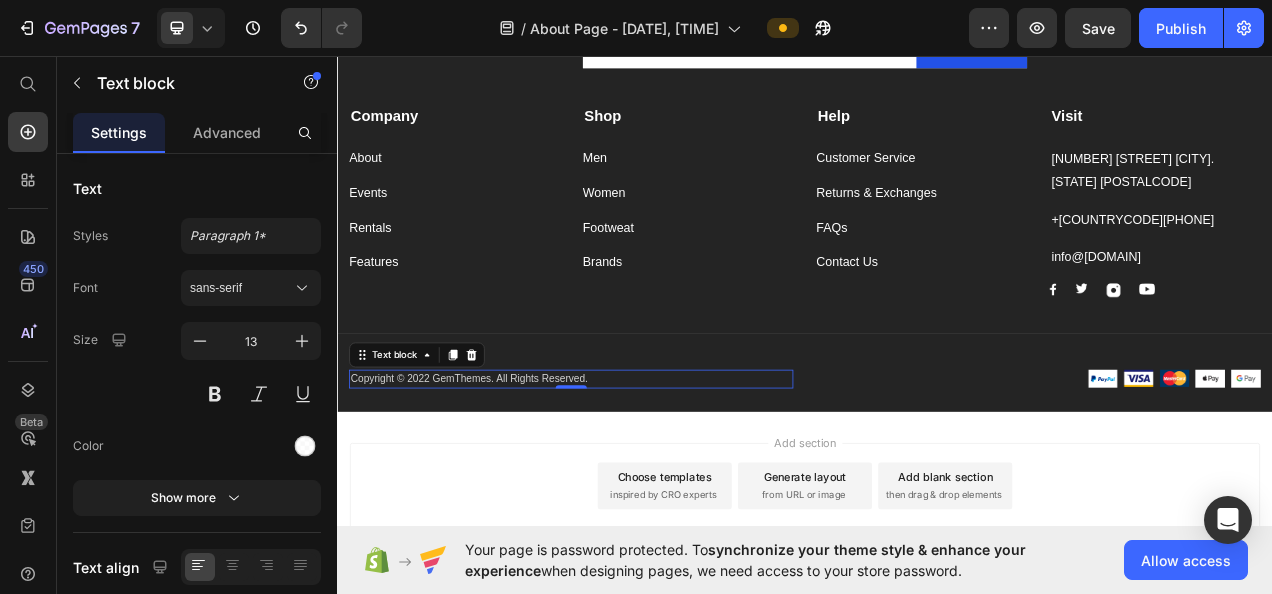 scroll, scrollTop: 5074, scrollLeft: 0, axis: vertical 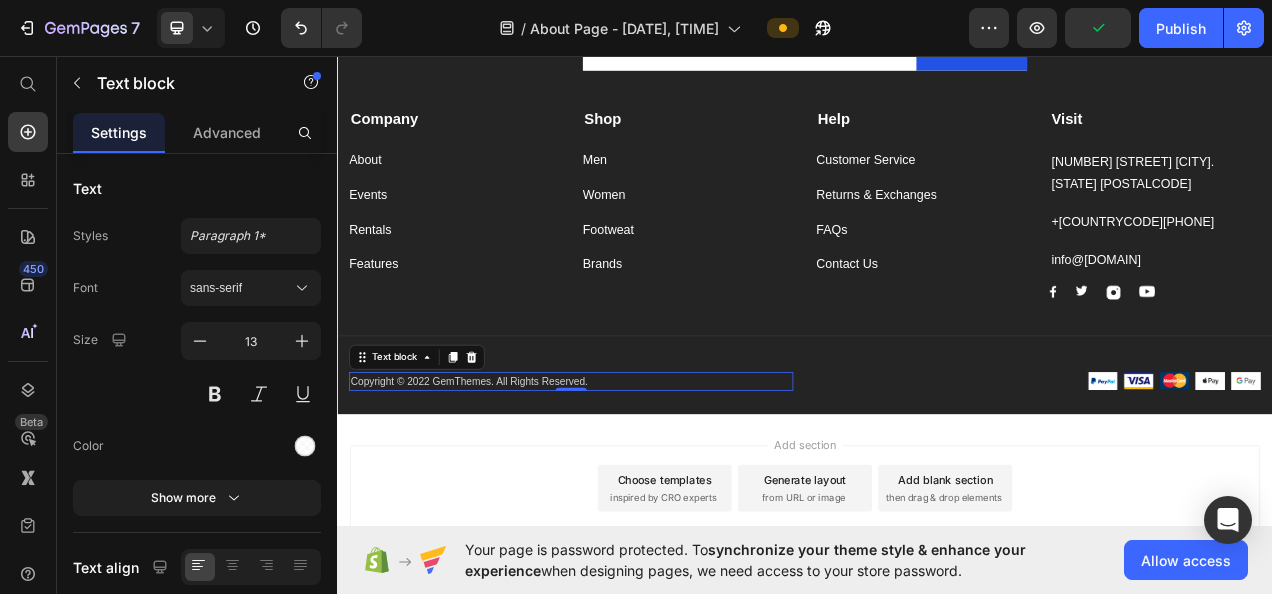 click on "Copyright © 2022 GemThemes. All Rights Reserved." at bounding box center (637, 475) 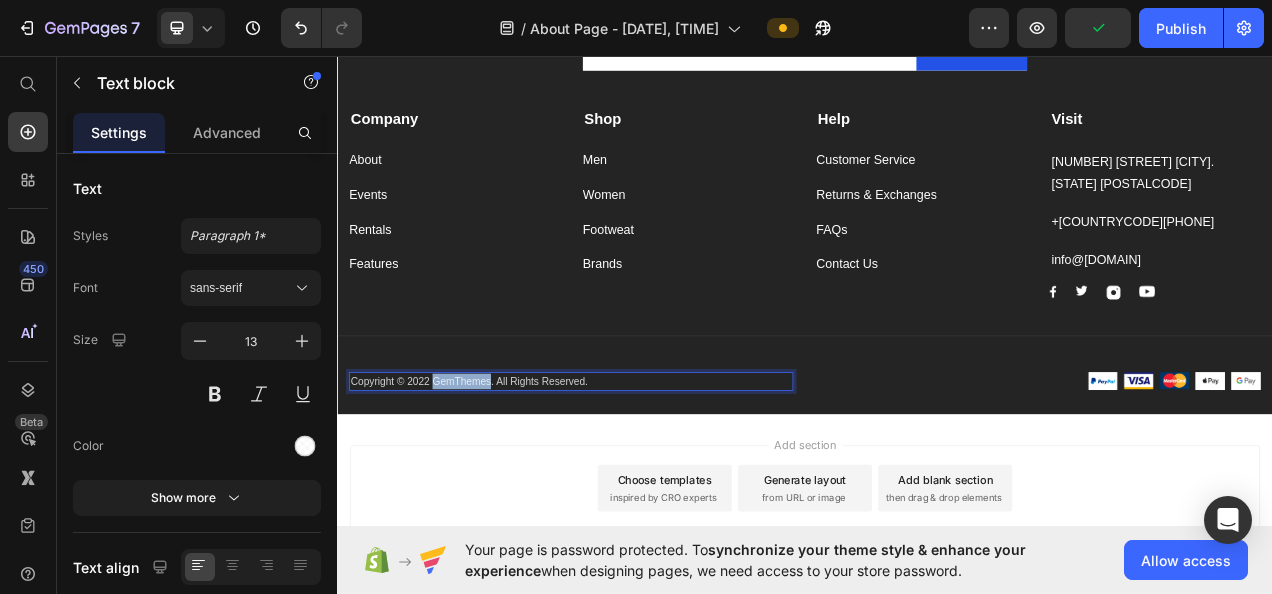click on "Copyright © 2022 GemThemes. All Rights Reserved." at bounding box center (637, 475) 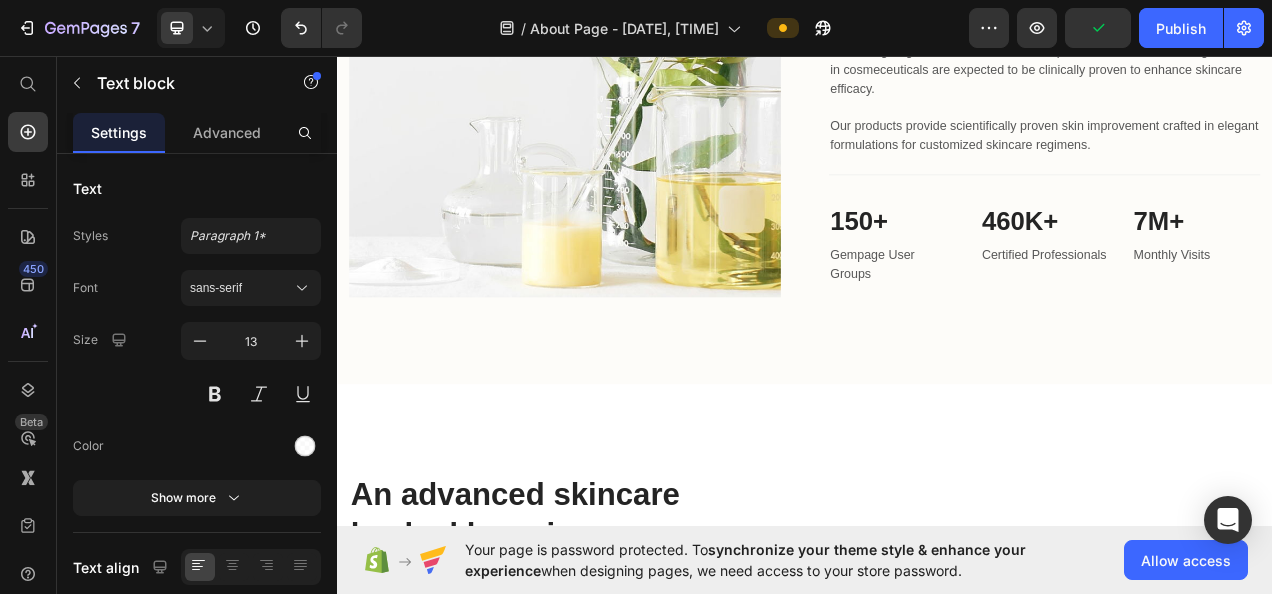scroll, scrollTop: 2673, scrollLeft: 0, axis: vertical 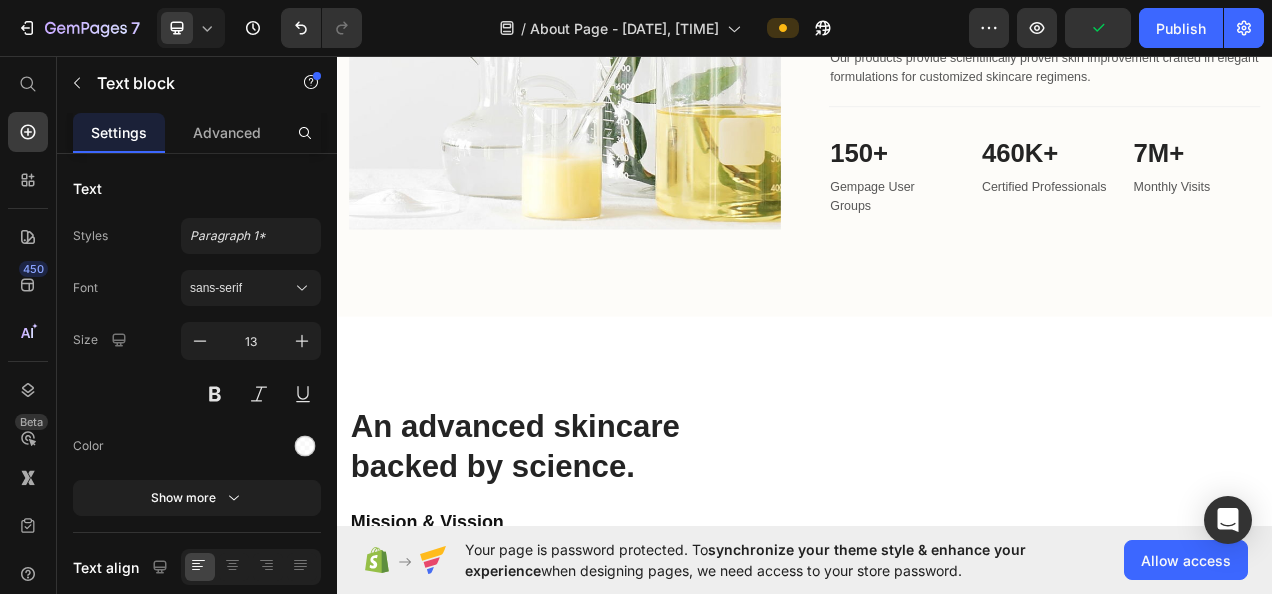 click on "Publish" at bounding box center [1181, 28] 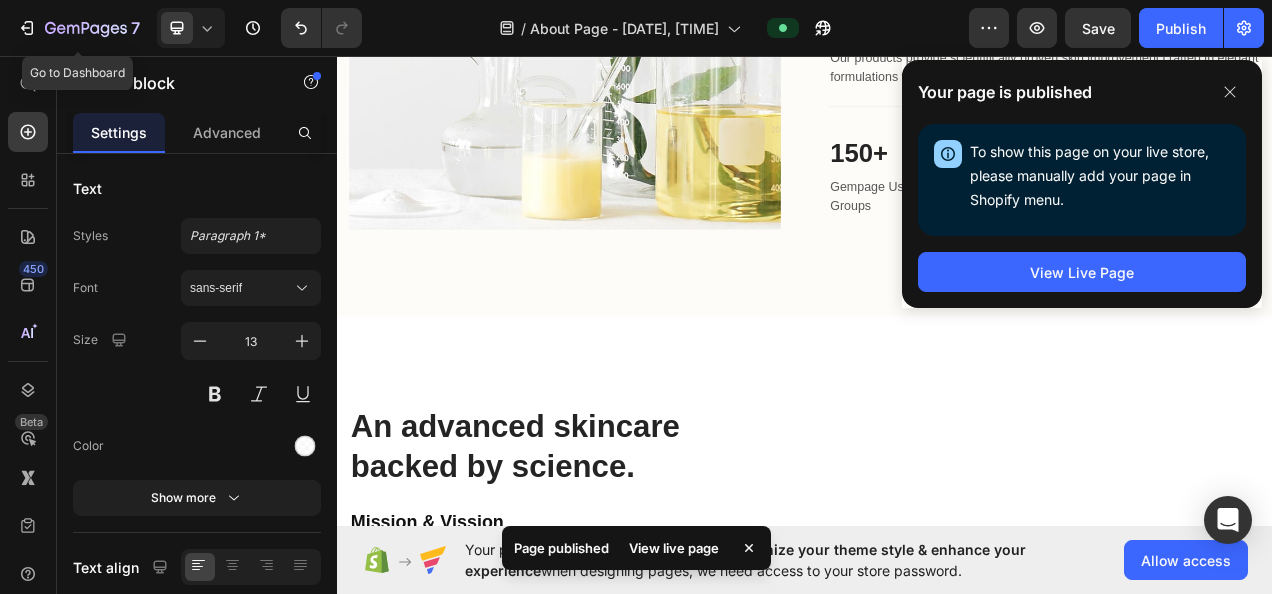 click on "7" at bounding box center [78, 28] 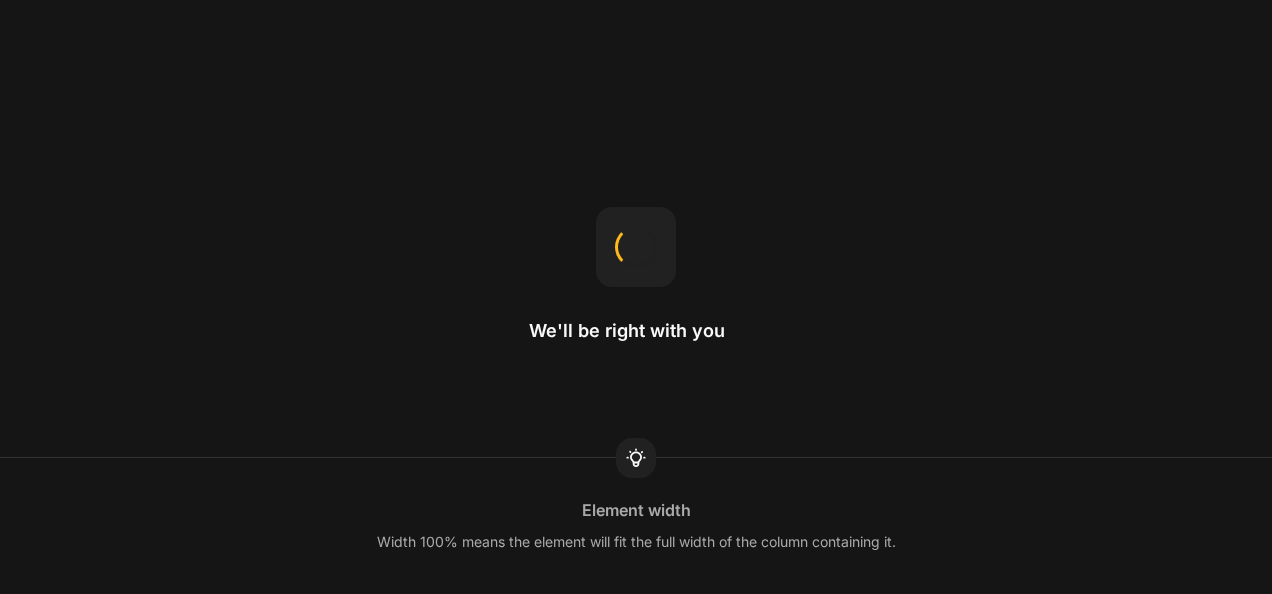 scroll, scrollTop: 0, scrollLeft: 0, axis: both 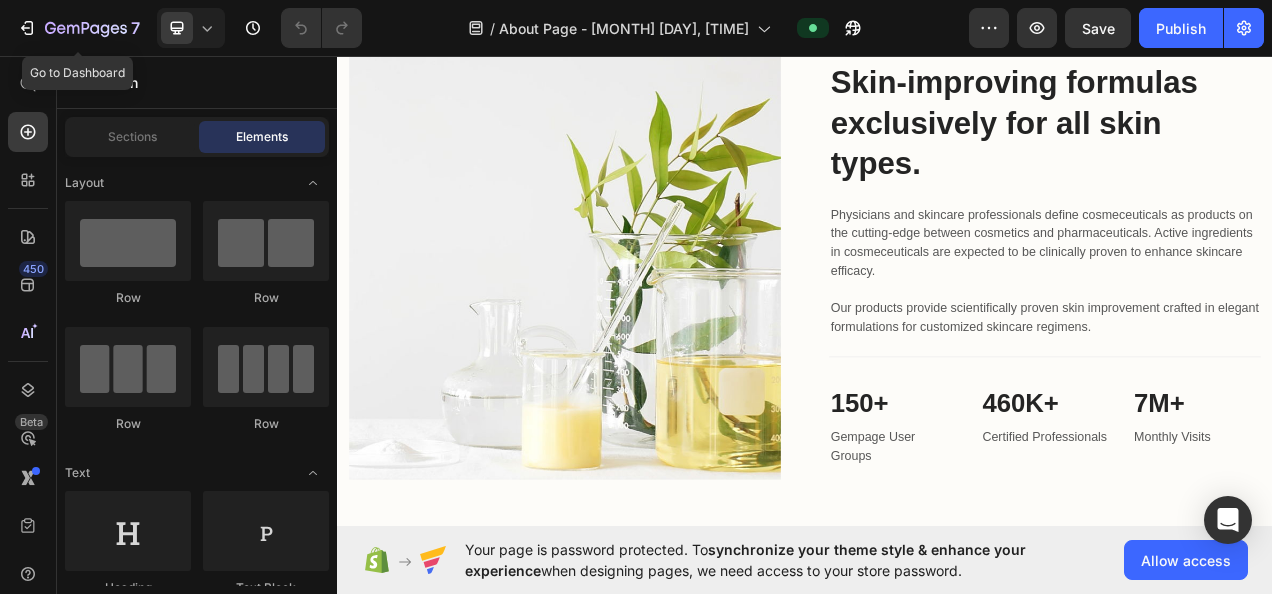 click 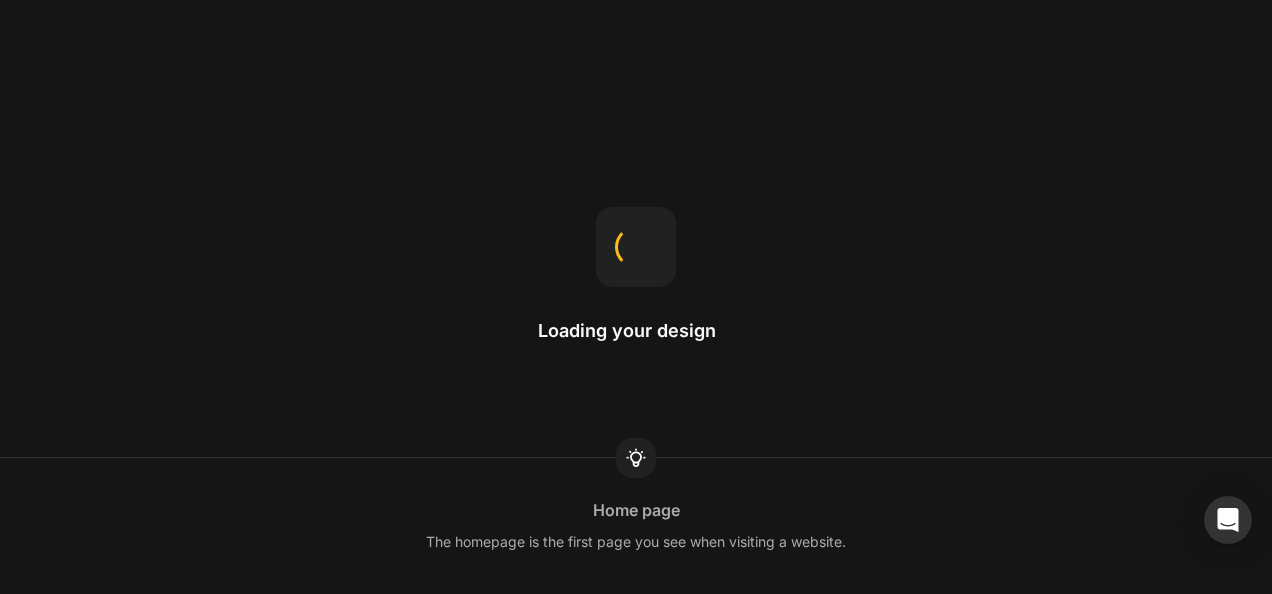 scroll, scrollTop: 0, scrollLeft: 0, axis: both 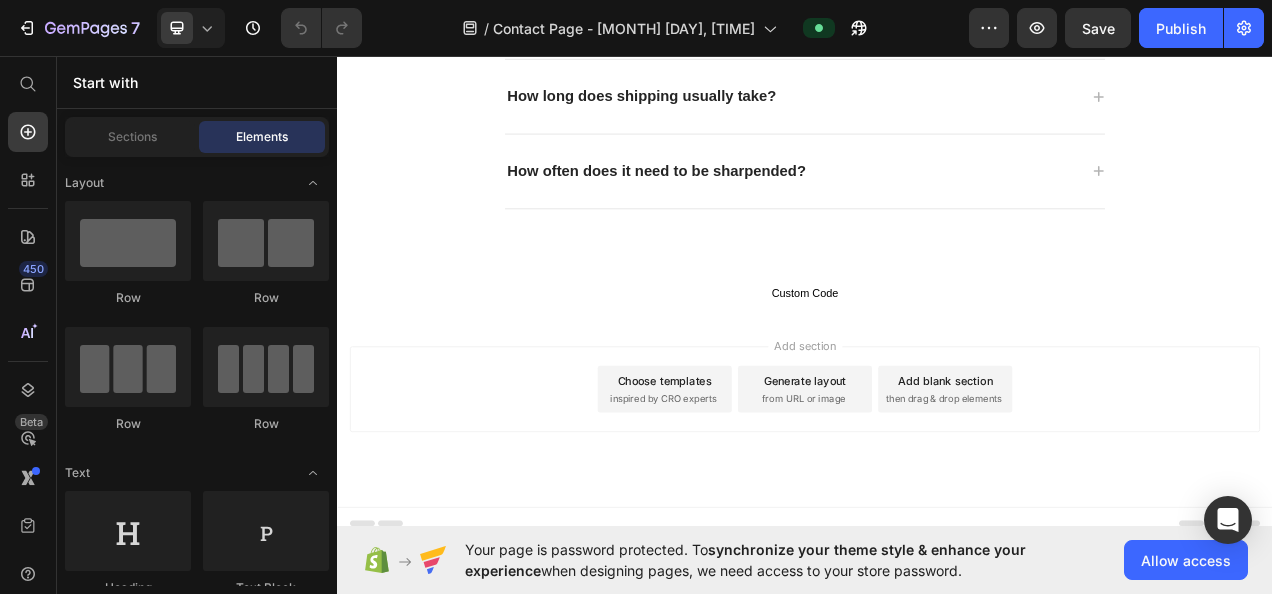 click on "Choose templates" at bounding box center (757, 473) 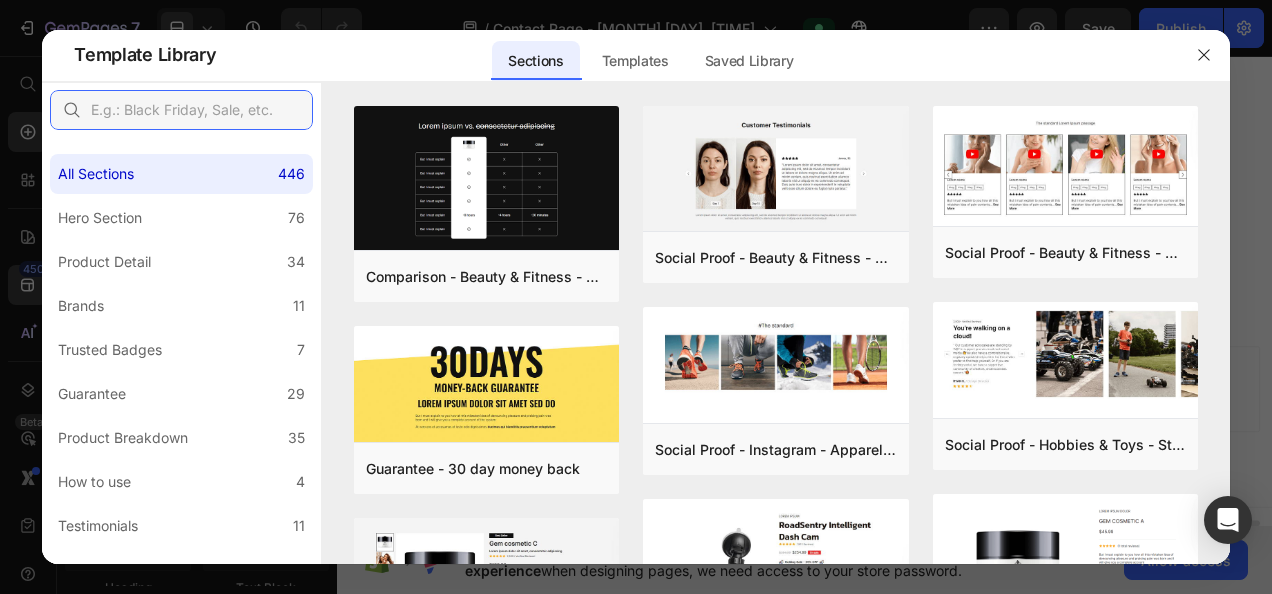 click at bounding box center [181, 110] 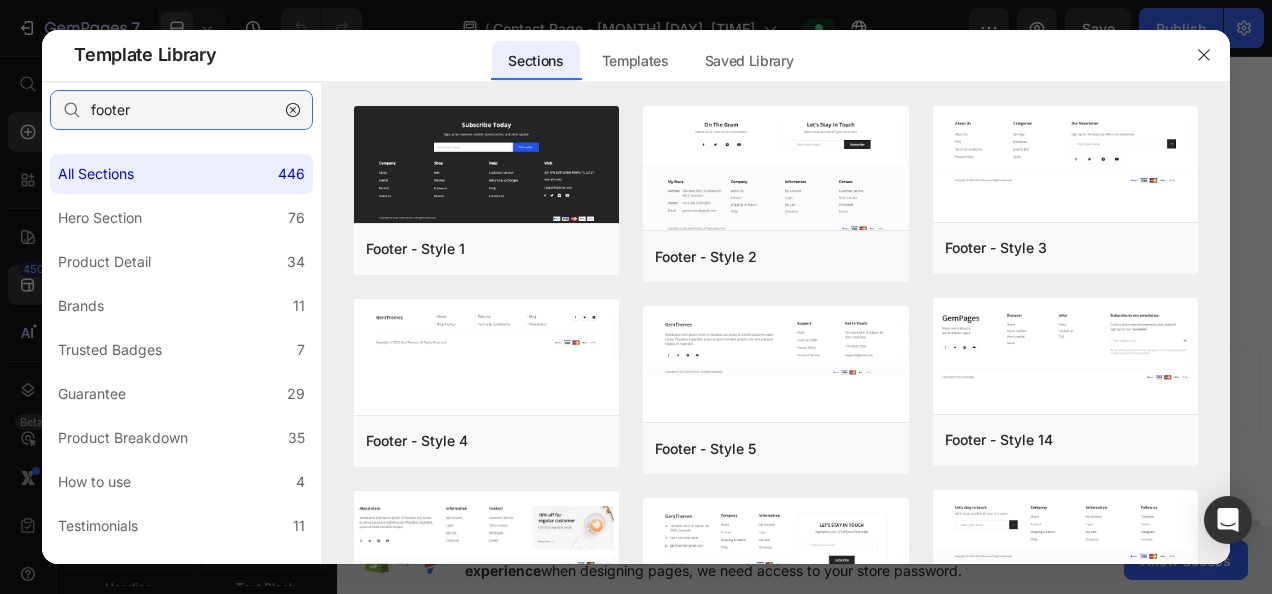 type on "footer" 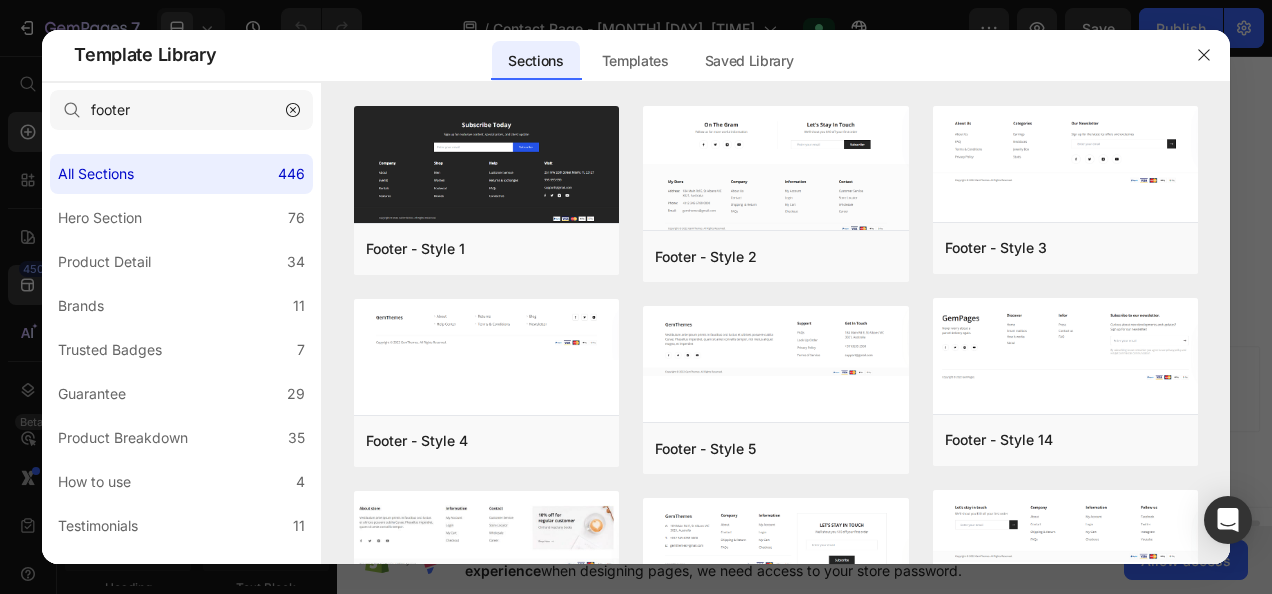 click at bounding box center (486, 165) 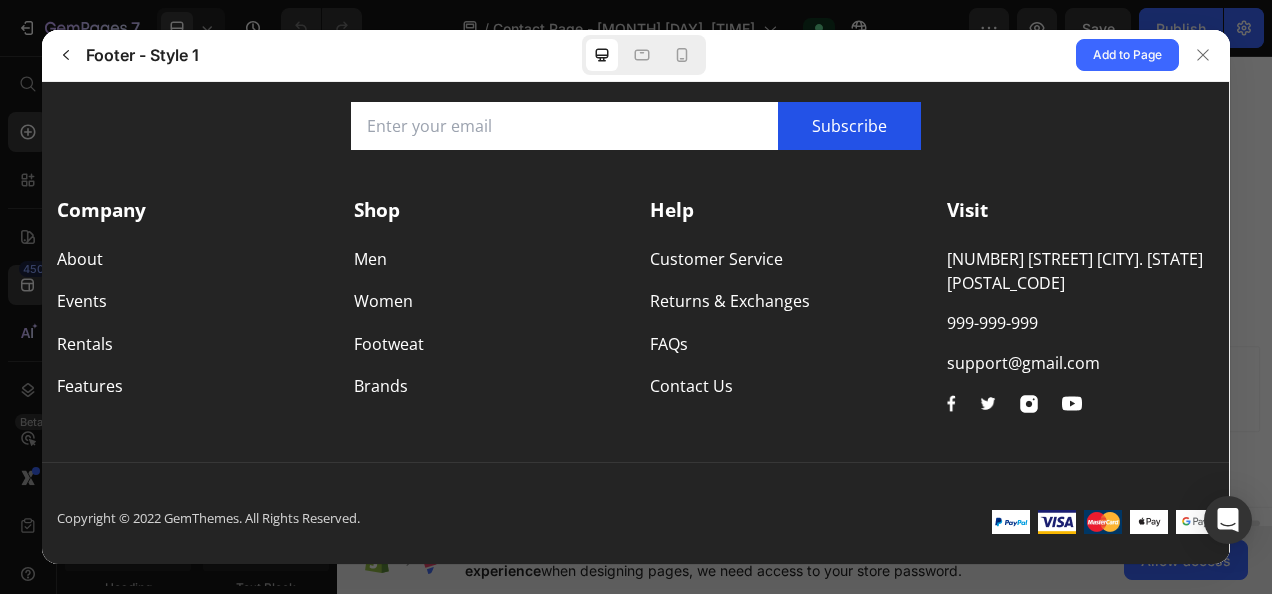 scroll, scrollTop: 0, scrollLeft: 0, axis: both 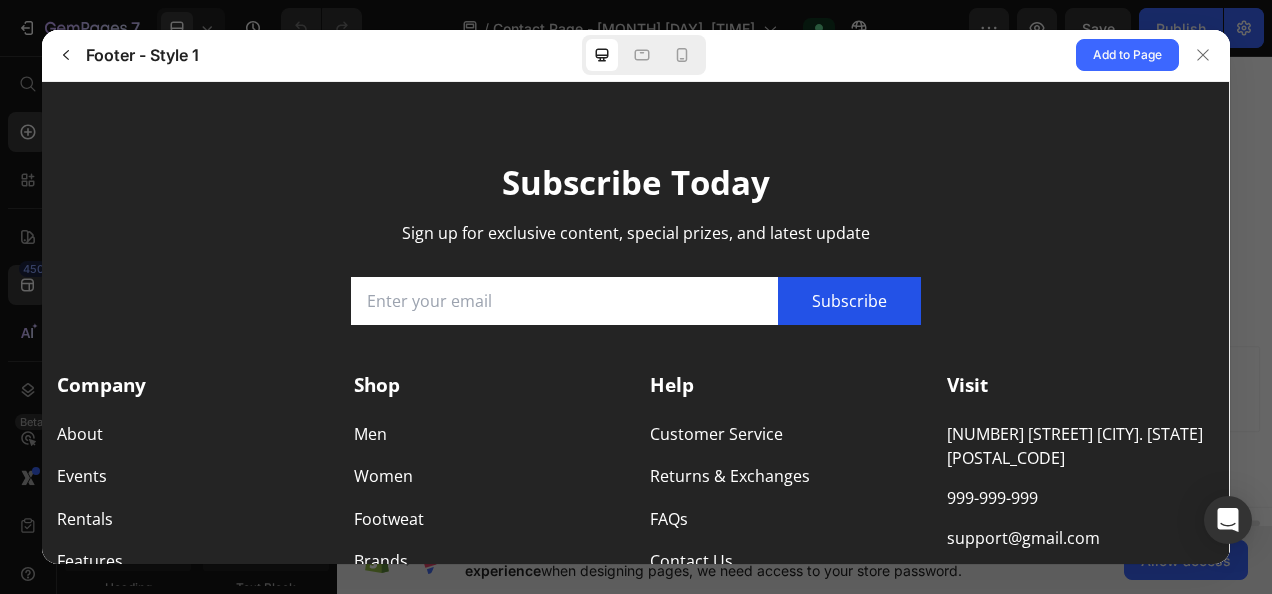 click on "Sign up for exclusive content, special prizes, and latest update" at bounding box center (636, 232) 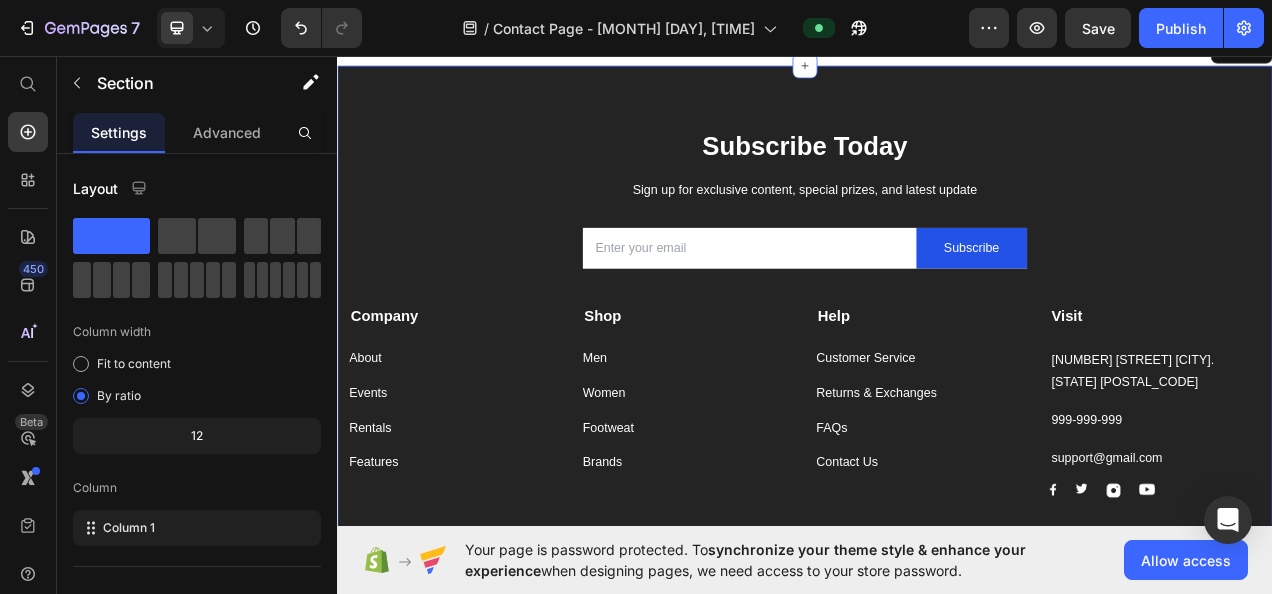 scroll, scrollTop: 2285, scrollLeft: 0, axis: vertical 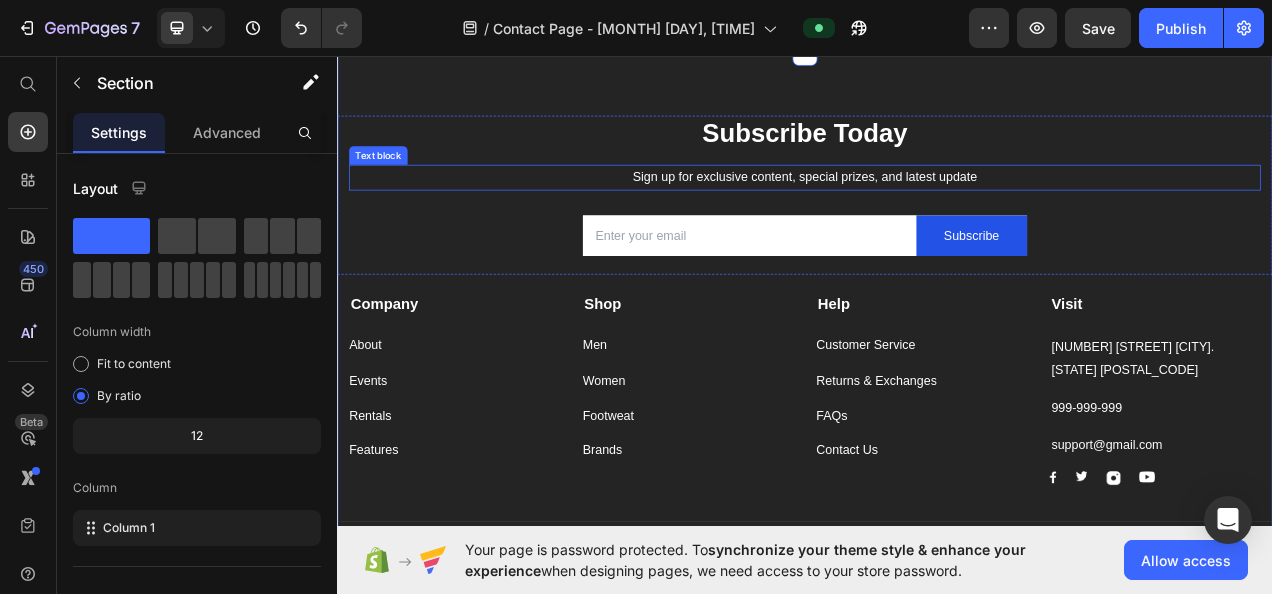 click on "Sign up for exclusive content, special prizes, and latest update" at bounding box center [937, 213] 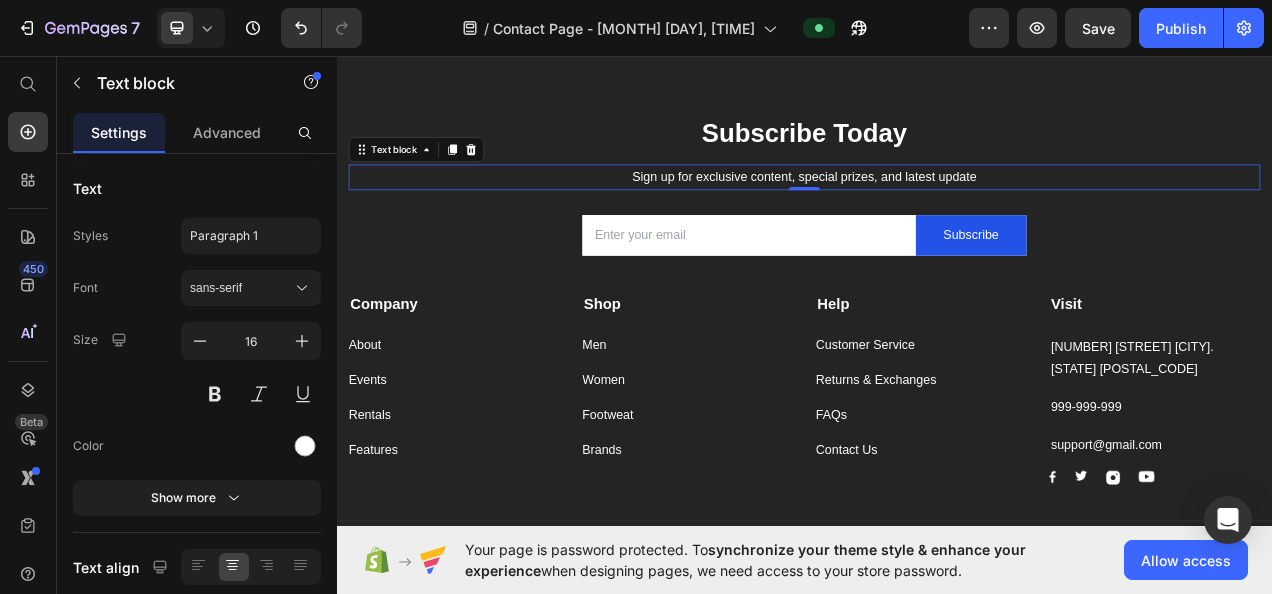 click 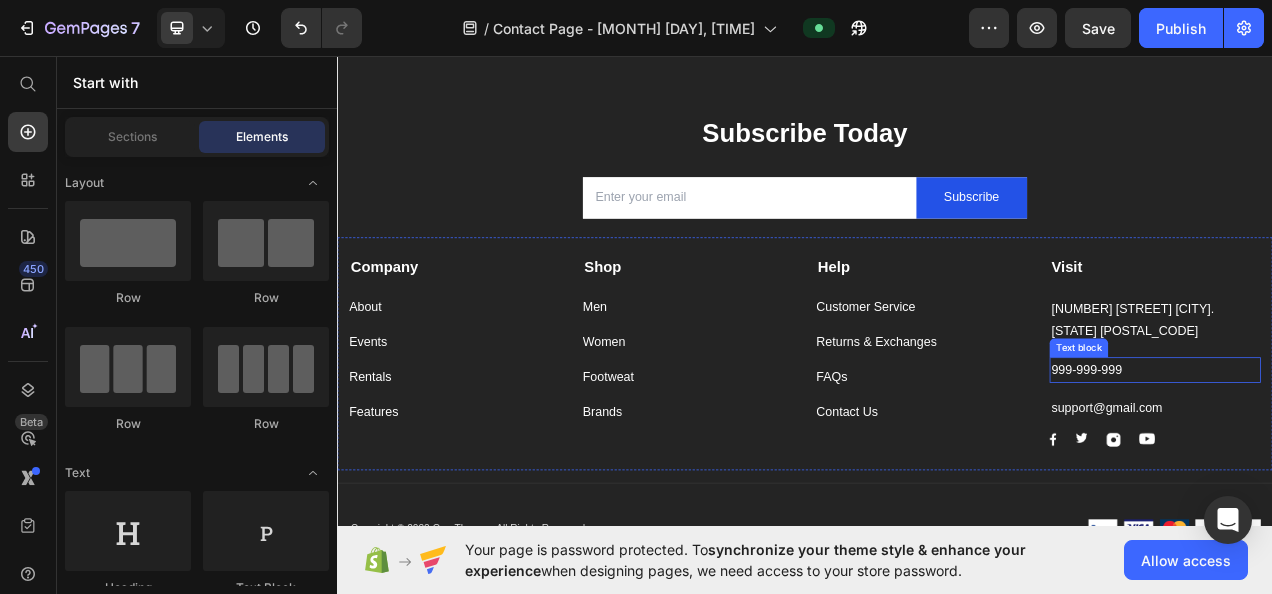 click on "999-999-999" at bounding box center [1386, 460] 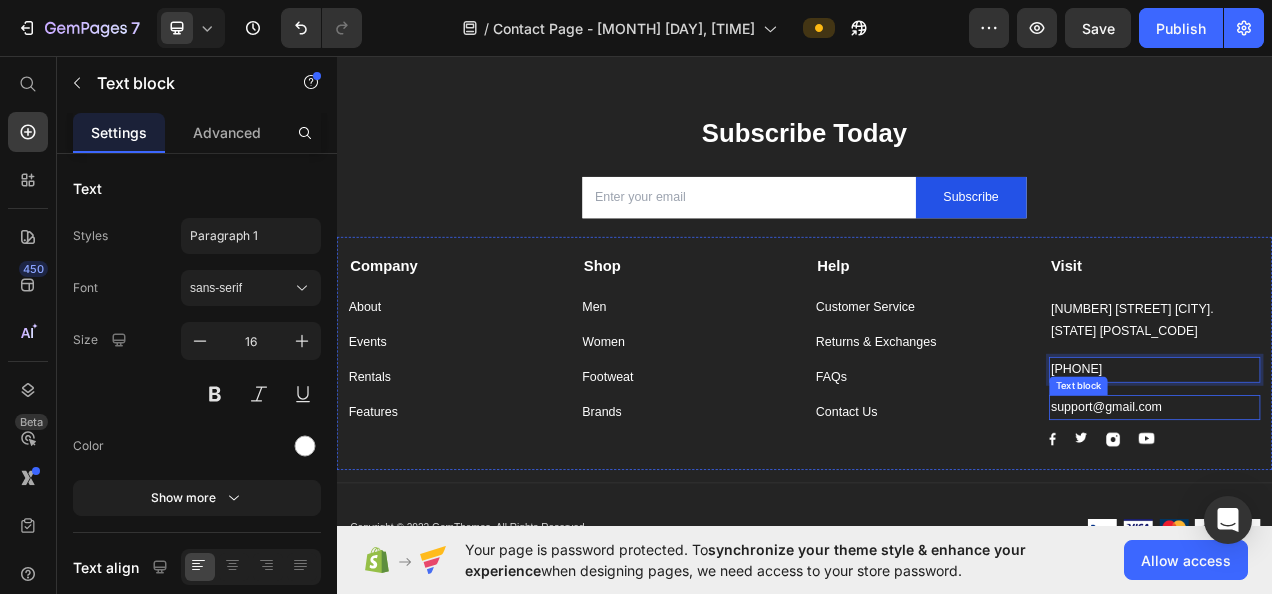 click on "support@gmail.com" at bounding box center [1386, 509] 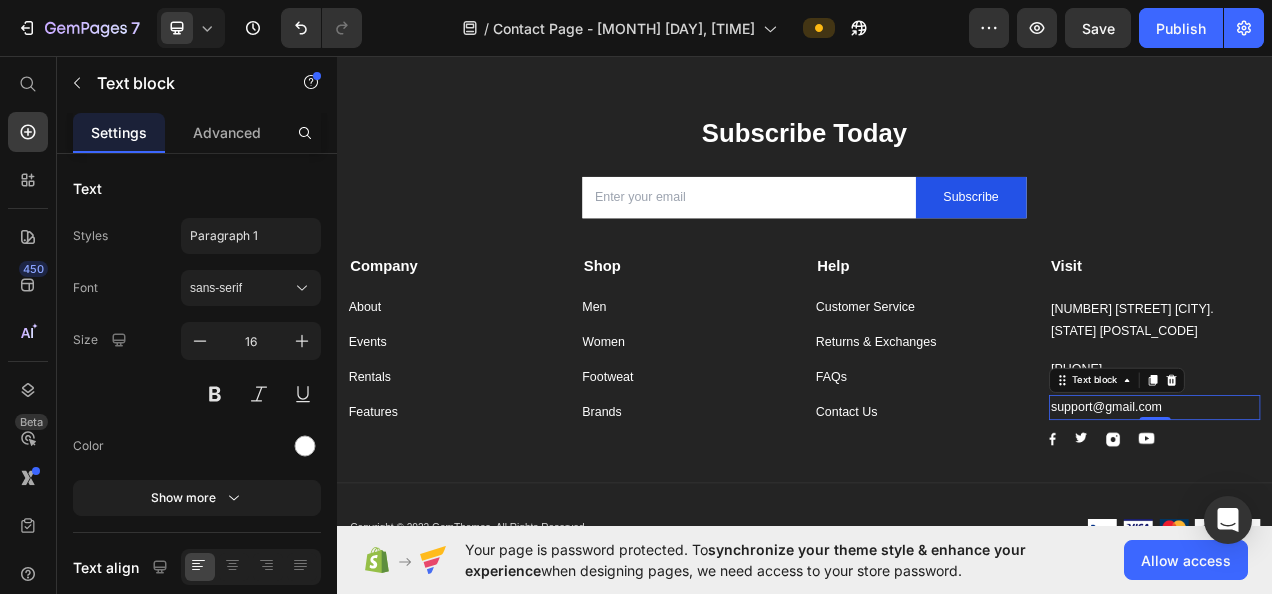 click on "support@gmail.com" at bounding box center (1386, 509) 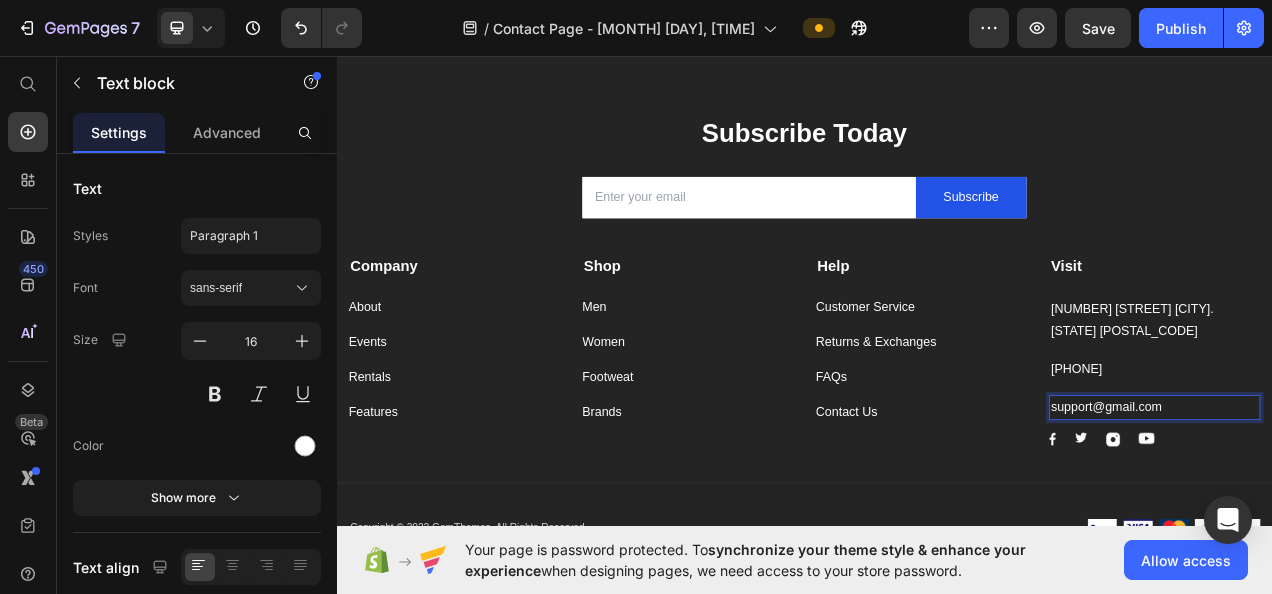 click on "support@gmail.com" at bounding box center [1386, 509] 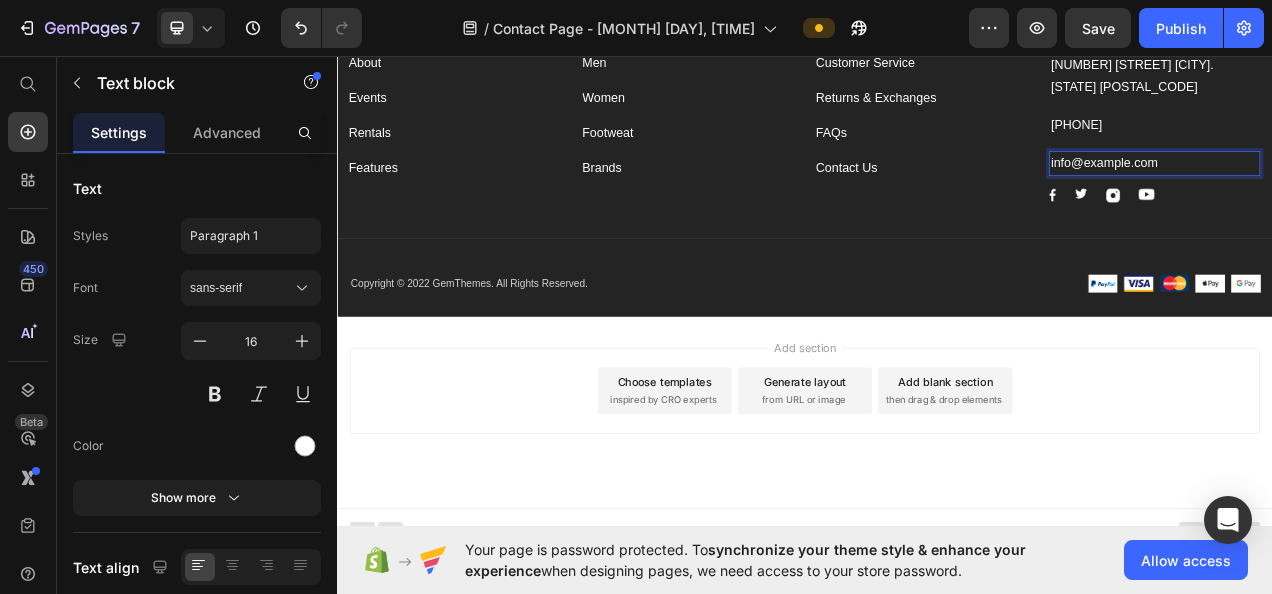 scroll, scrollTop: 2600, scrollLeft: 0, axis: vertical 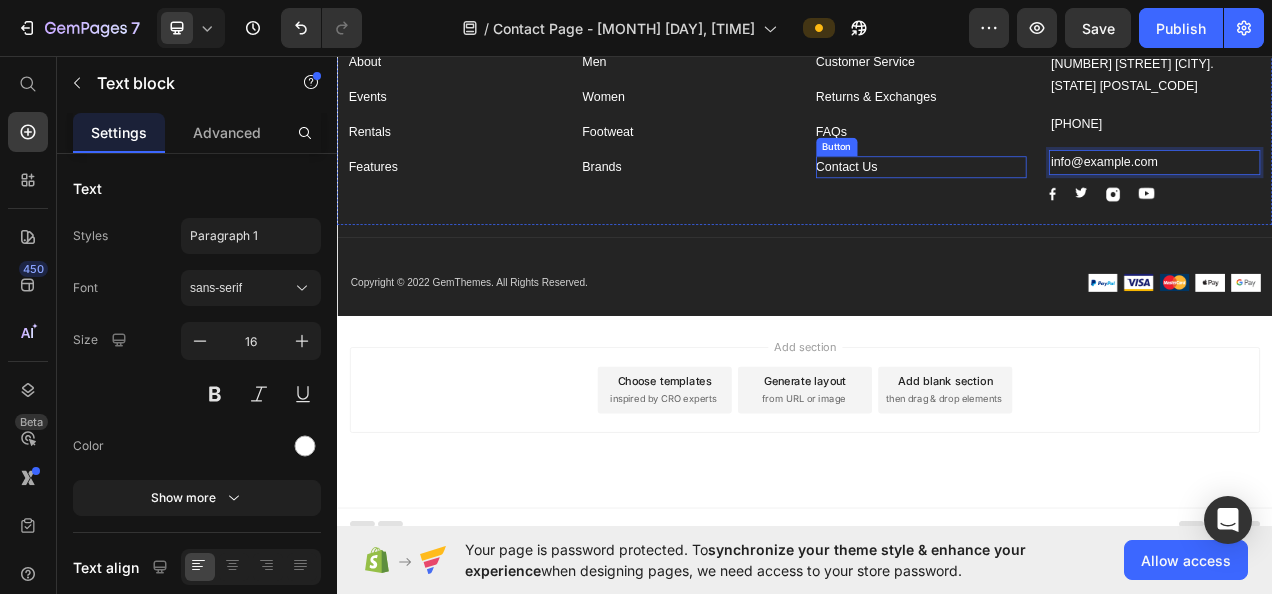 click on "Contact Us" at bounding box center [991, 200] 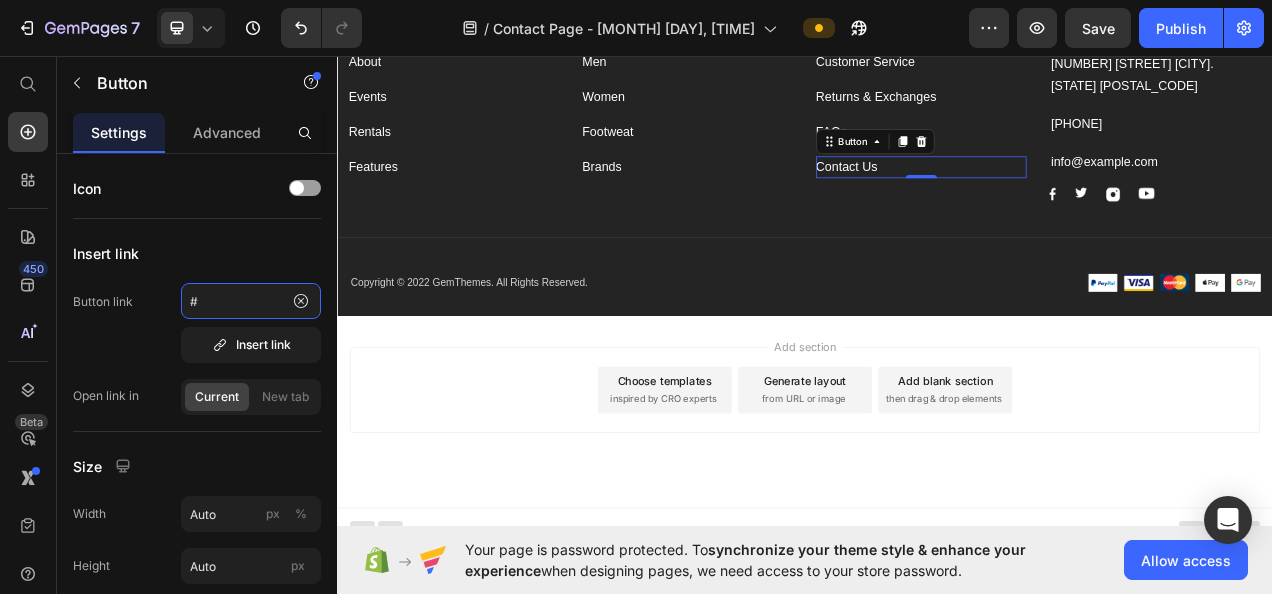 click on "#" 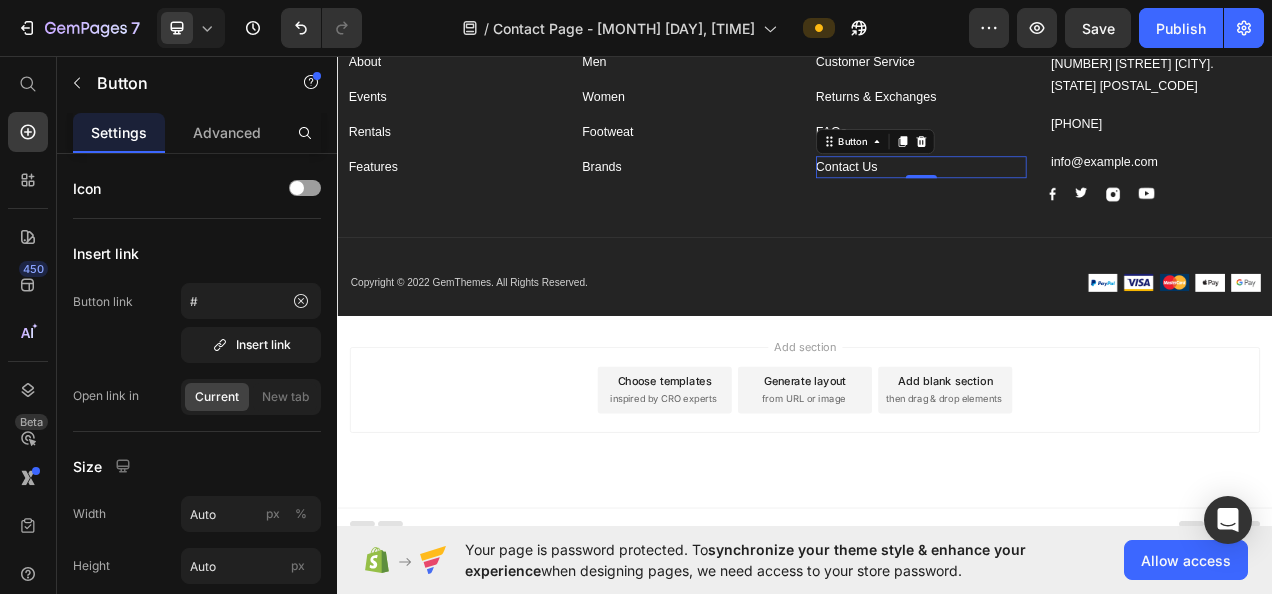 click 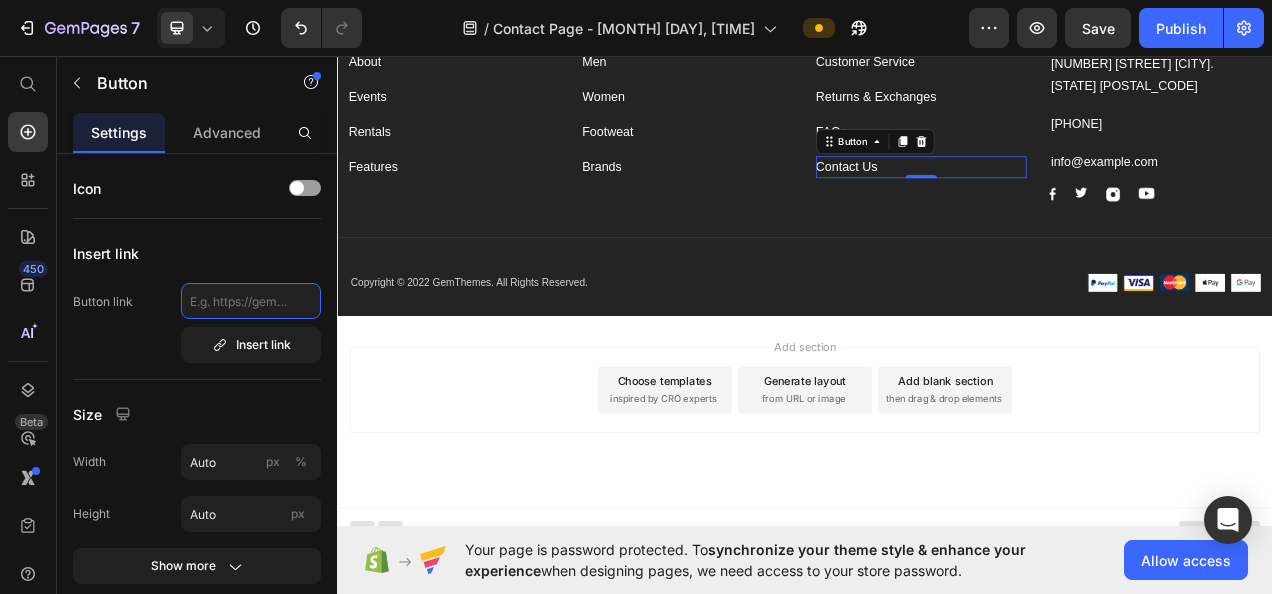 paste on "https://szzgh2-rc.myshopify.com/pages/contact-page-jul-13-03-11-43" 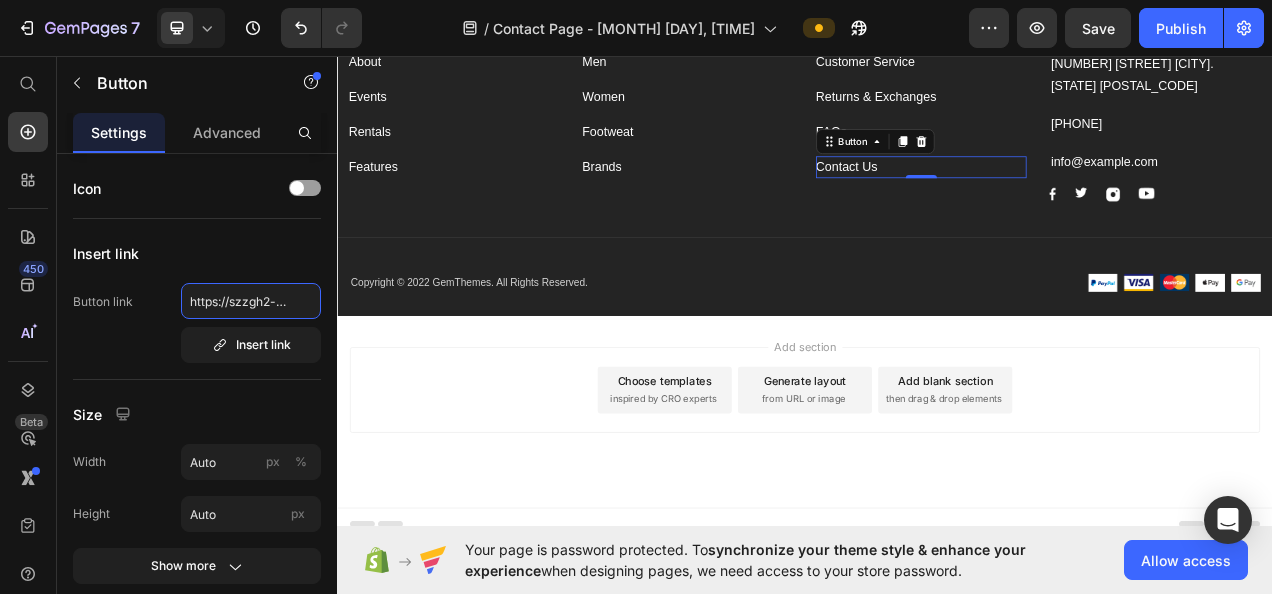 scroll, scrollTop: 0, scrollLeft: 302, axis: horizontal 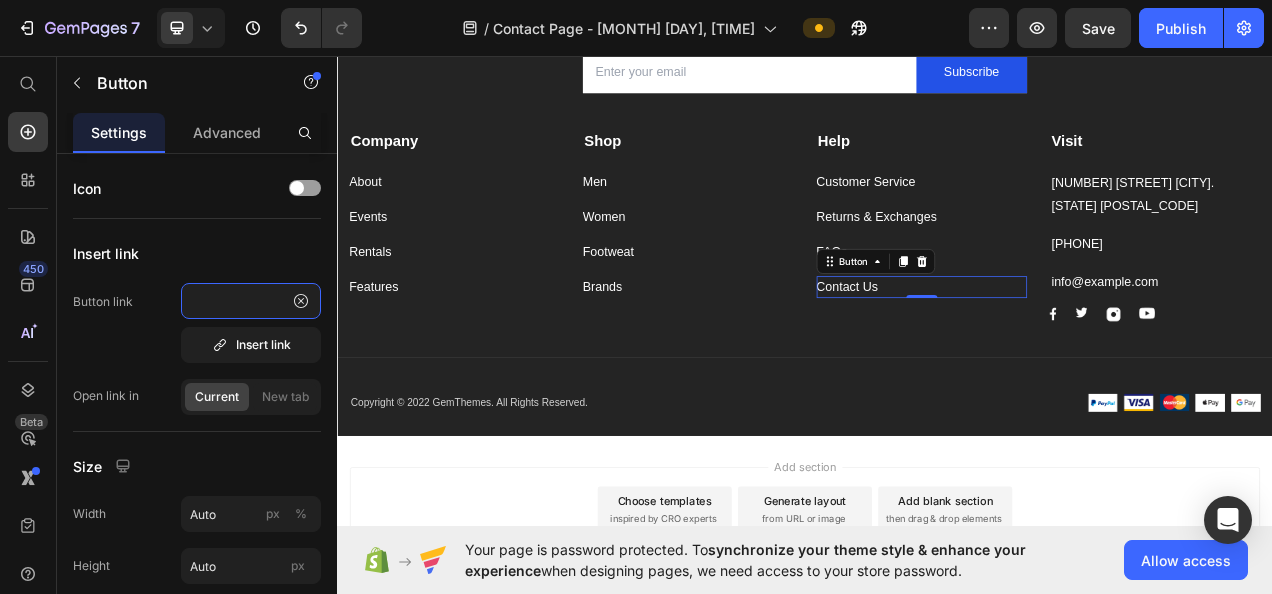 type on "https://szzgh2-rc.myshopify.com/pages/contact-page-jul-13-03-11-43" 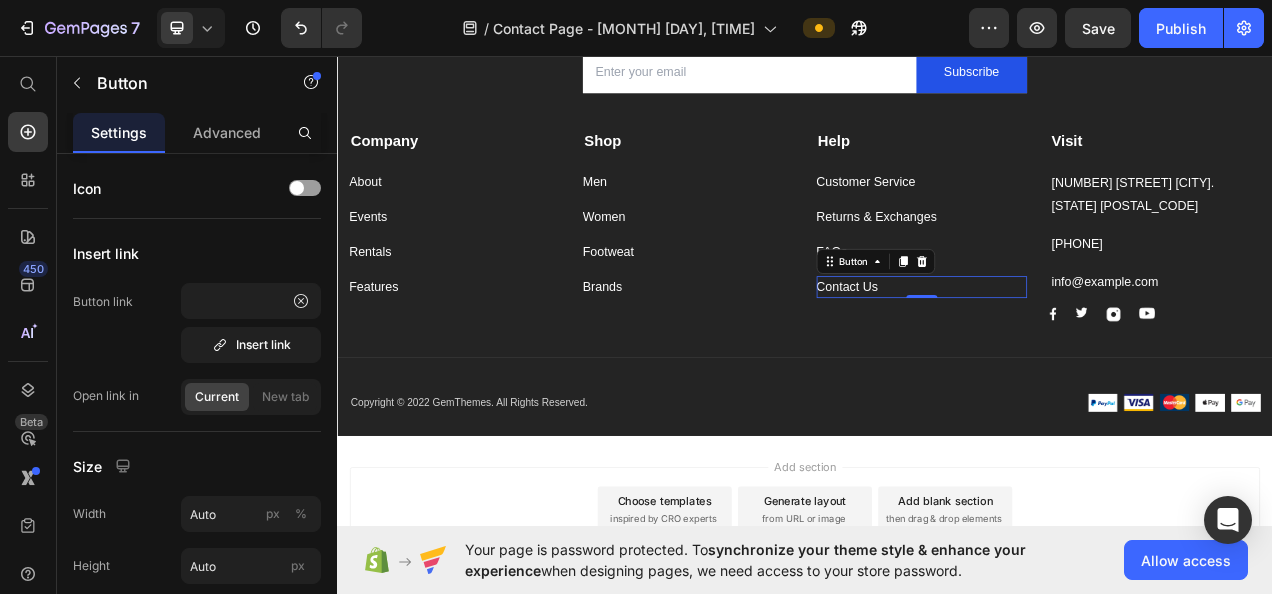 scroll, scrollTop: 0, scrollLeft: 0, axis: both 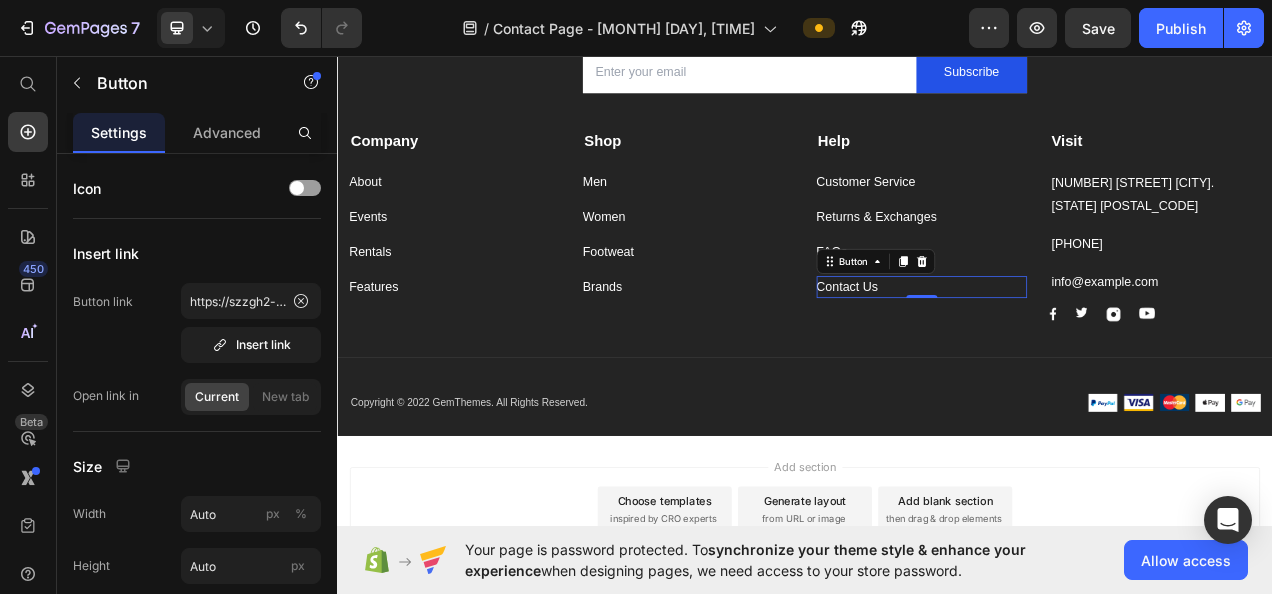 click on "Publish" at bounding box center (1181, 28) 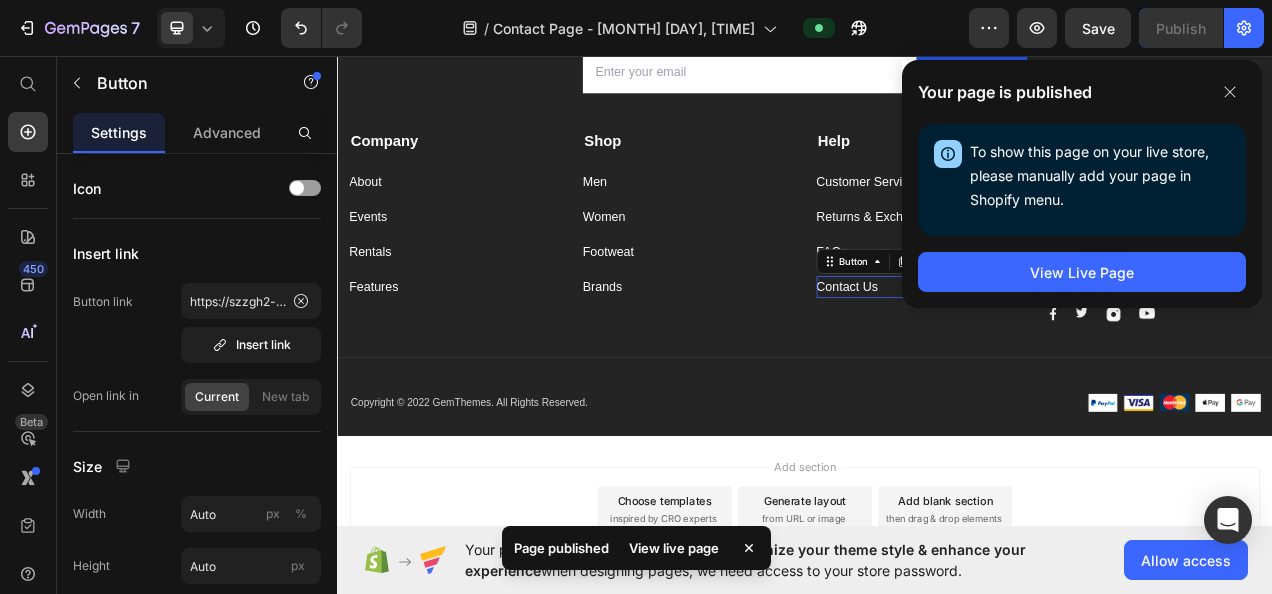 click on "View Live Page" at bounding box center (1082, 272) 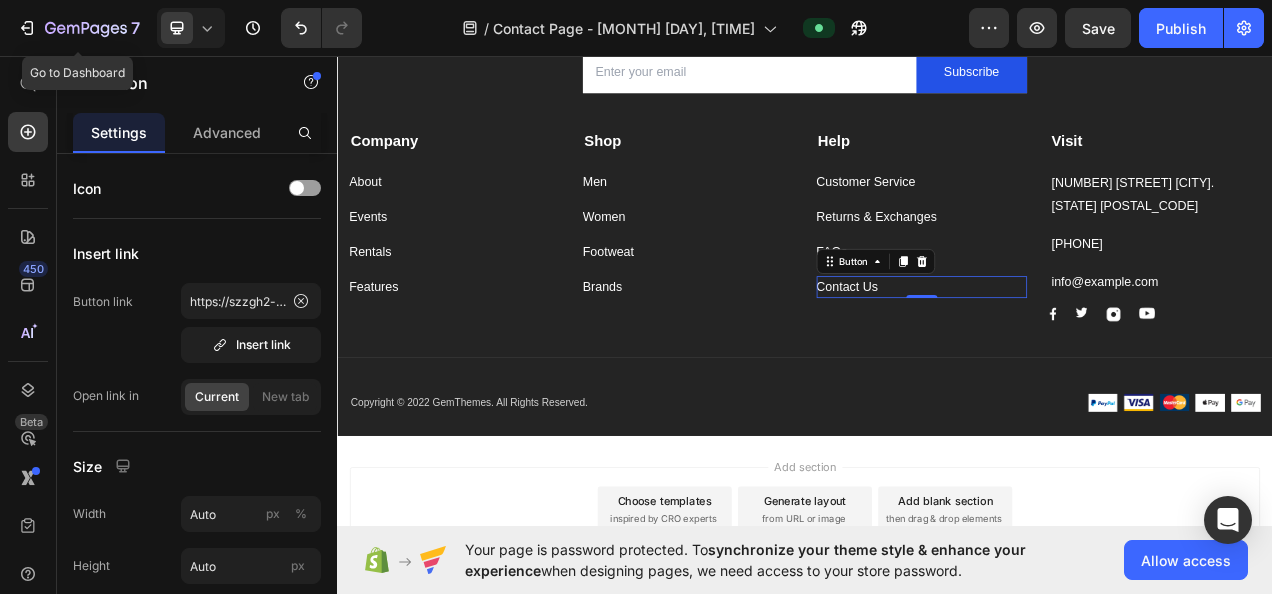 click 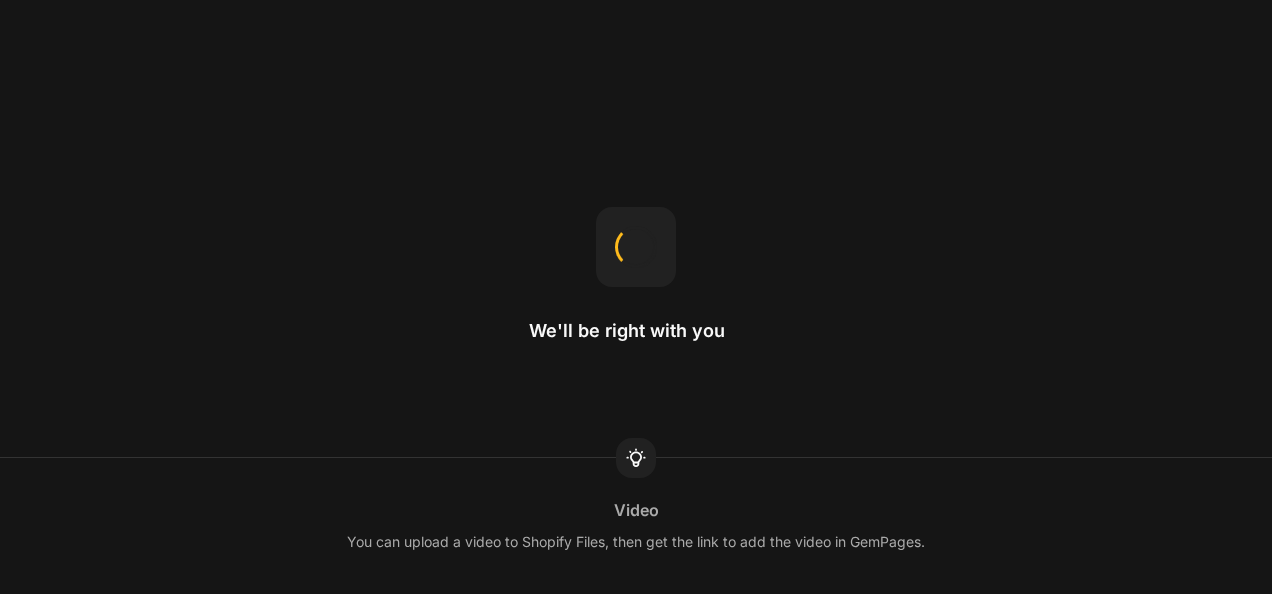 scroll, scrollTop: 0, scrollLeft: 0, axis: both 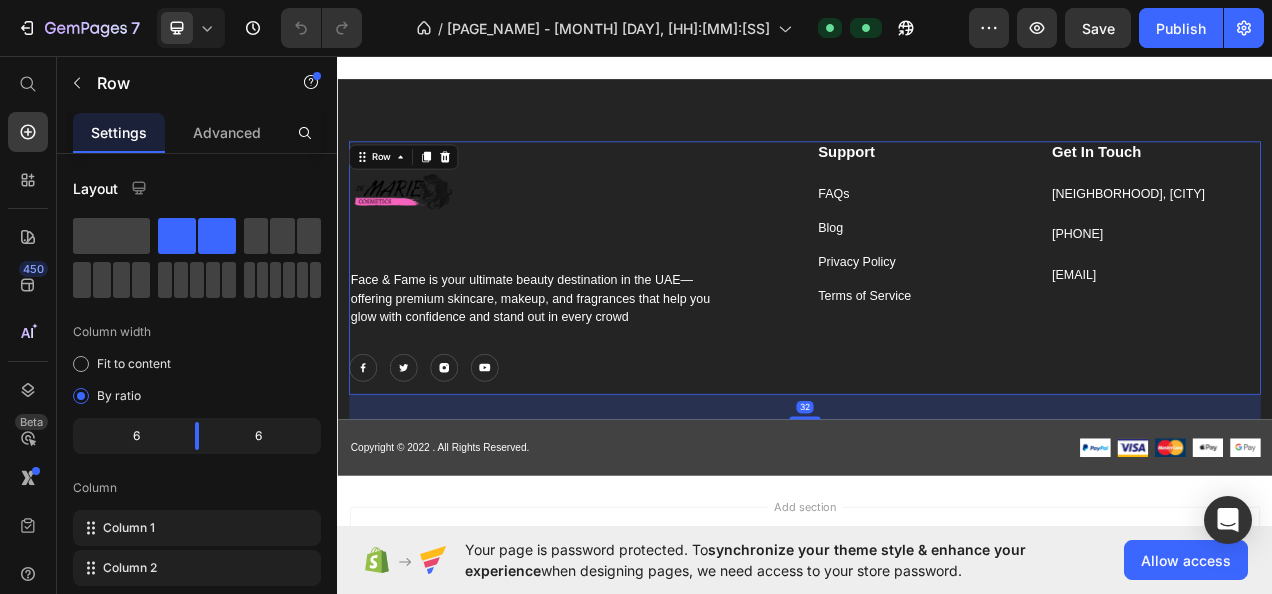 click at bounding box center (637, 237) 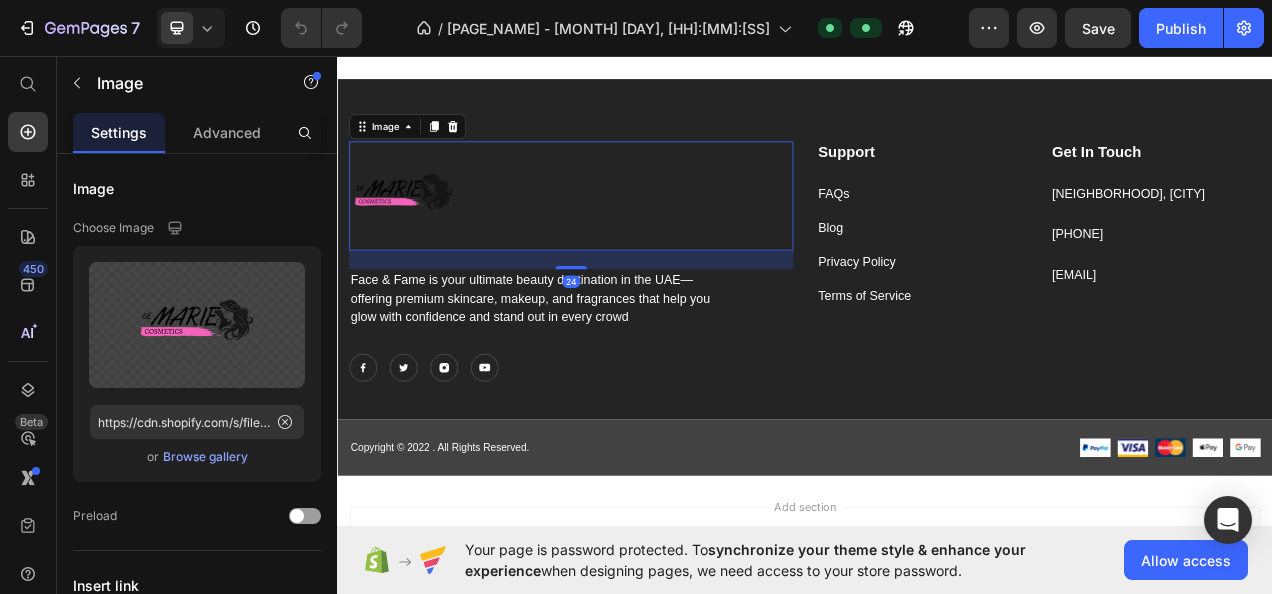 click at bounding box center (197, 325) 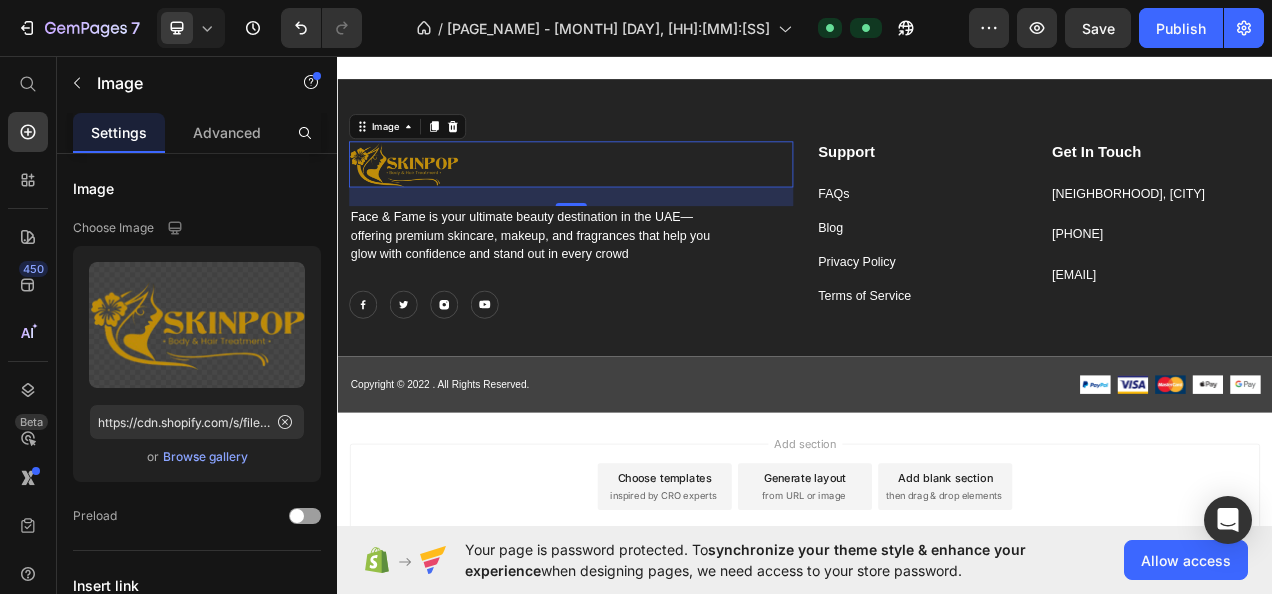 click on "Publish" 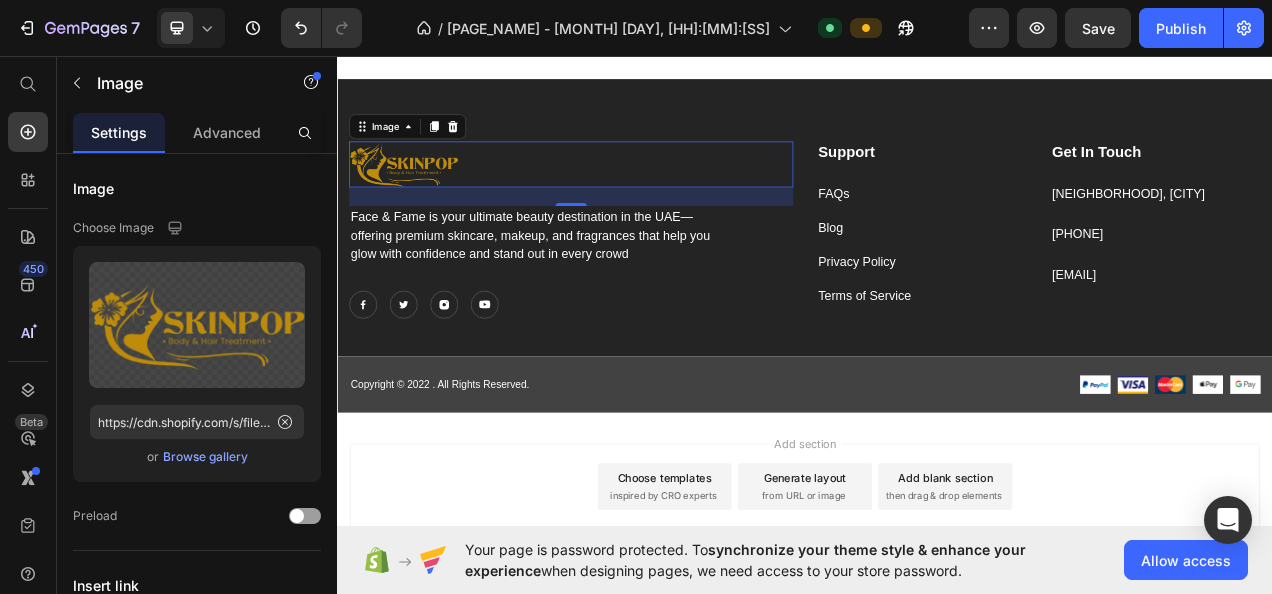 click on "Face & Fame is your ultimate beauty destination in the UAE—offering premium skincare, makeup, and fragrances that help you glow with confidence and stand out in every crowd" at bounding box center (587, 288) 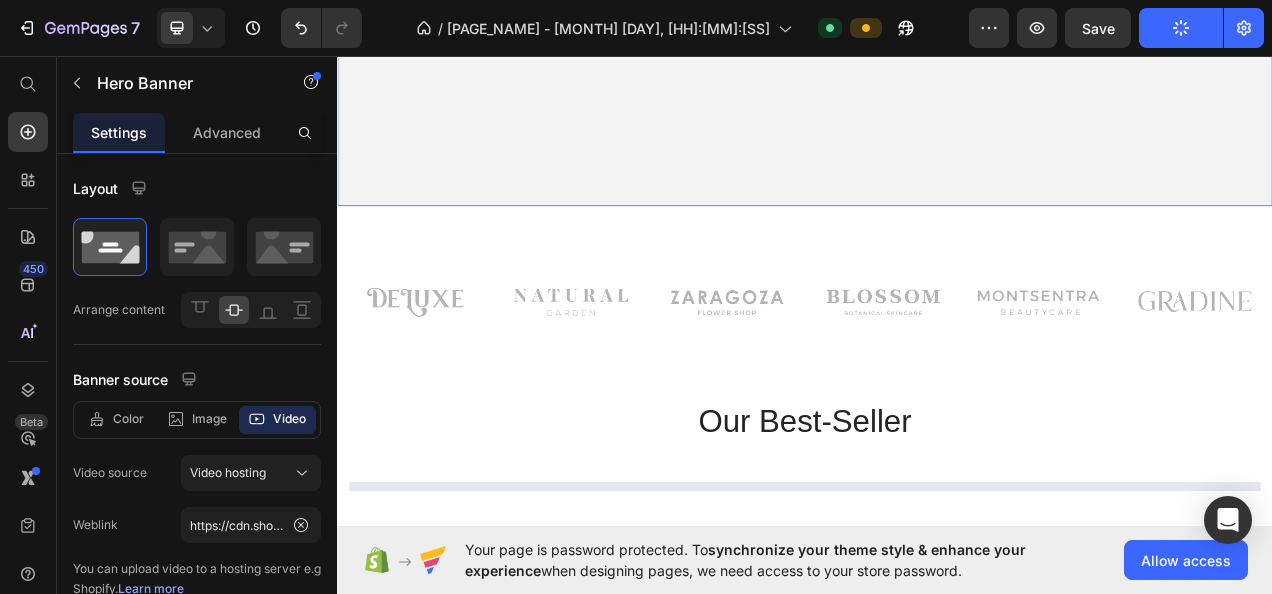 scroll, scrollTop: 0, scrollLeft: 0, axis: both 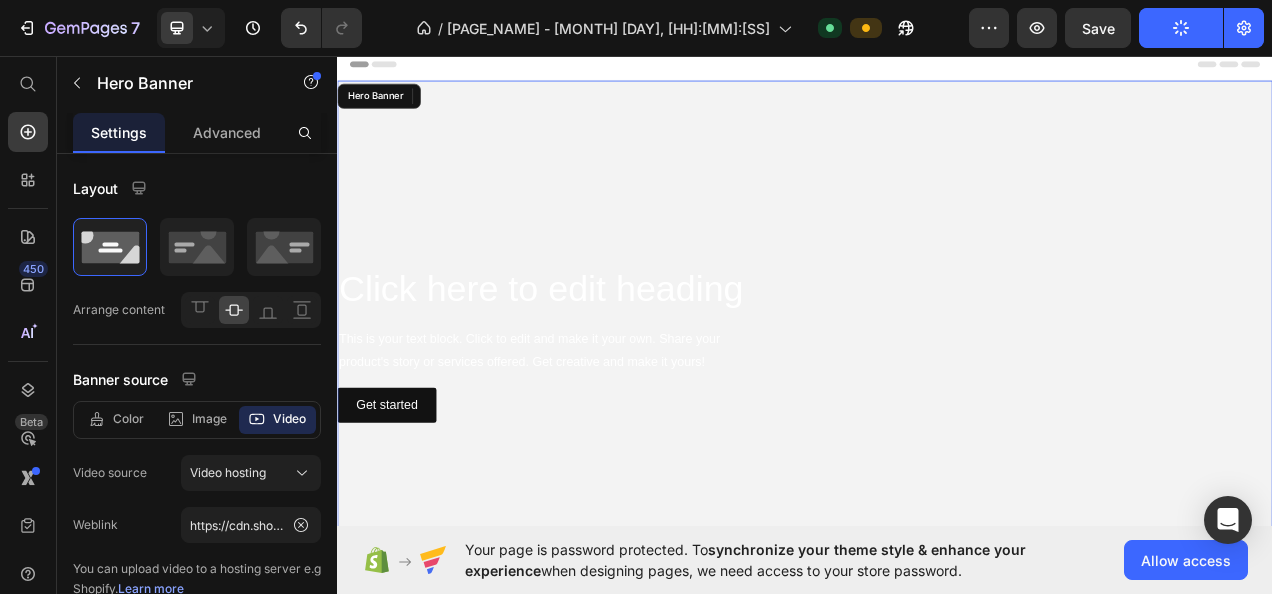 click 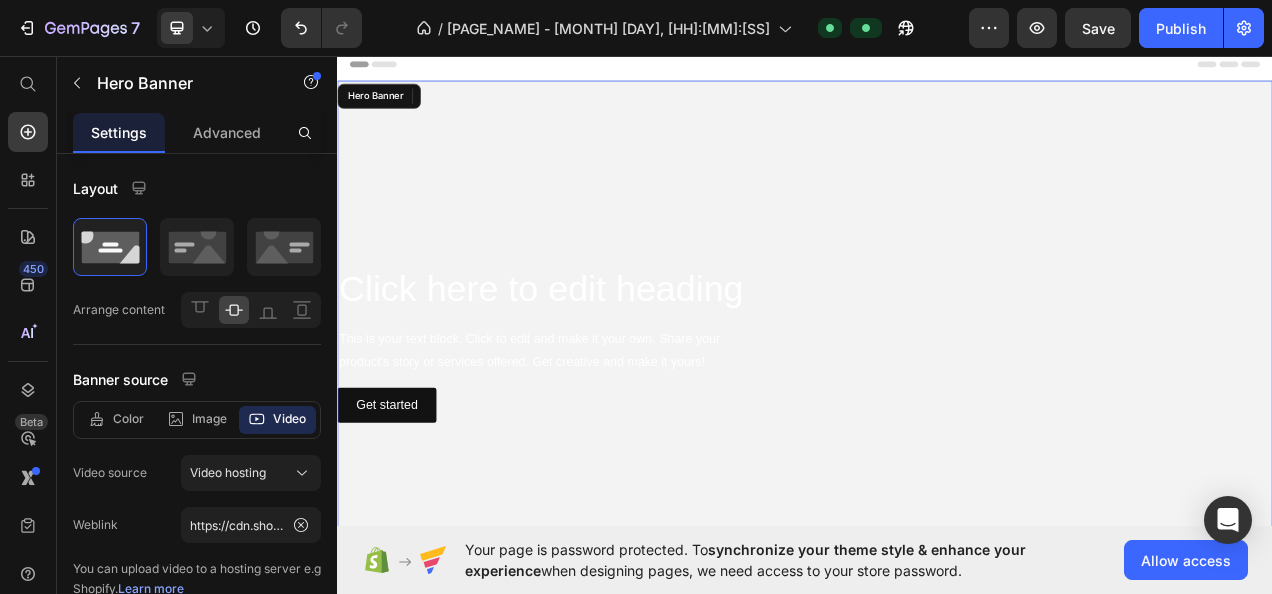 click 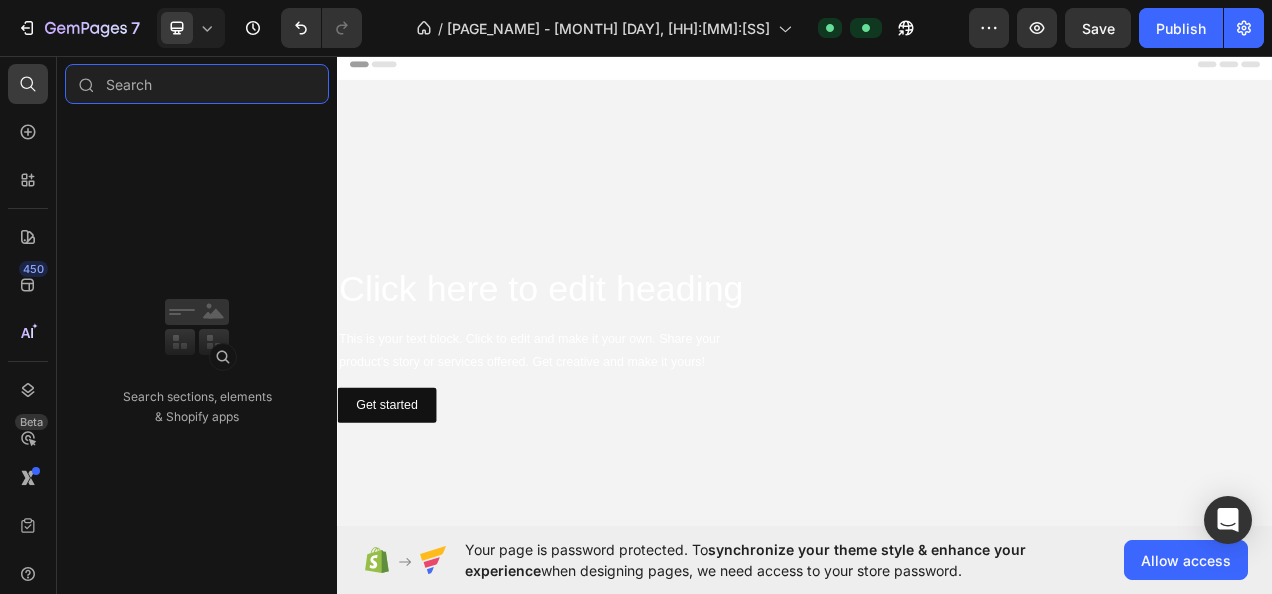click at bounding box center [197, 84] 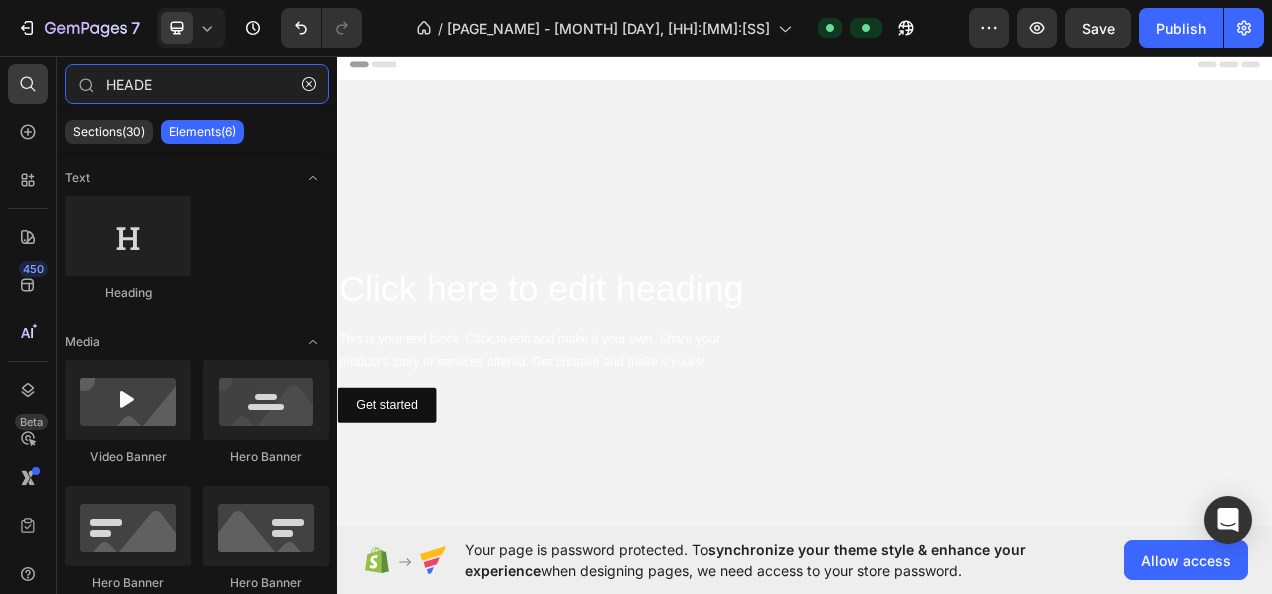 type on "HEADER" 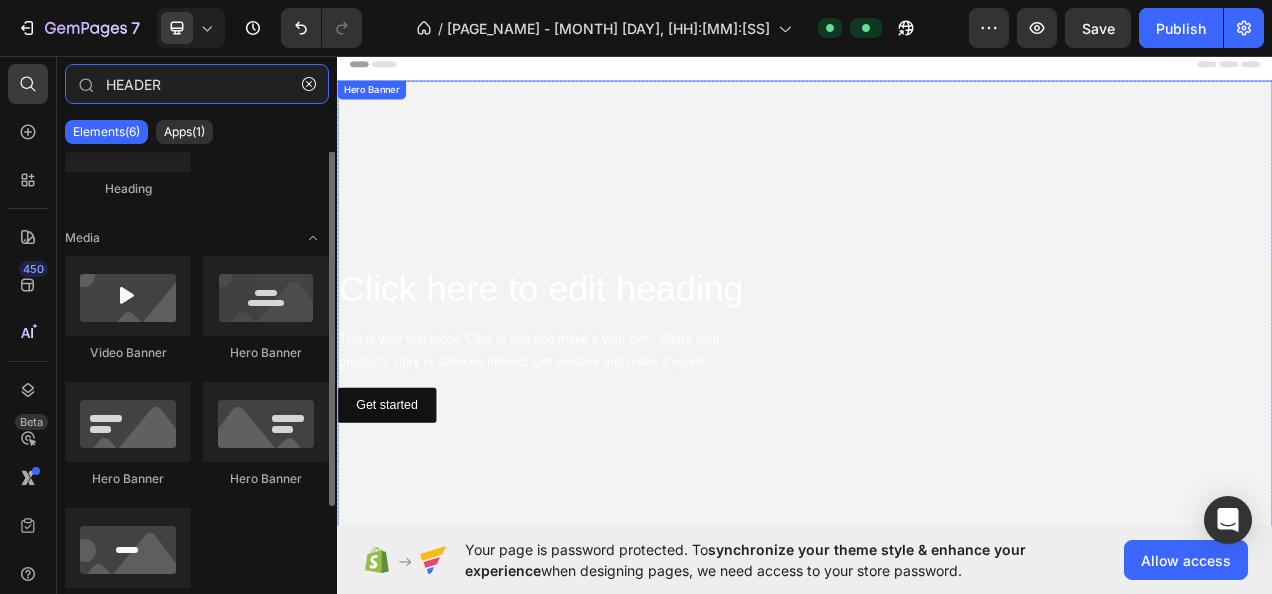 scroll, scrollTop: 134, scrollLeft: 0, axis: vertical 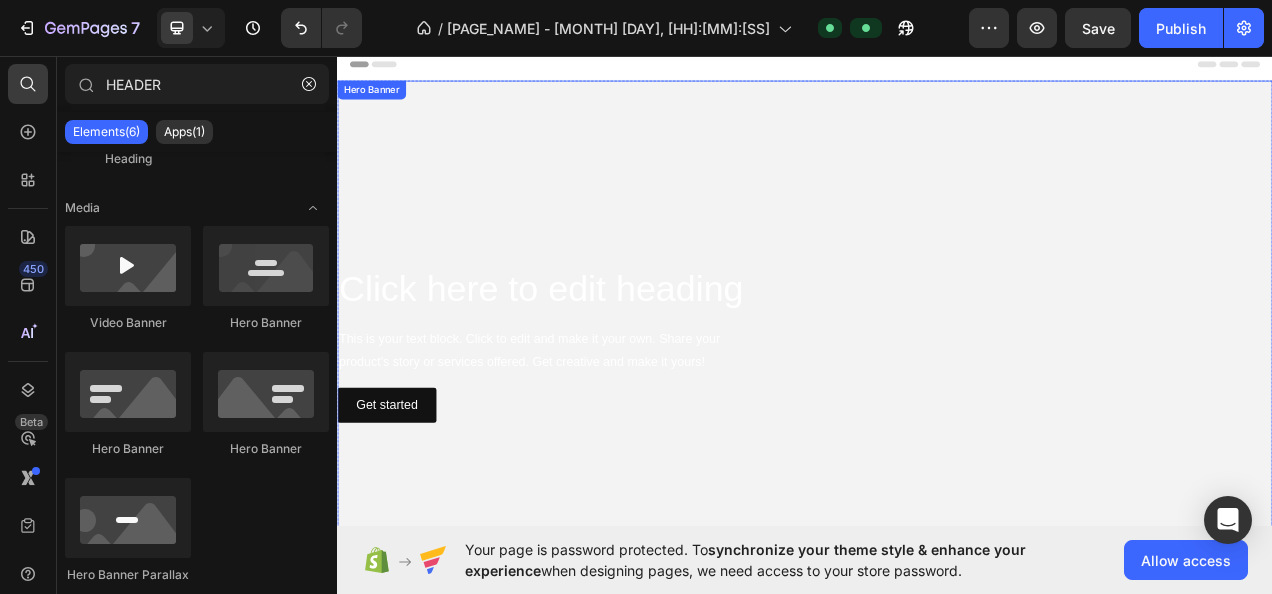 click 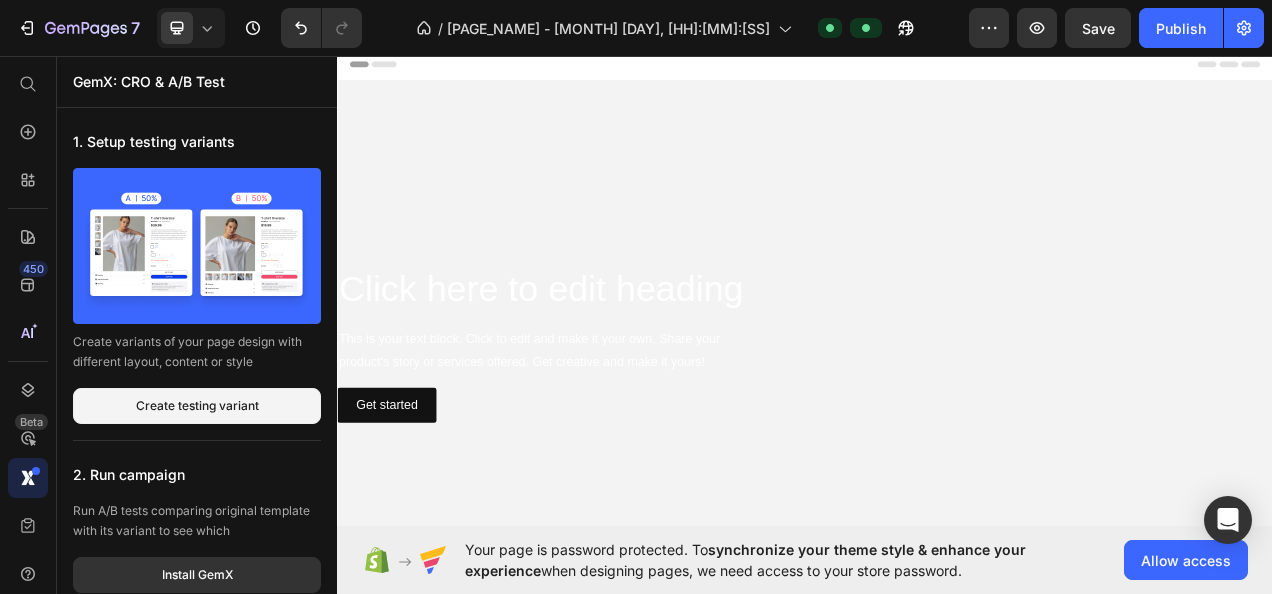 click on "Create testing variant" at bounding box center [197, 406] 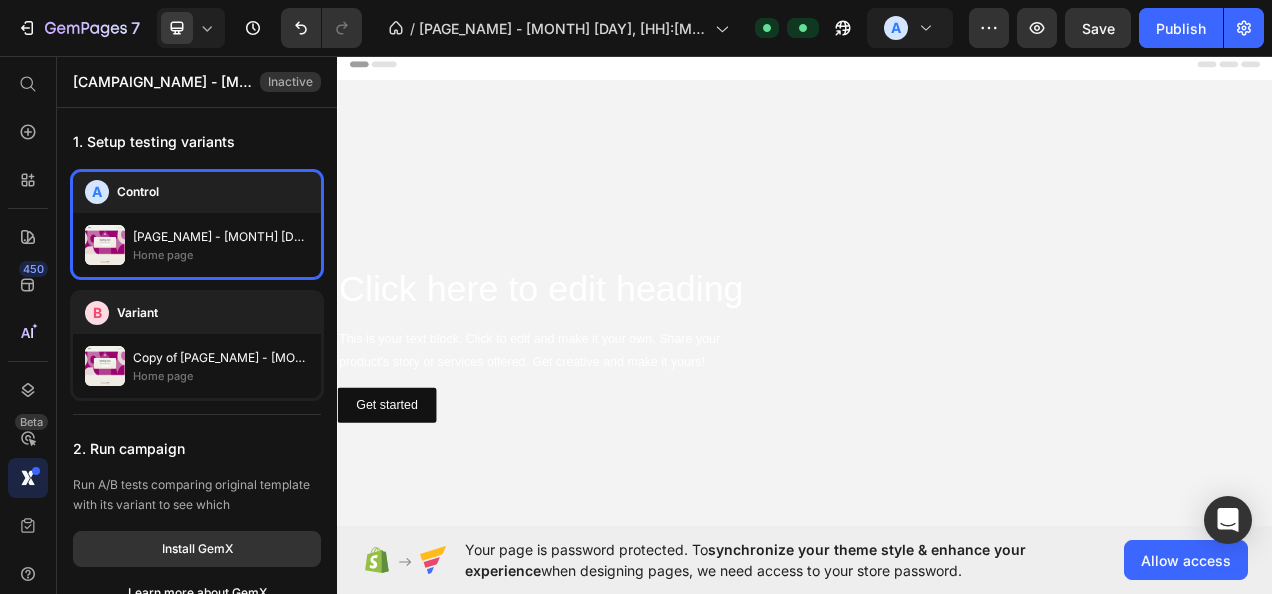 scroll, scrollTop: 32, scrollLeft: 0, axis: vertical 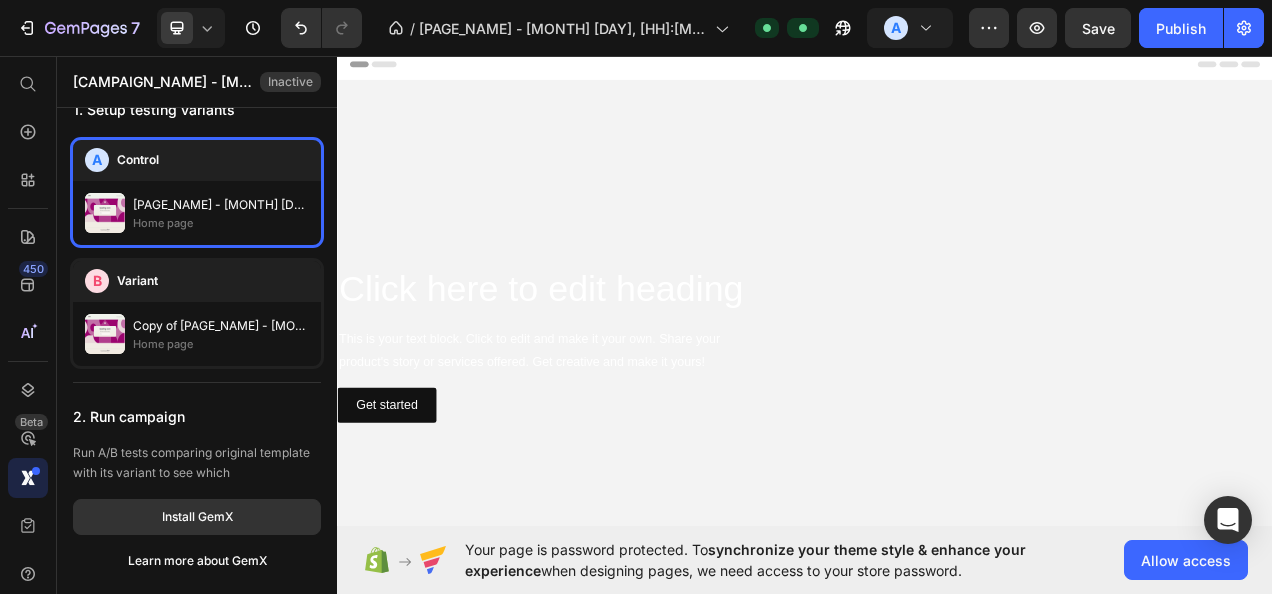 click on "Install GemX" at bounding box center [197, 517] 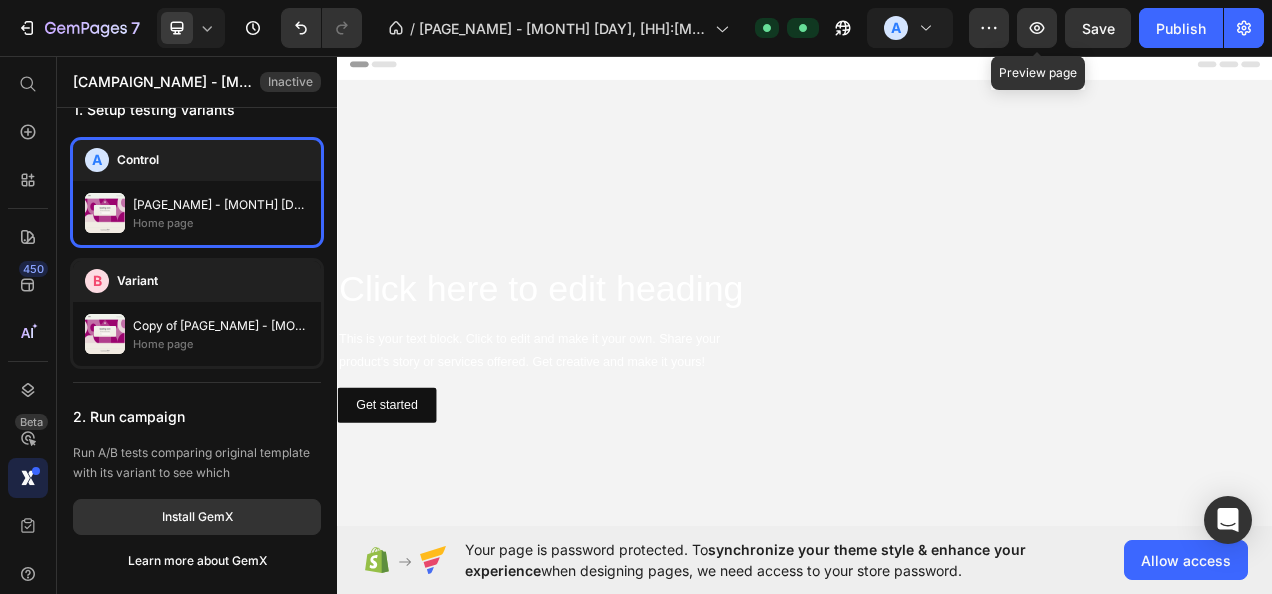 click 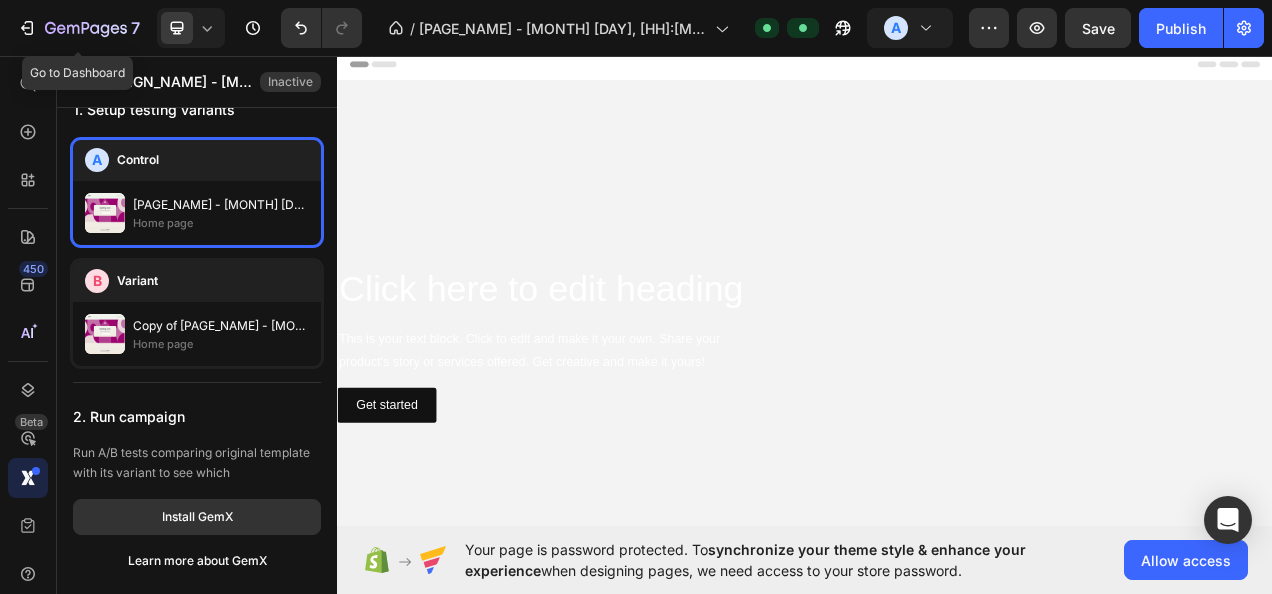 click on "7" at bounding box center (78, 28) 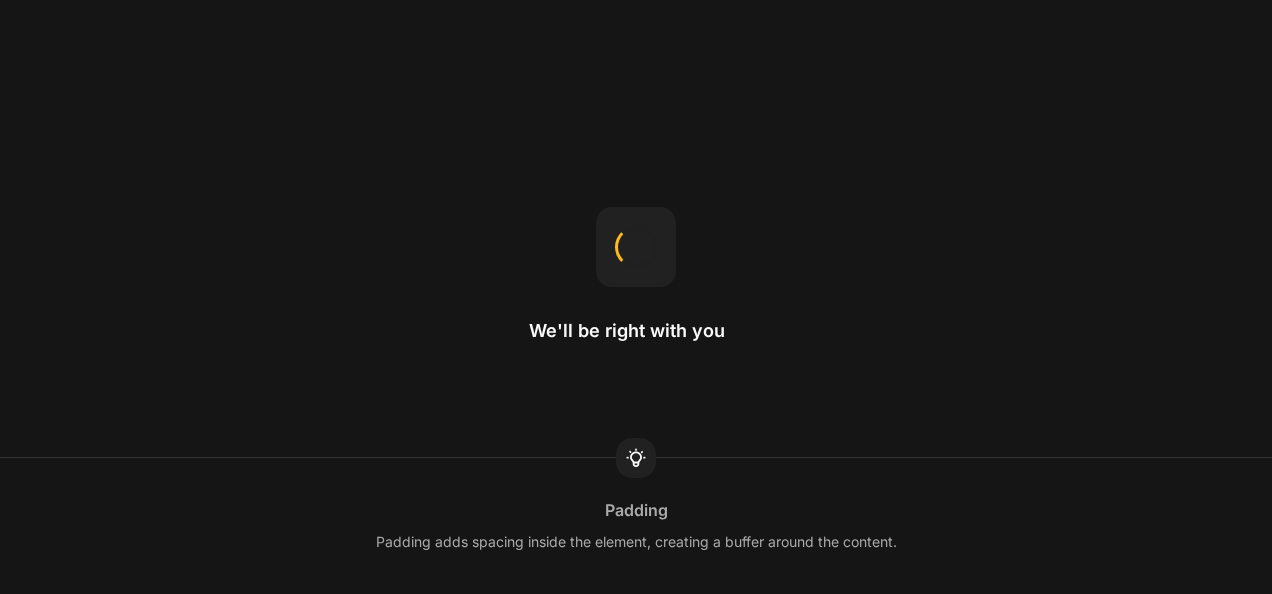 scroll, scrollTop: 0, scrollLeft: 0, axis: both 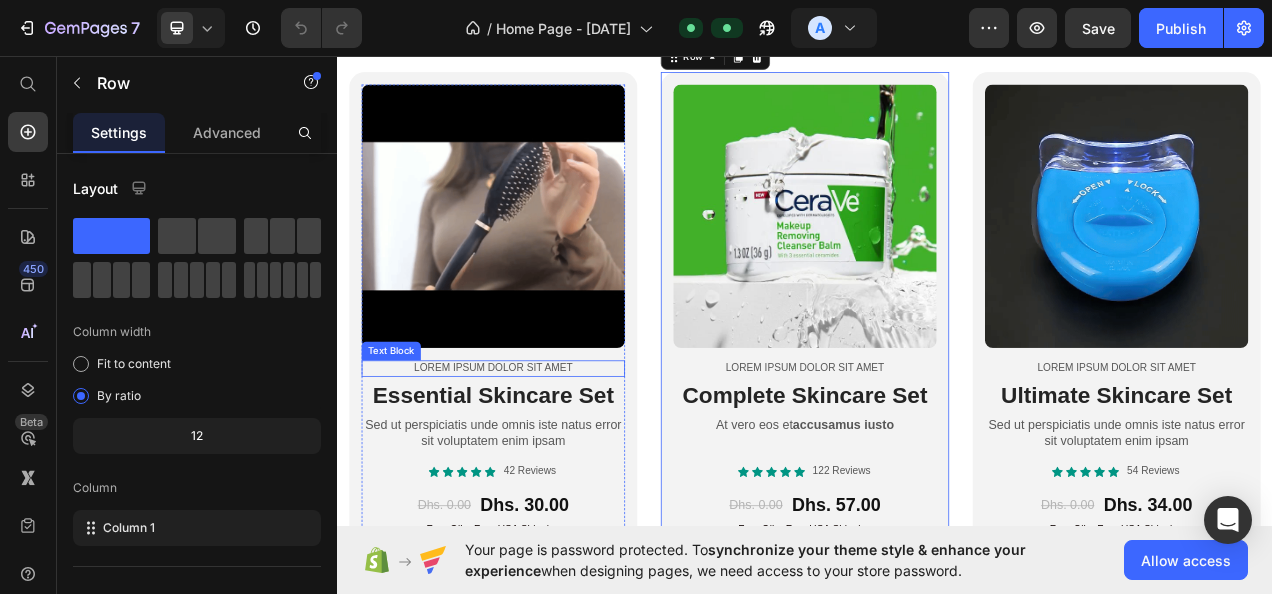 click on "Lorem ipsum dolor sit amet" at bounding box center [537, 458] 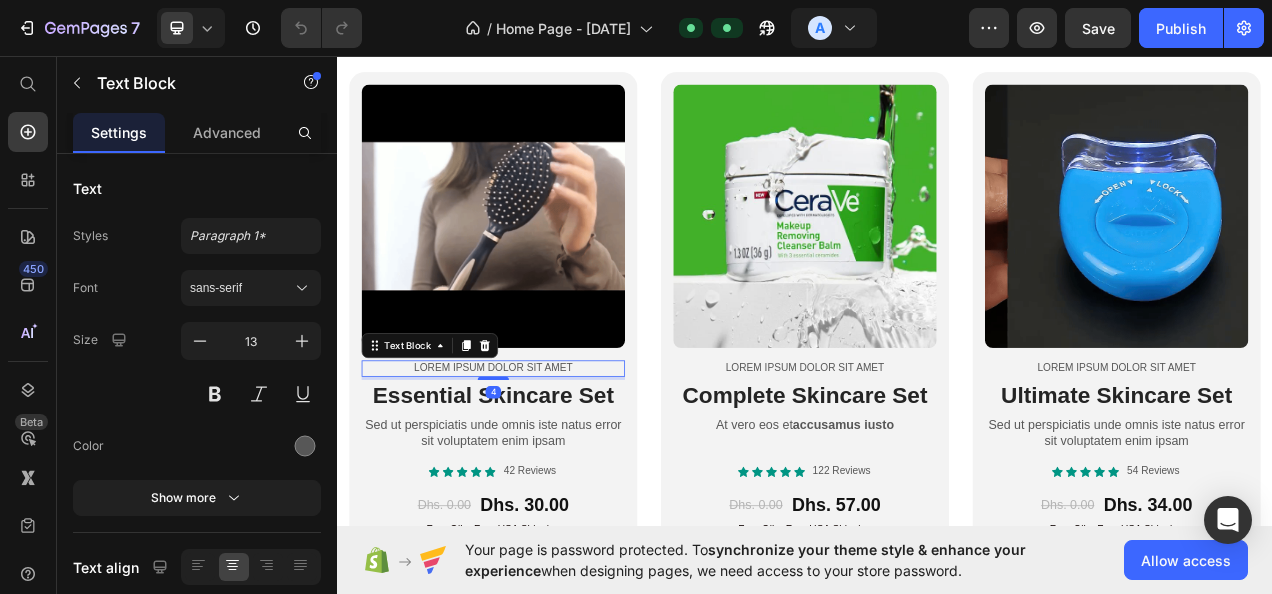 click 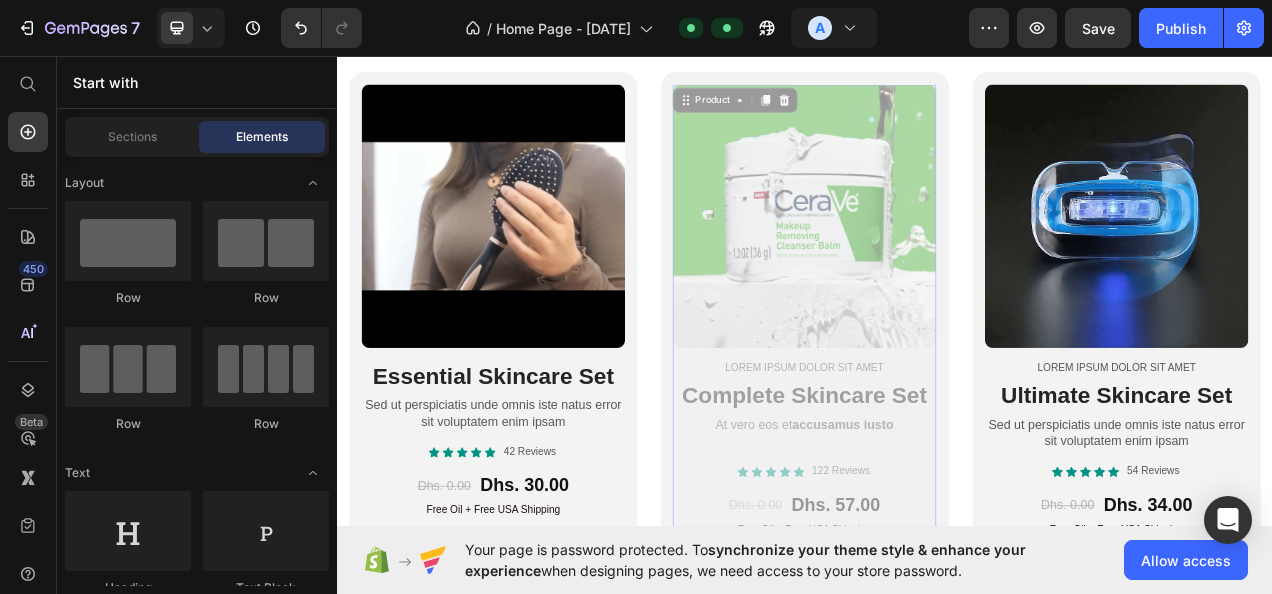 drag, startPoint x: 859, startPoint y: 433, endPoint x: 857, endPoint y: 446, distance: 13.152946 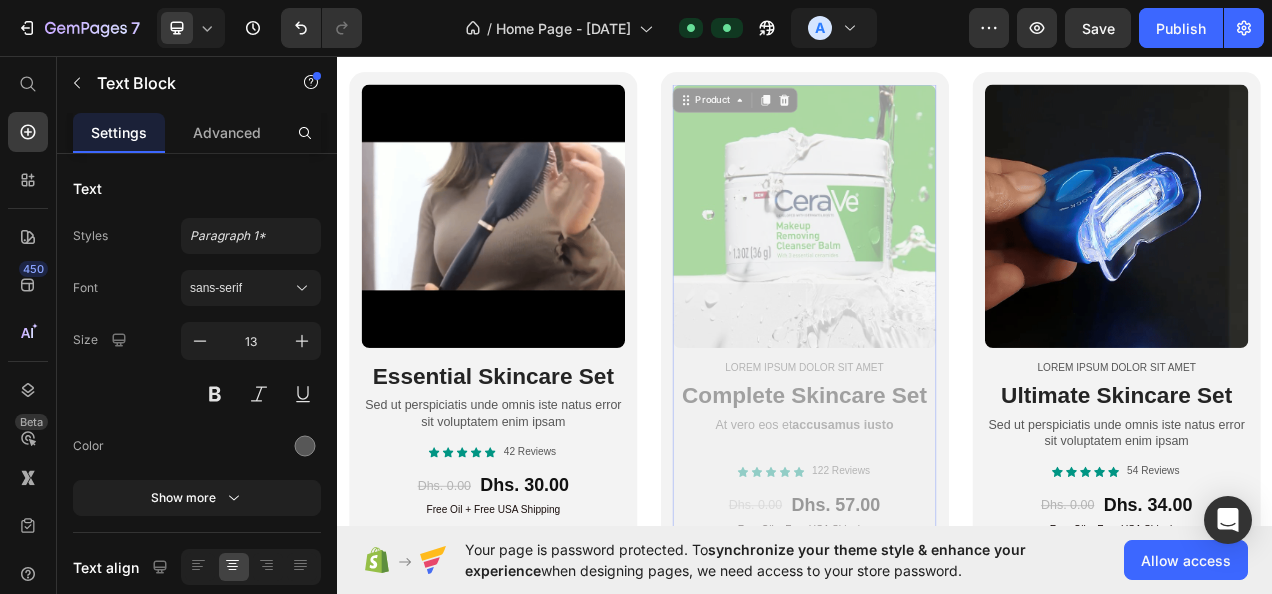 click on "Lorem ipsum dolor sit amet" at bounding box center [337, 48] 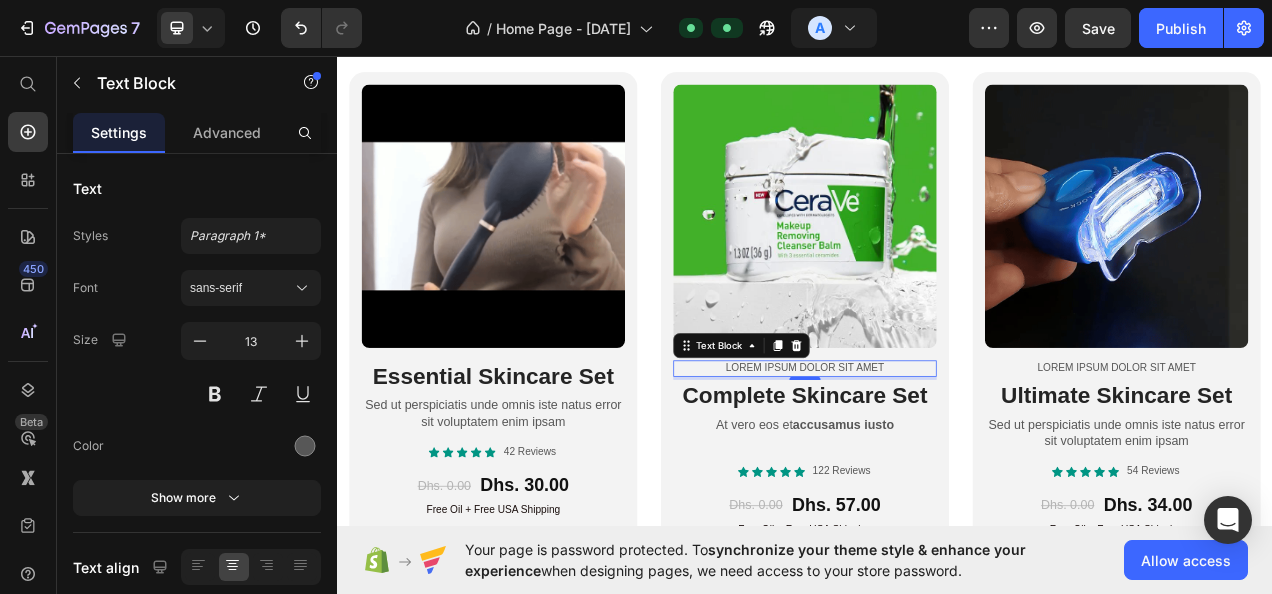 click 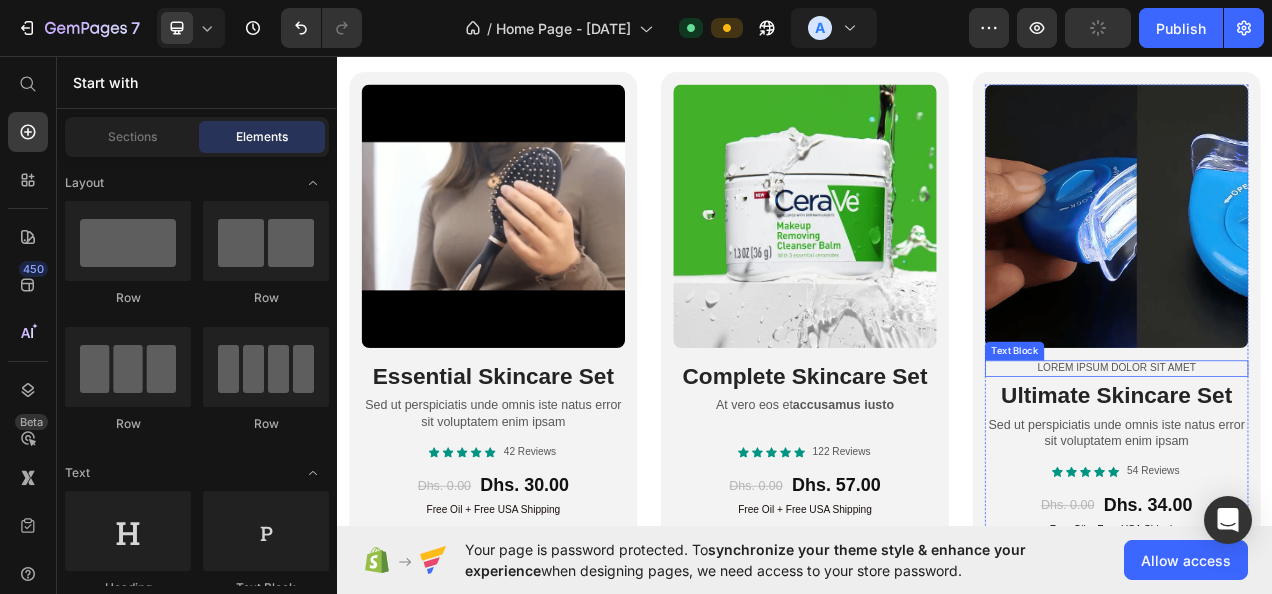click on "Lorem ipsum dolor sit amet" at bounding box center (1337, 458) 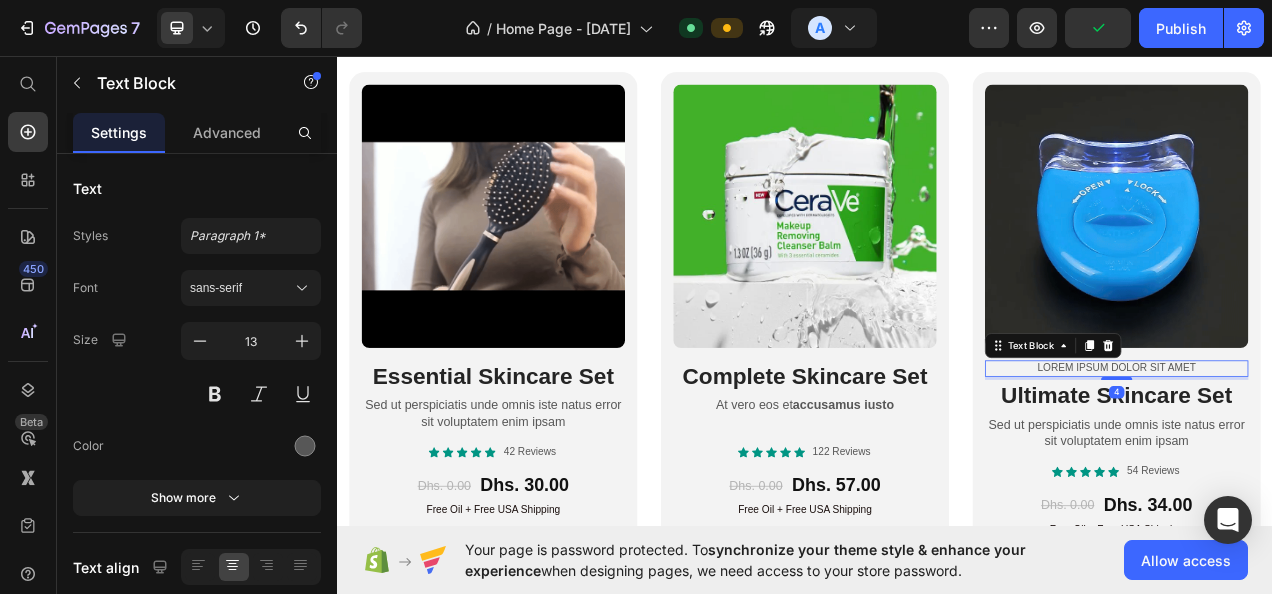 click 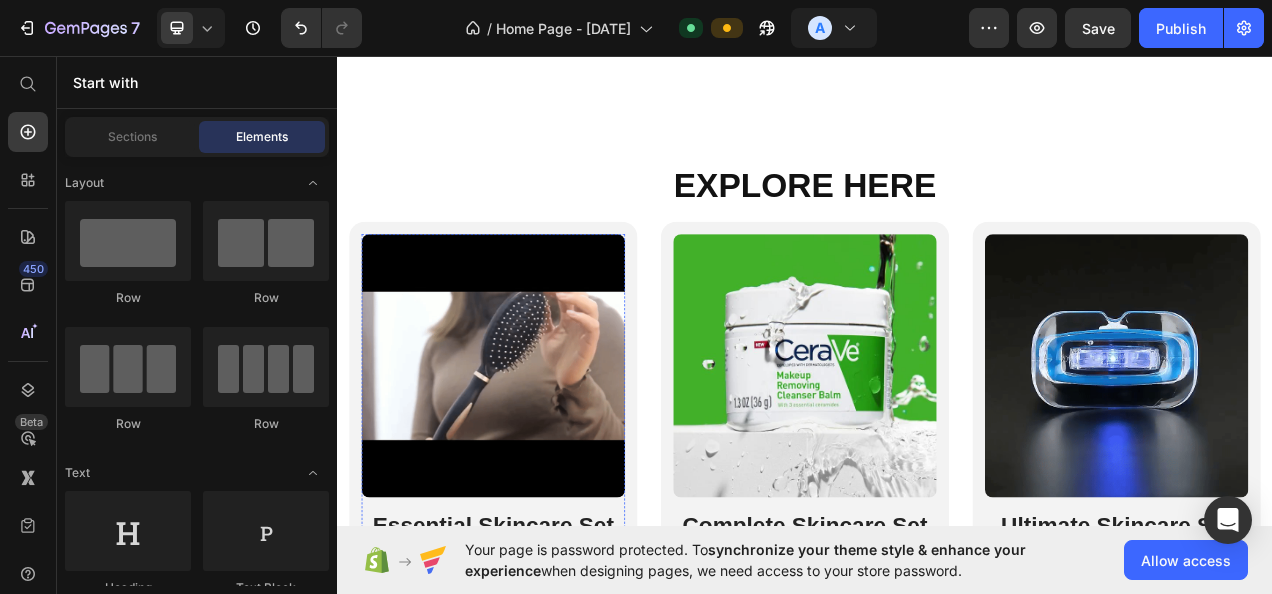 scroll, scrollTop: 1428, scrollLeft: 0, axis: vertical 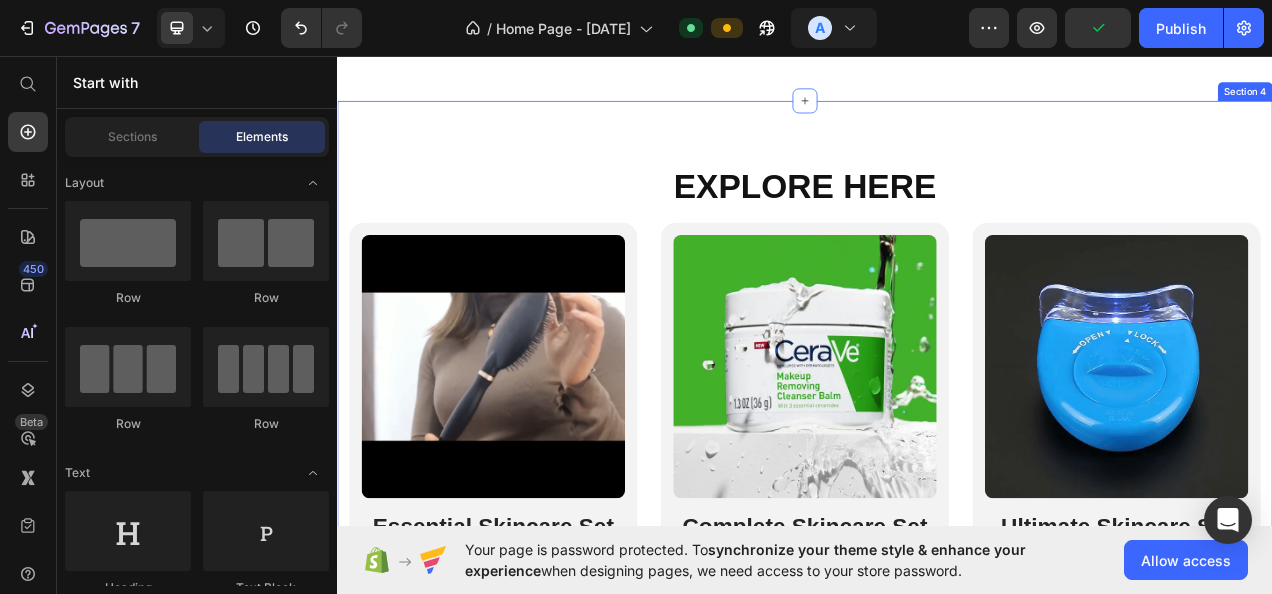 click at bounding box center (937, 115) 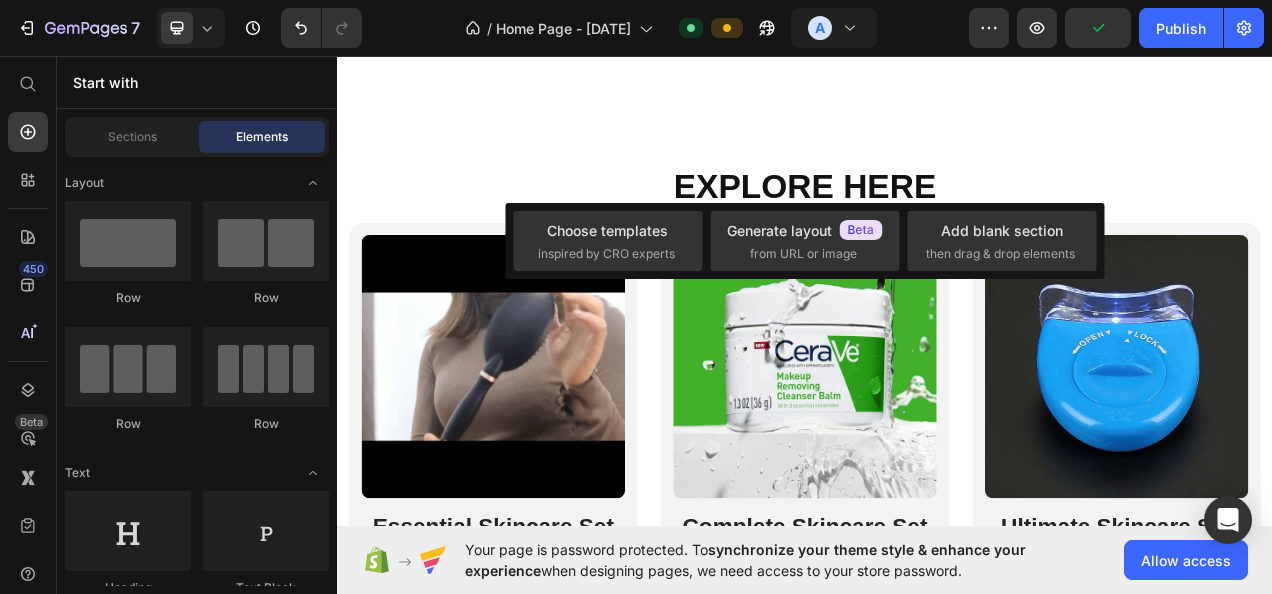 click on "Add blank section" at bounding box center [1002, 230] 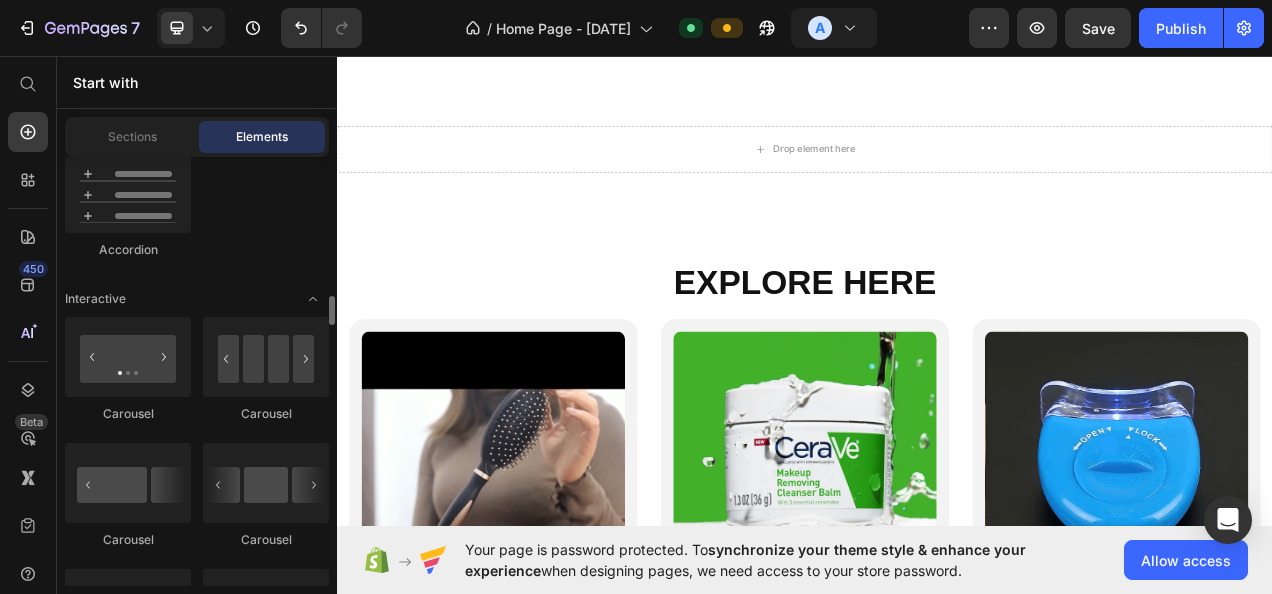 scroll, scrollTop: 2010, scrollLeft: 0, axis: vertical 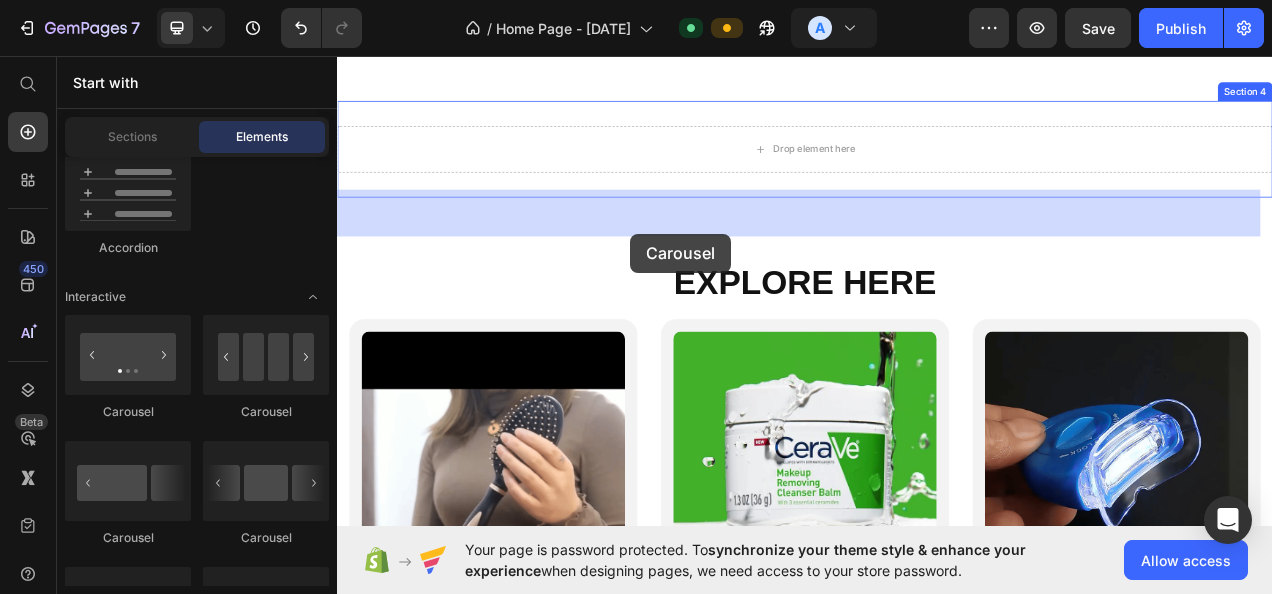 drag, startPoint x: 615, startPoint y: 546, endPoint x: 713, endPoint y: 286, distance: 277.85608 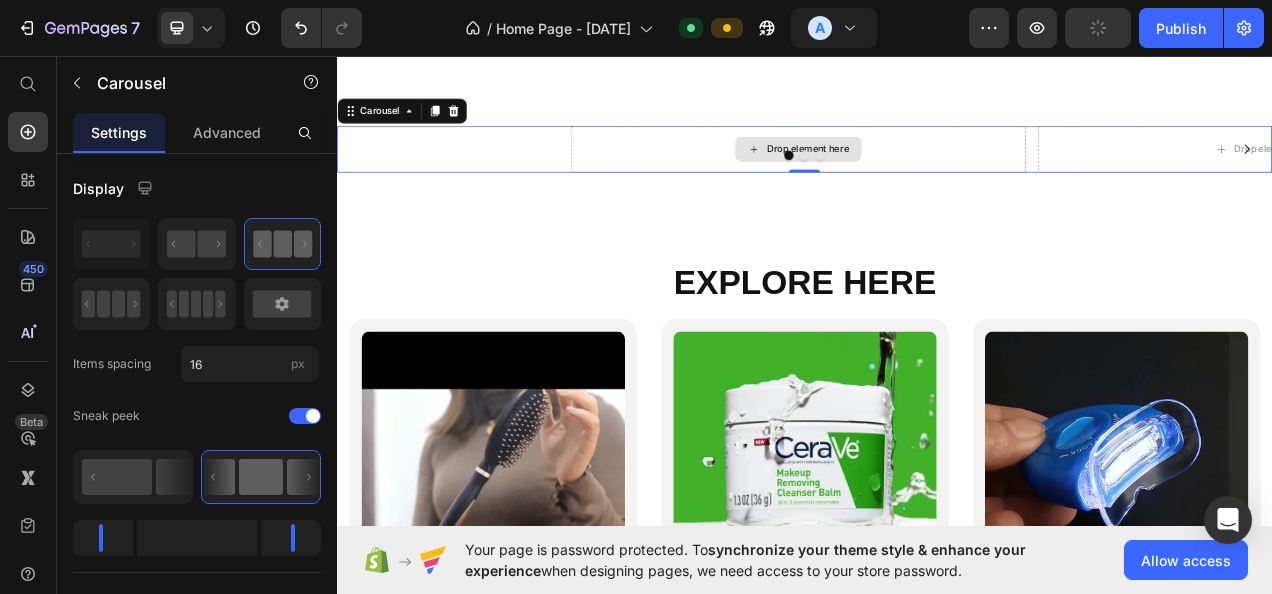 drag, startPoint x: 609, startPoint y: 522, endPoint x: 869, endPoint y: 255, distance: 372.67813 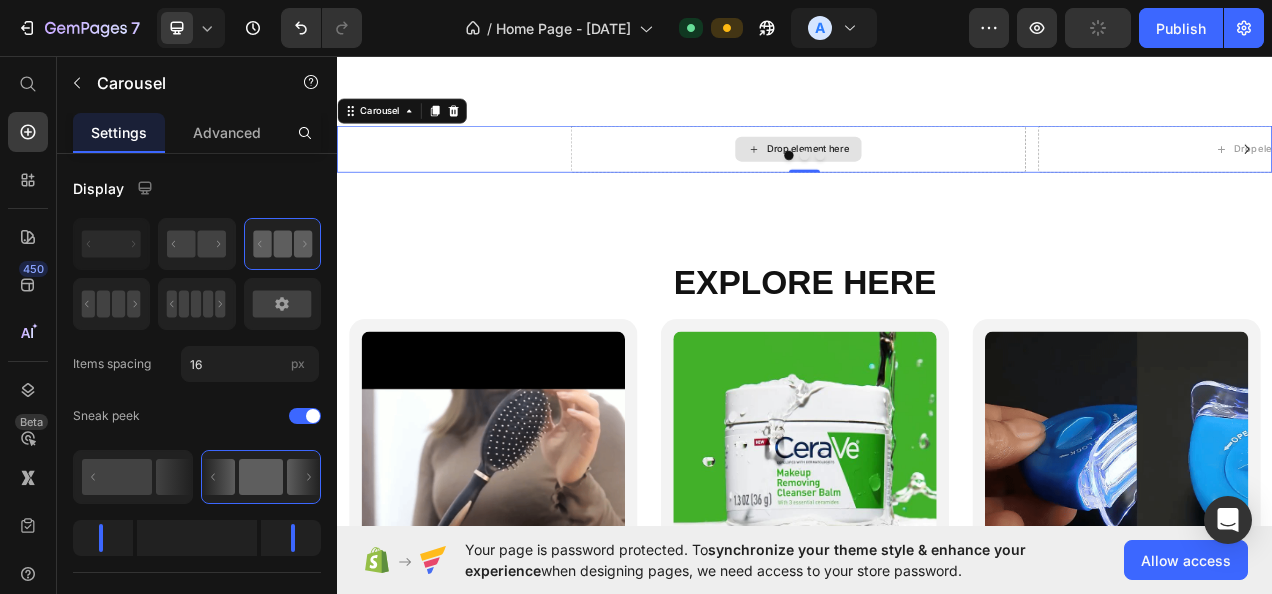 click 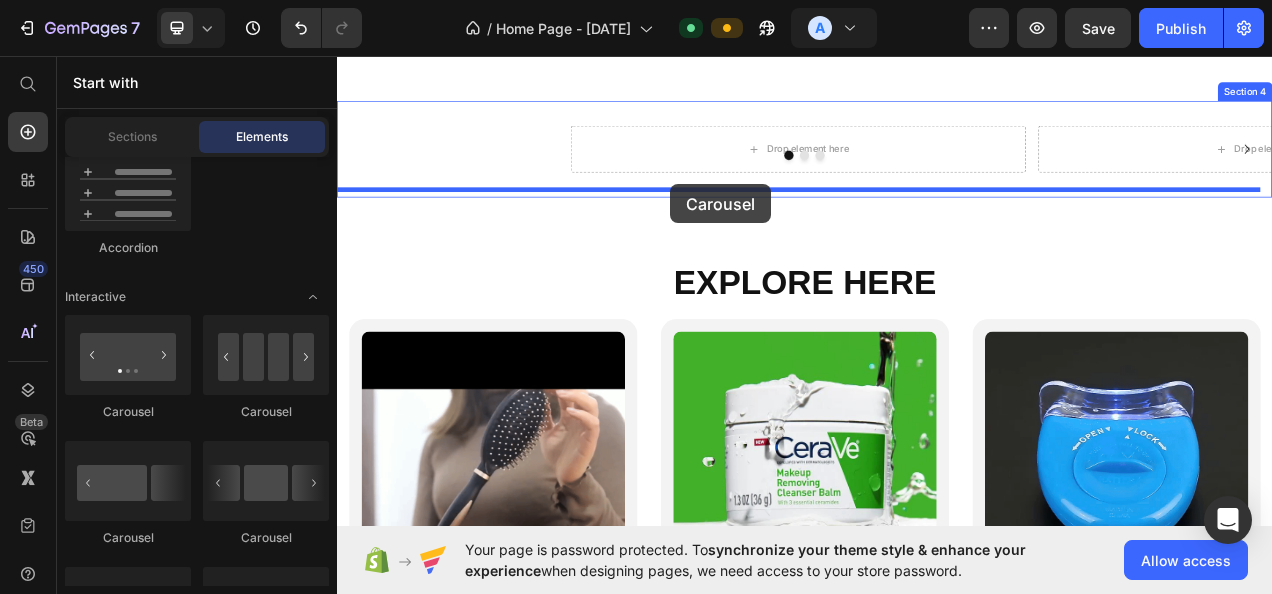 drag, startPoint x: 583, startPoint y: 538, endPoint x: 764, endPoint y: 222, distance: 364.16617 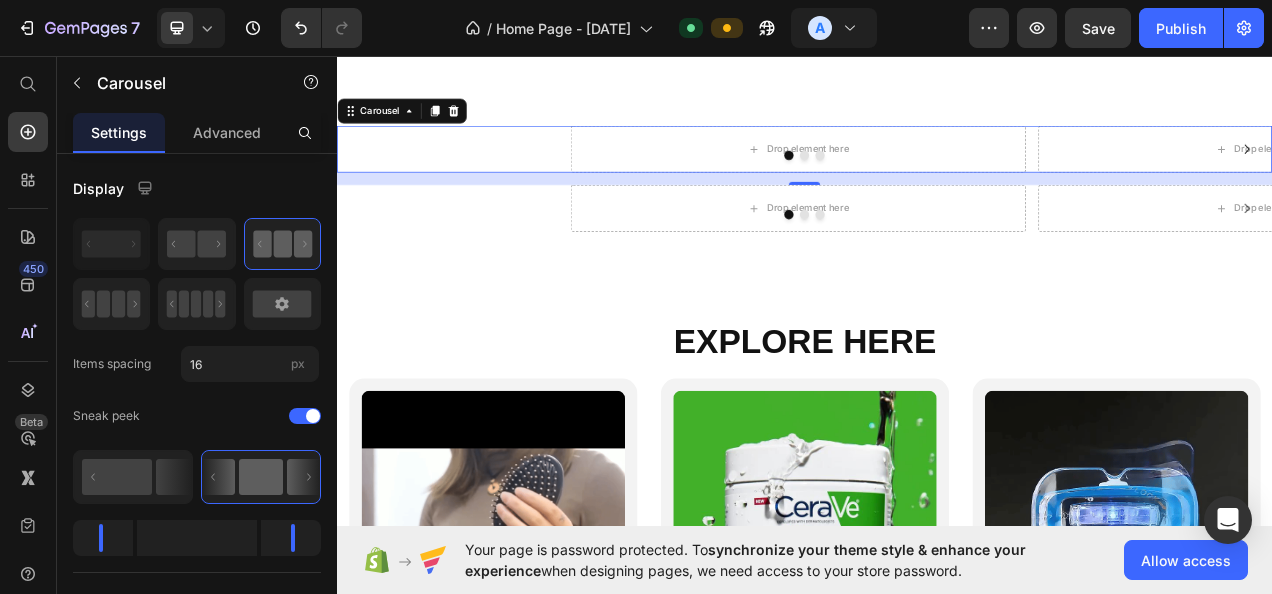 click 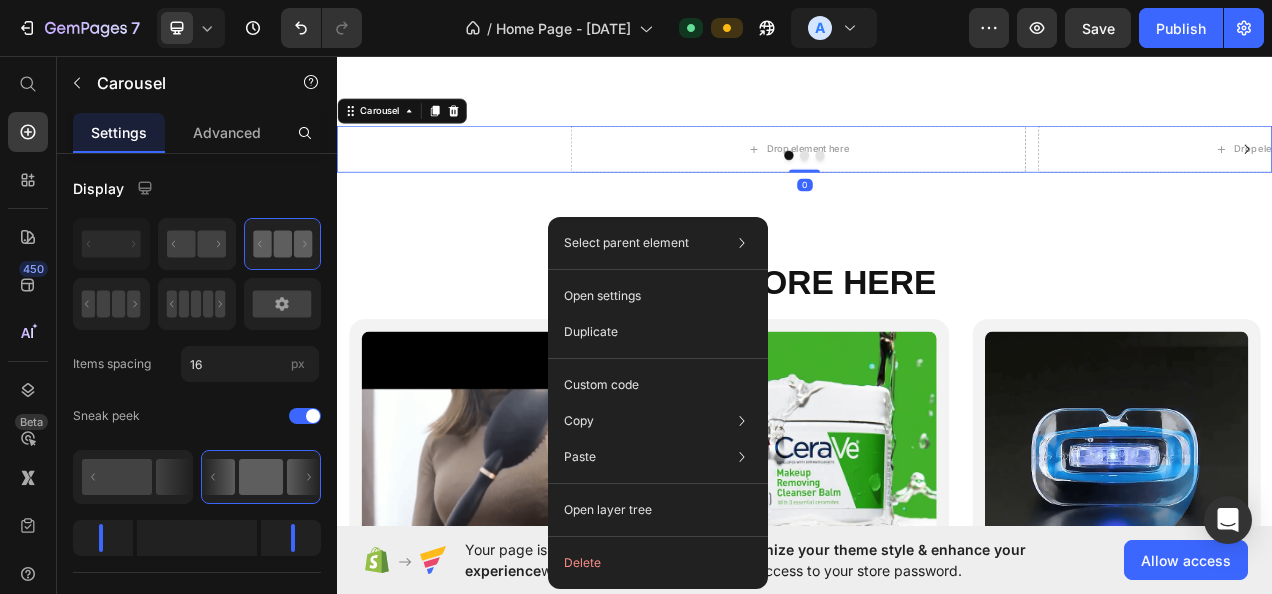 click on "Delete" 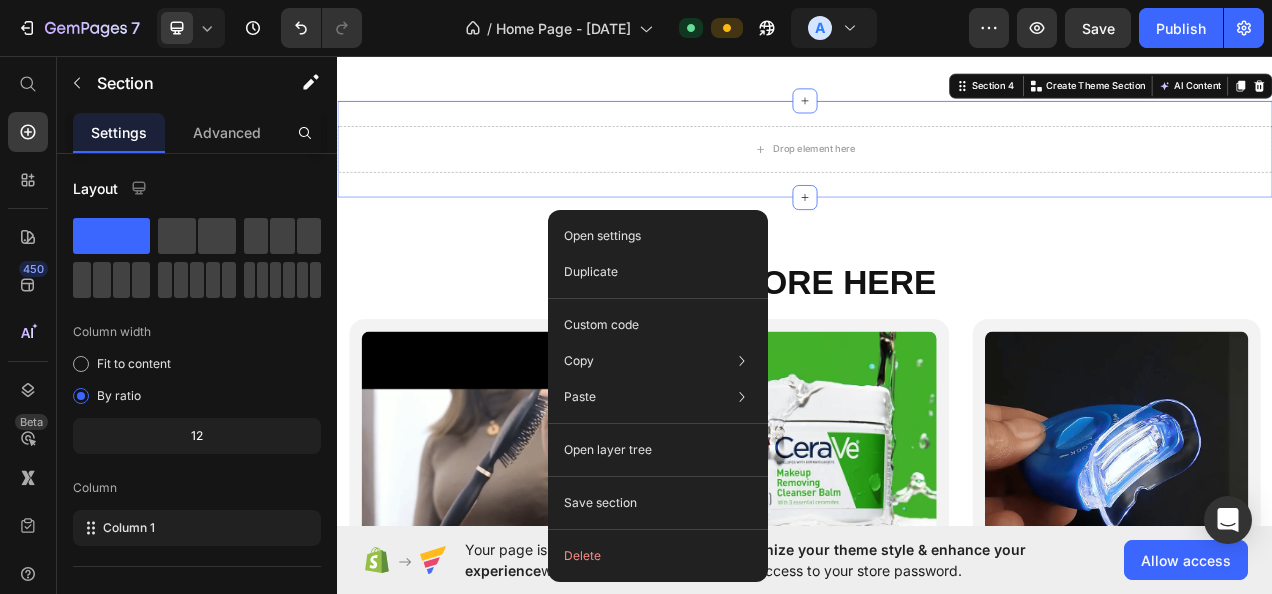 click on "Delete" 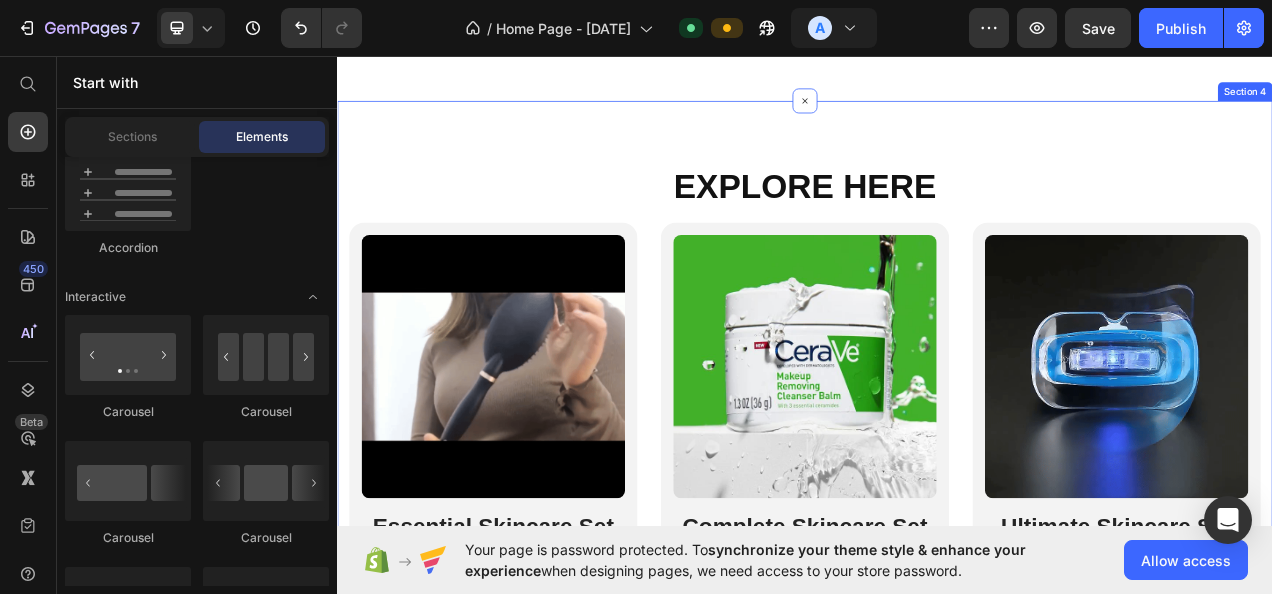 click 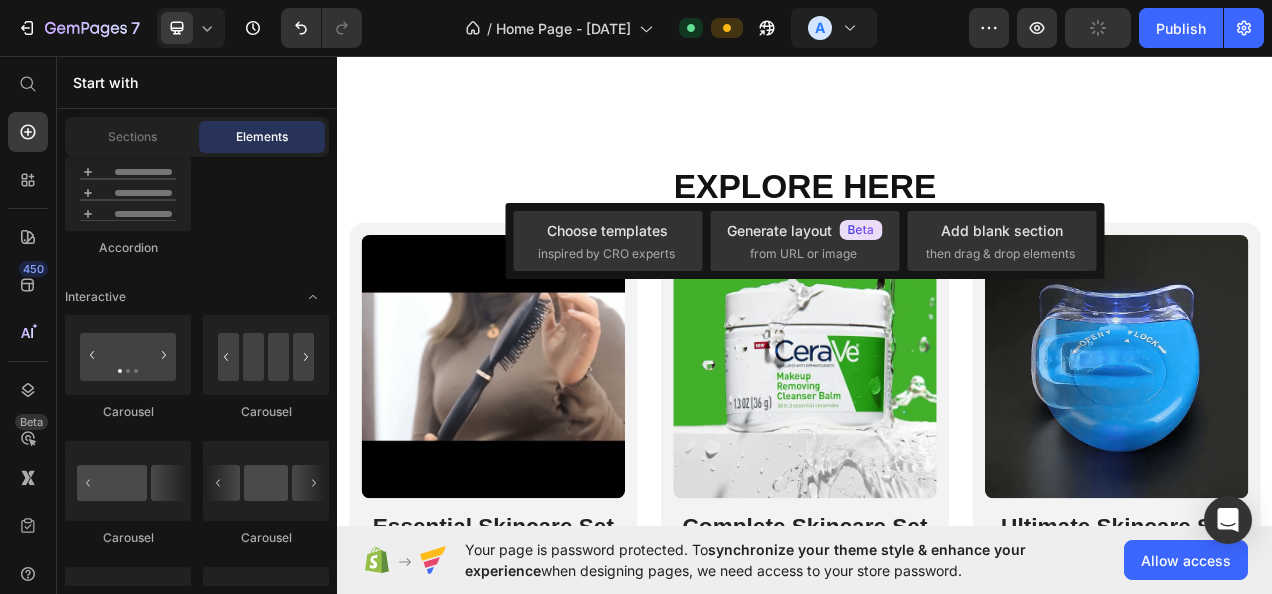 click on "then drag & drop elements" at bounding box center (1000, 254) 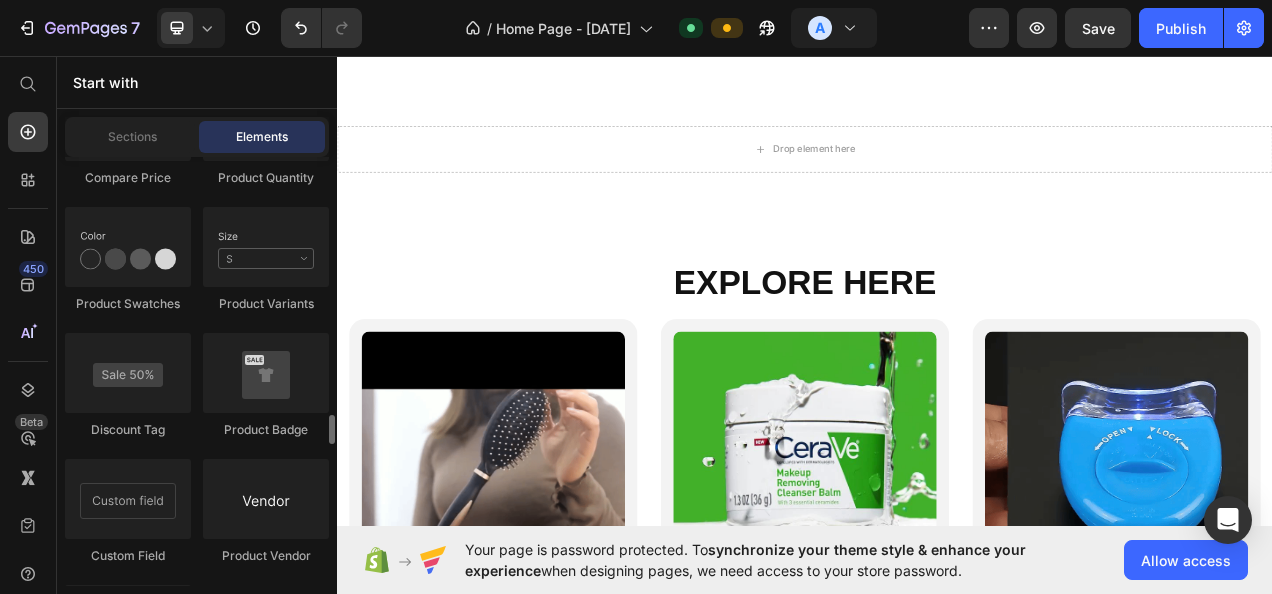 scroll, scrollTop: 3677, scrollLeft: 0, axis: vertical 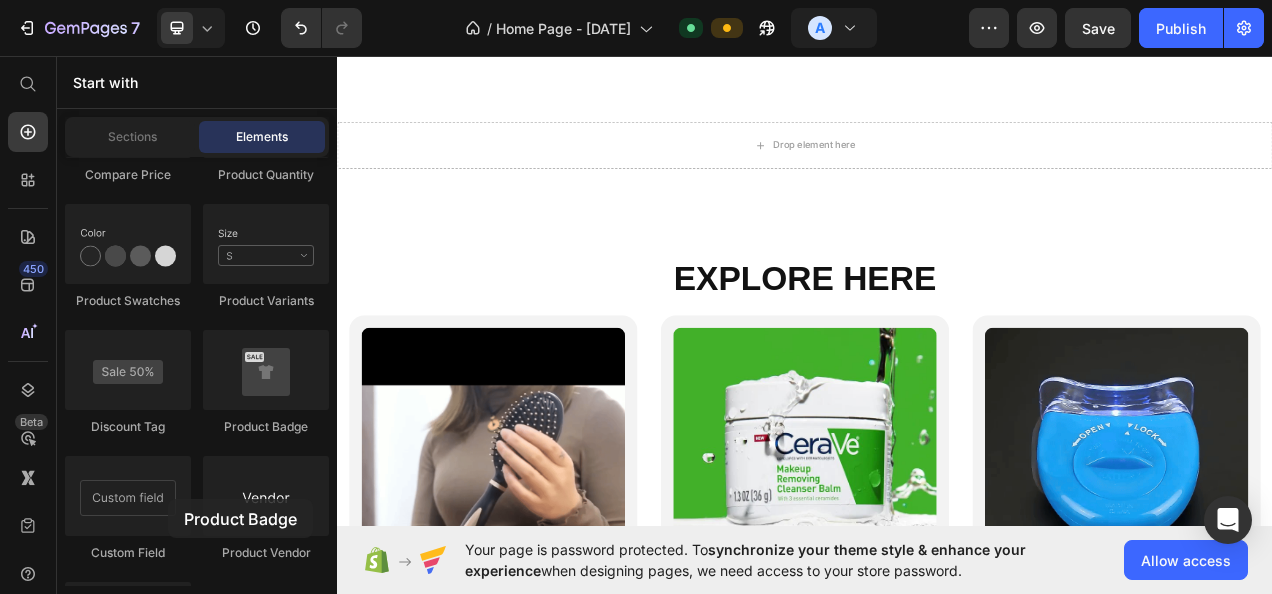 drag, startPoint x: 244, startPoint y: 395, endPoint x: 145, endPoint y: 508, distance: 150.23315 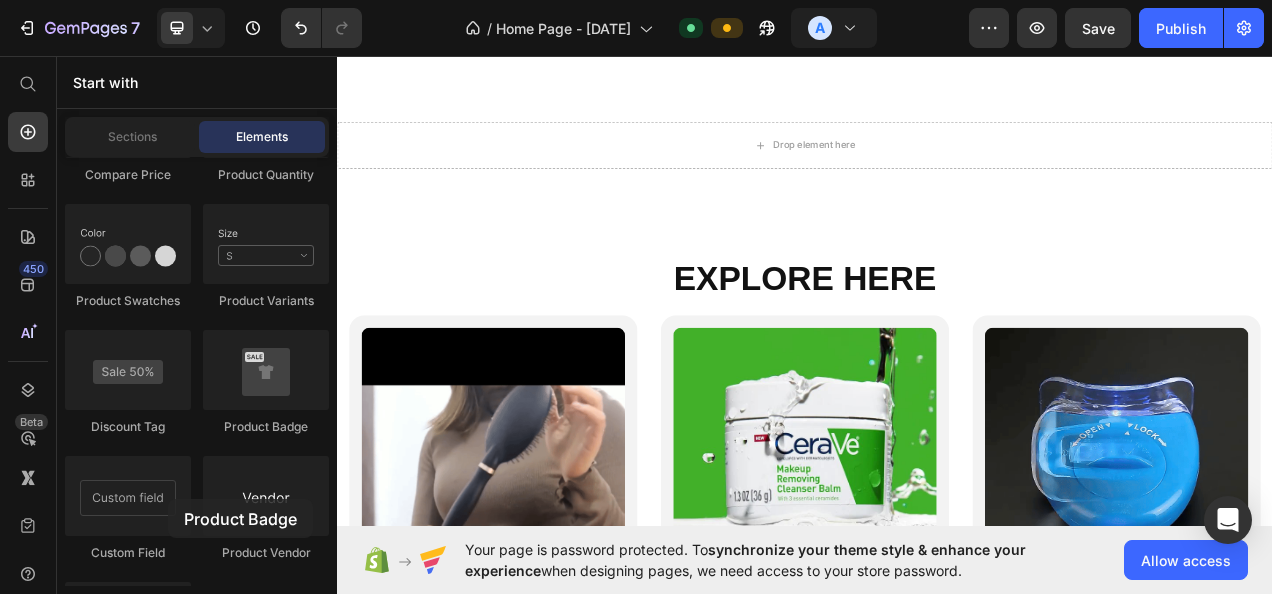 click on "Product
Product
Product
Product List
Sticky Add to Cart
Add to Cart
Product View More
Product Images
Product Images
Dynamic Checkout
Product Title
Product Description
Product Price" 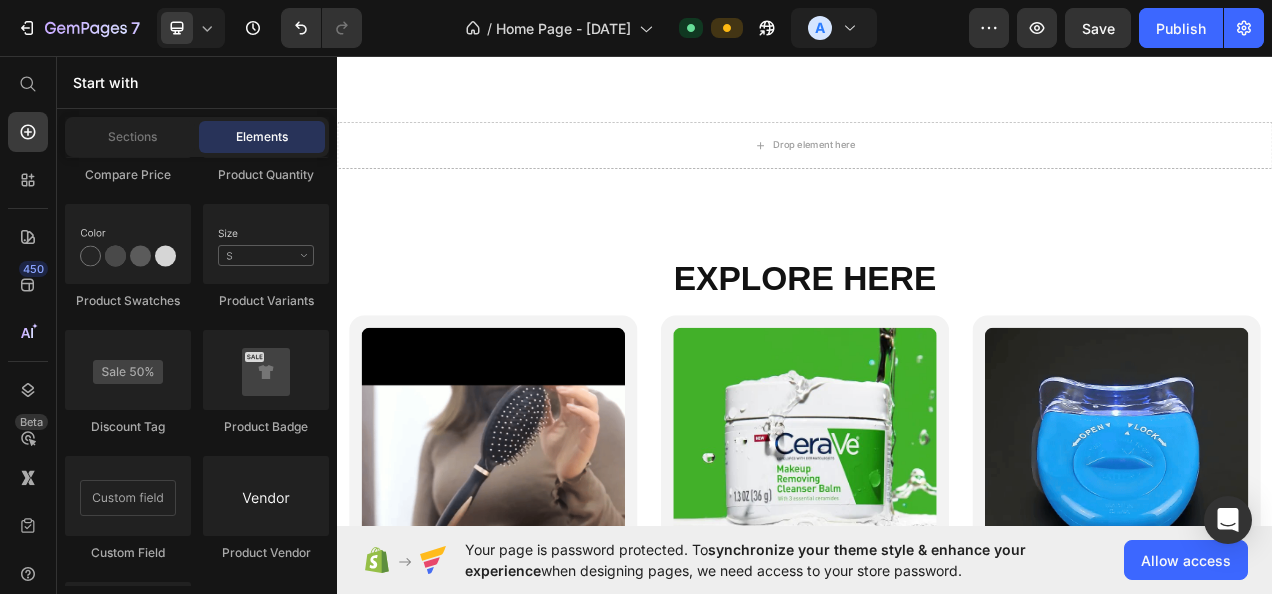 scroll, scrollTop: 1543, scrollLeft: 0, axis: vertical 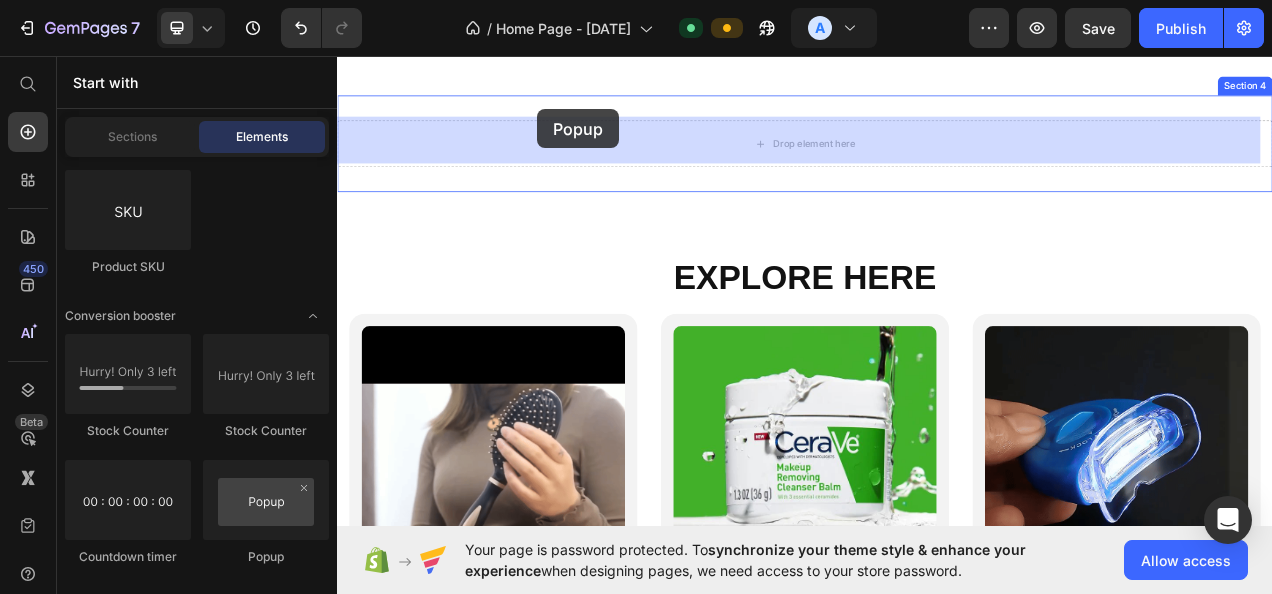 drag, startPoint x: 583, startPoint y: 524, endPoint x: 594, endPoint y: 126, distance: 398.15198 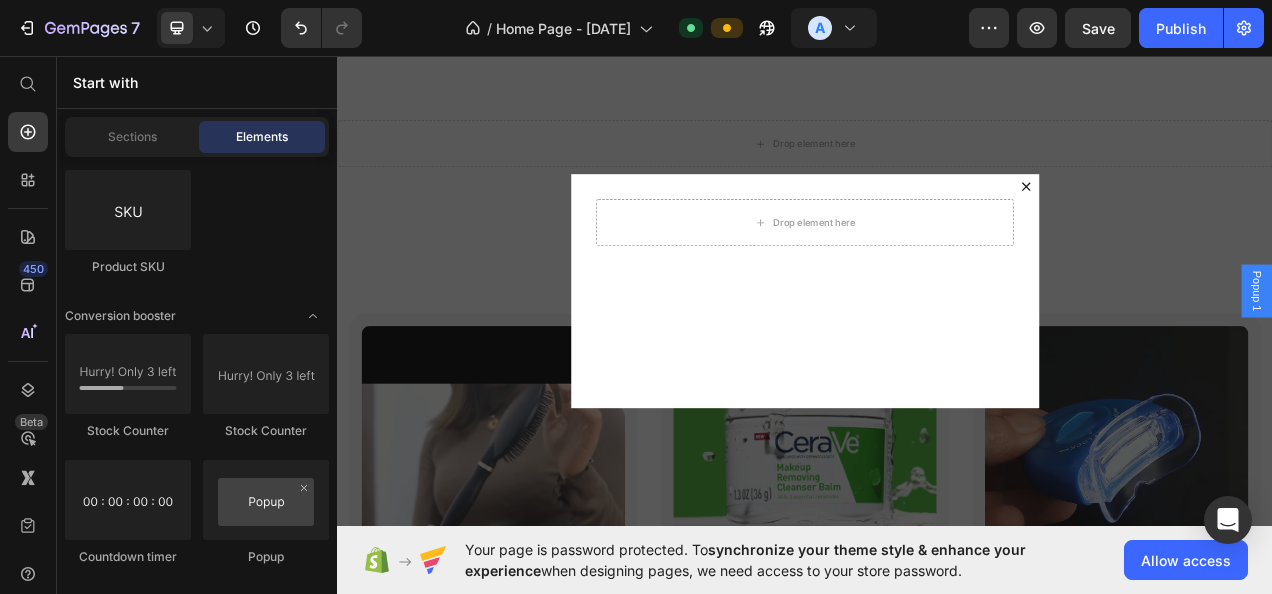 click at bounding box center [937, 359] 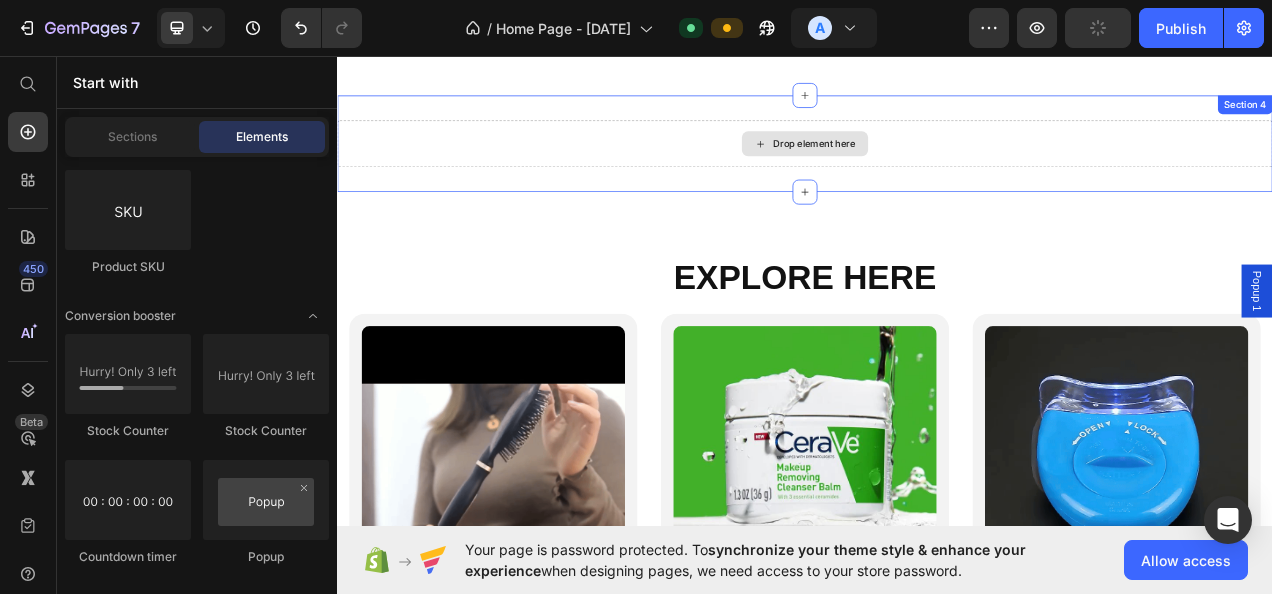 click on "Drop element here" at bounding box center [949, 170] 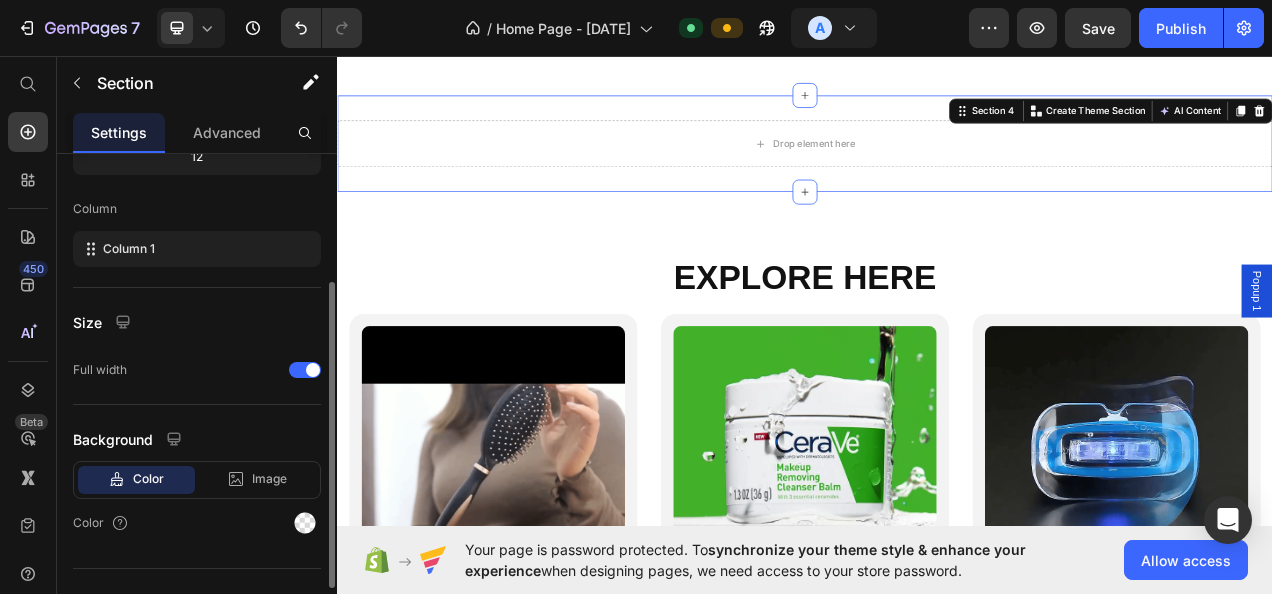 scroll, scrollTop: 309, scrollLeft: 0, axis: vertical 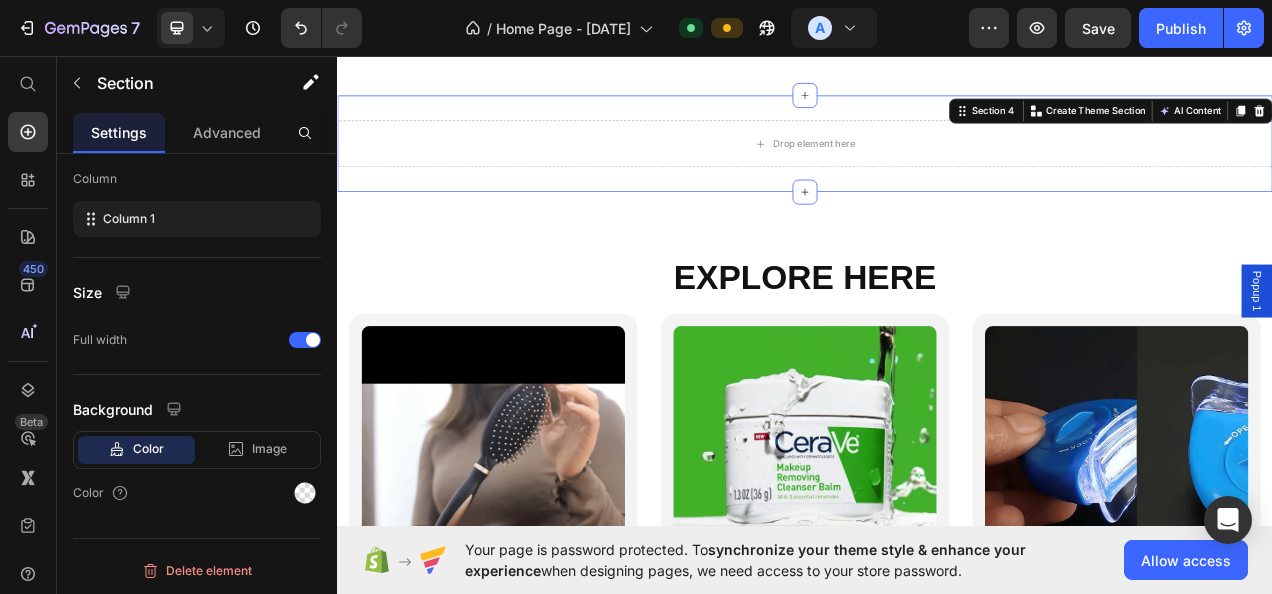 click on "Image" at bounding box center (269, 449) 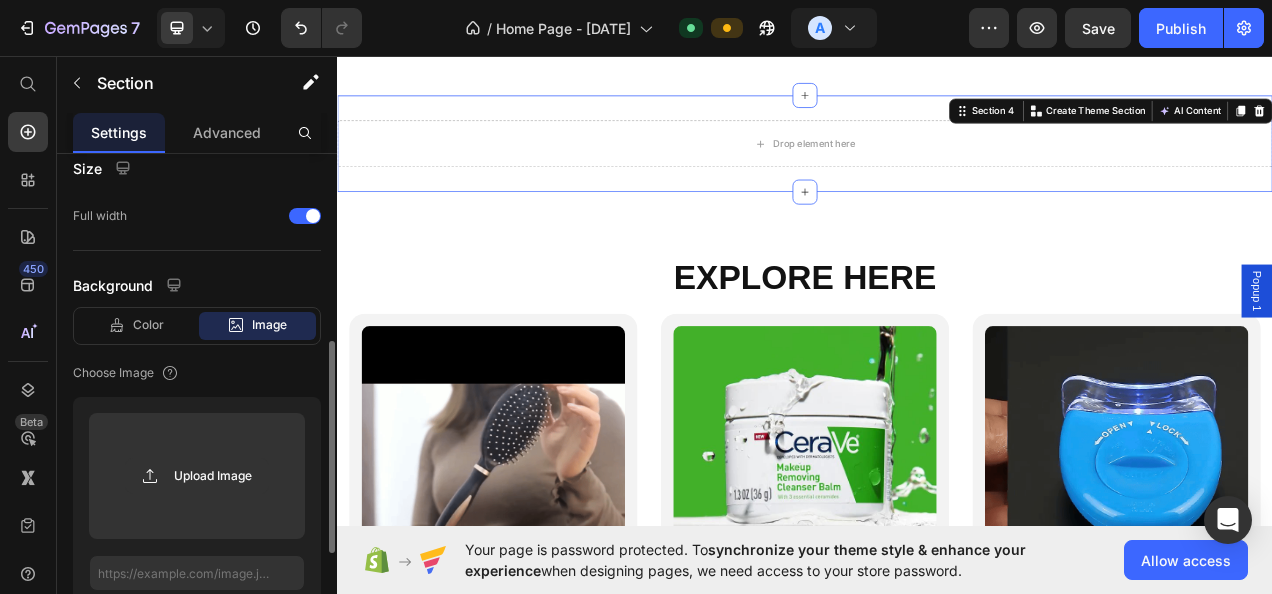 scroll, scrollTop: 434, scrollLeft: 0, axis: vertical 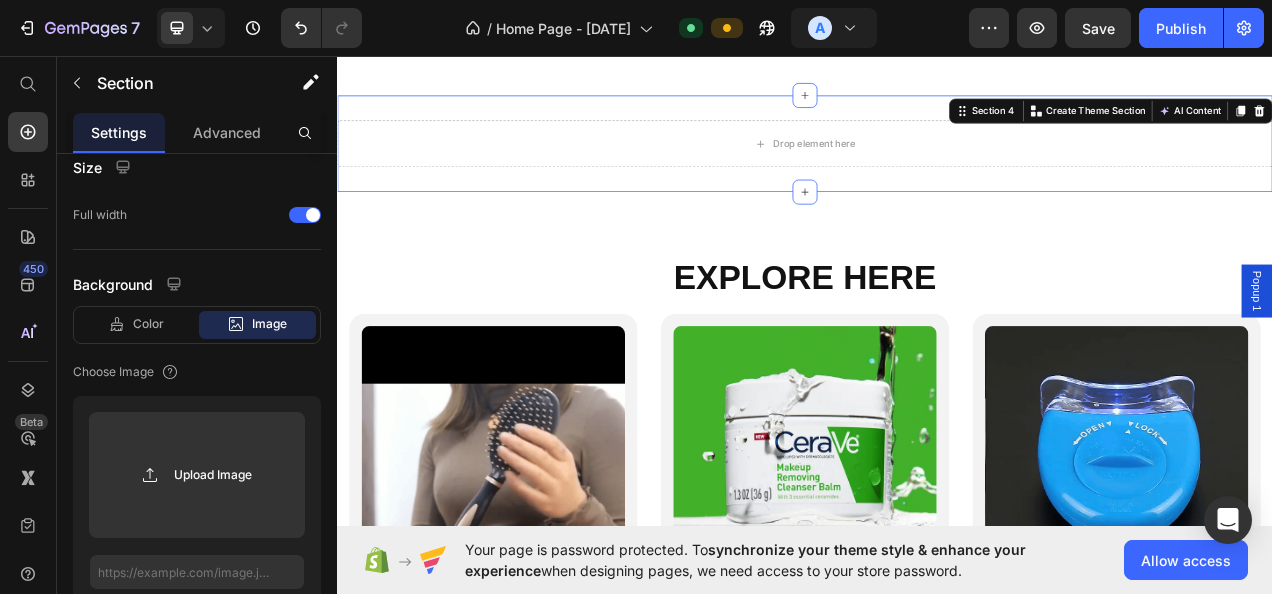 click 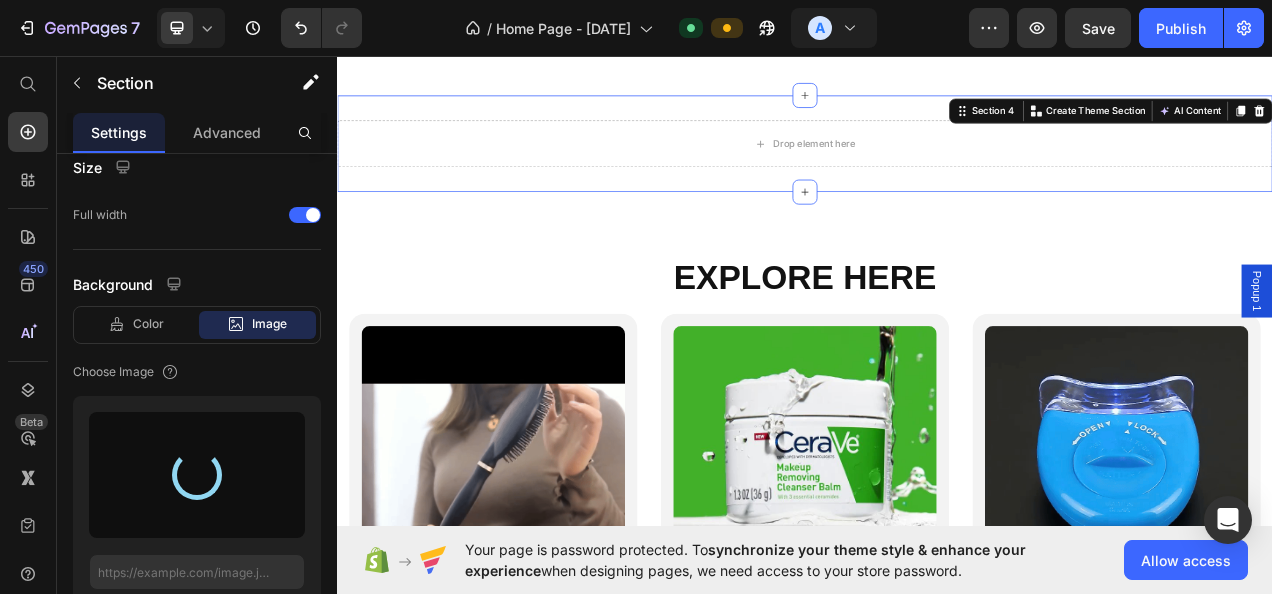 type on "https://cdn.shopify.com/s/files/1/0714/3057/0153/files/gempages_574678874558825701-0bd82edc-110c-4a4e-bb5d-c49bd0d07eec.jpg" 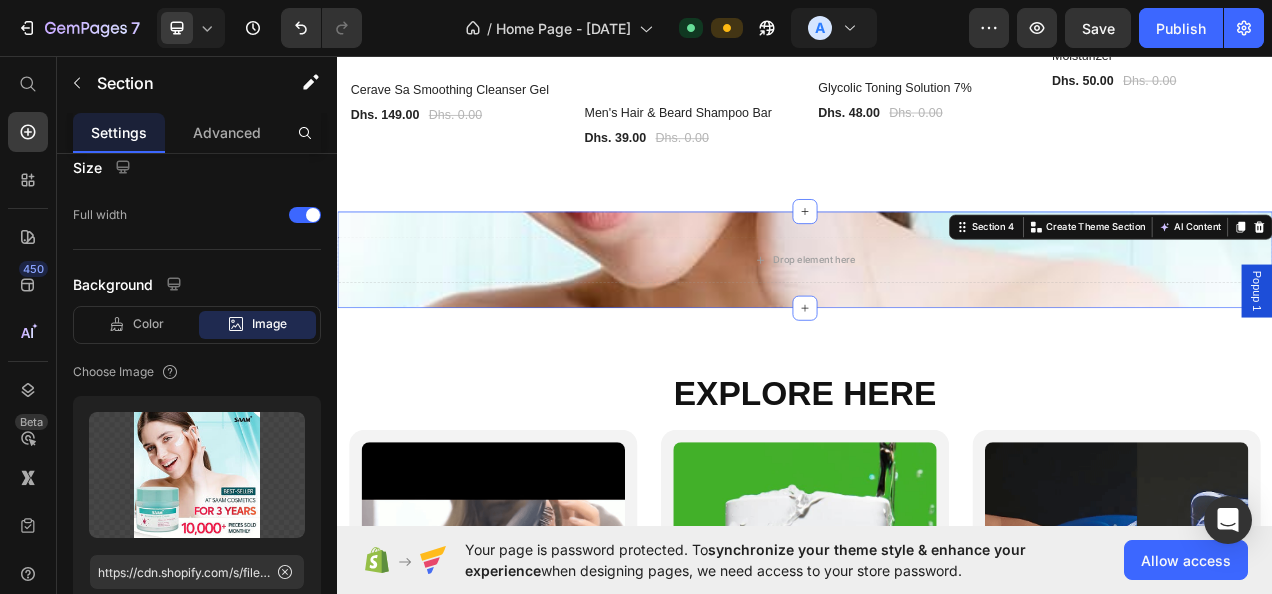 scroll, scrollTop: 1326, scrollLeft: 0, axis: vertical 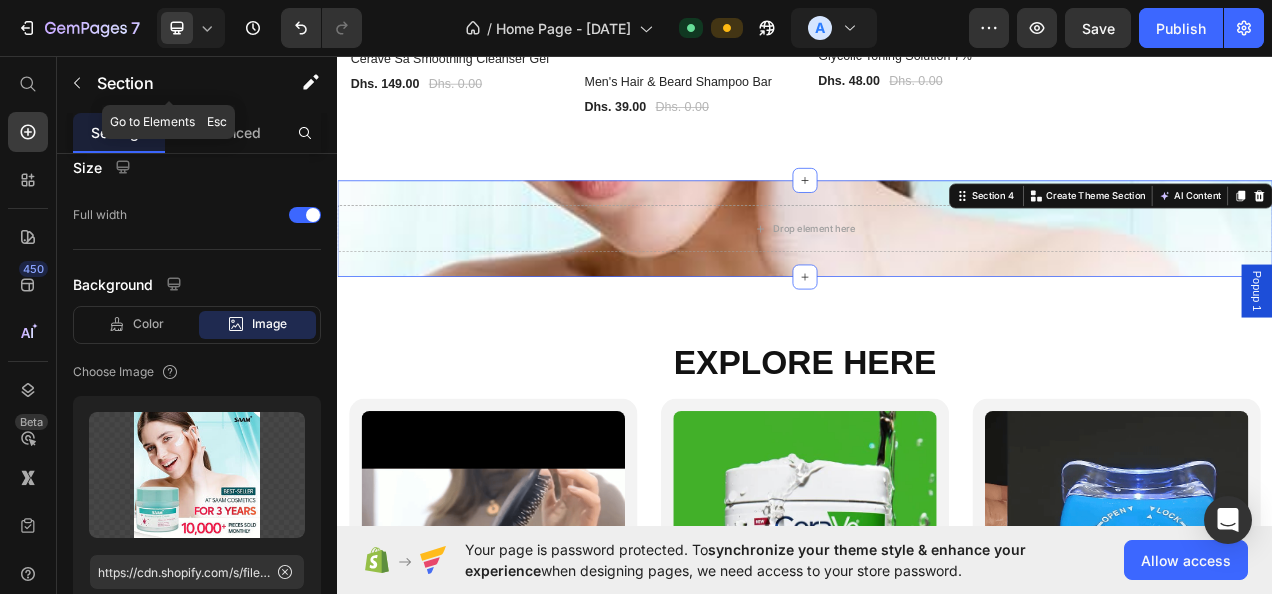 click at bounding box center [77, 83] 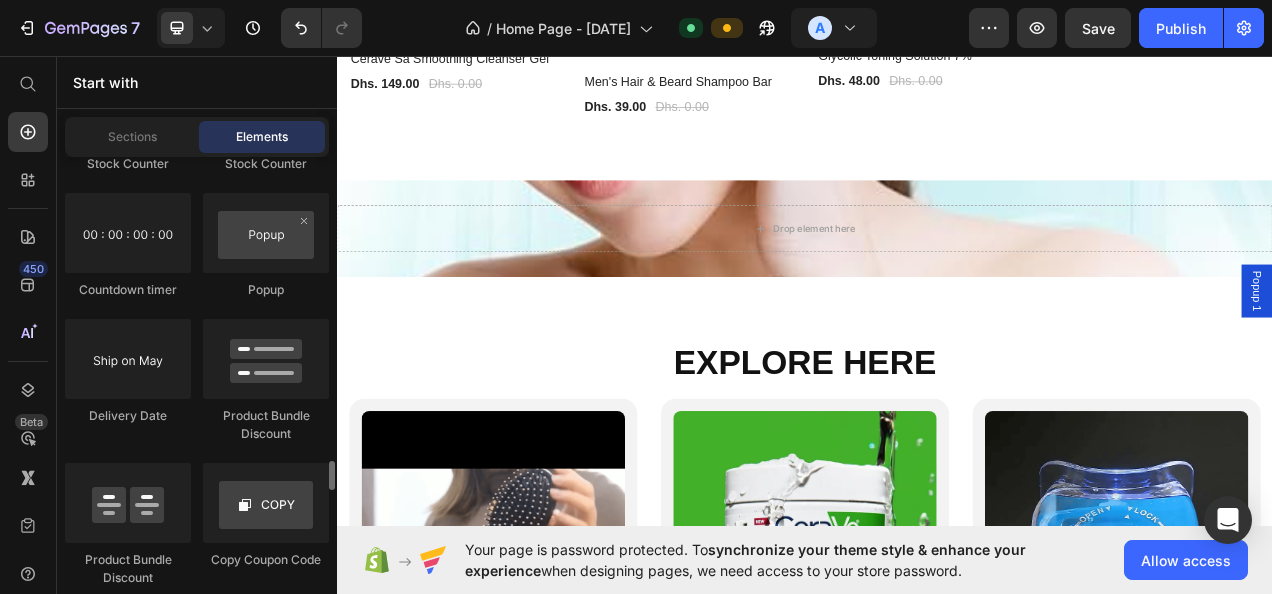 scroll, scrollTop: 4357, scrollLeft: 0, axis: vertical 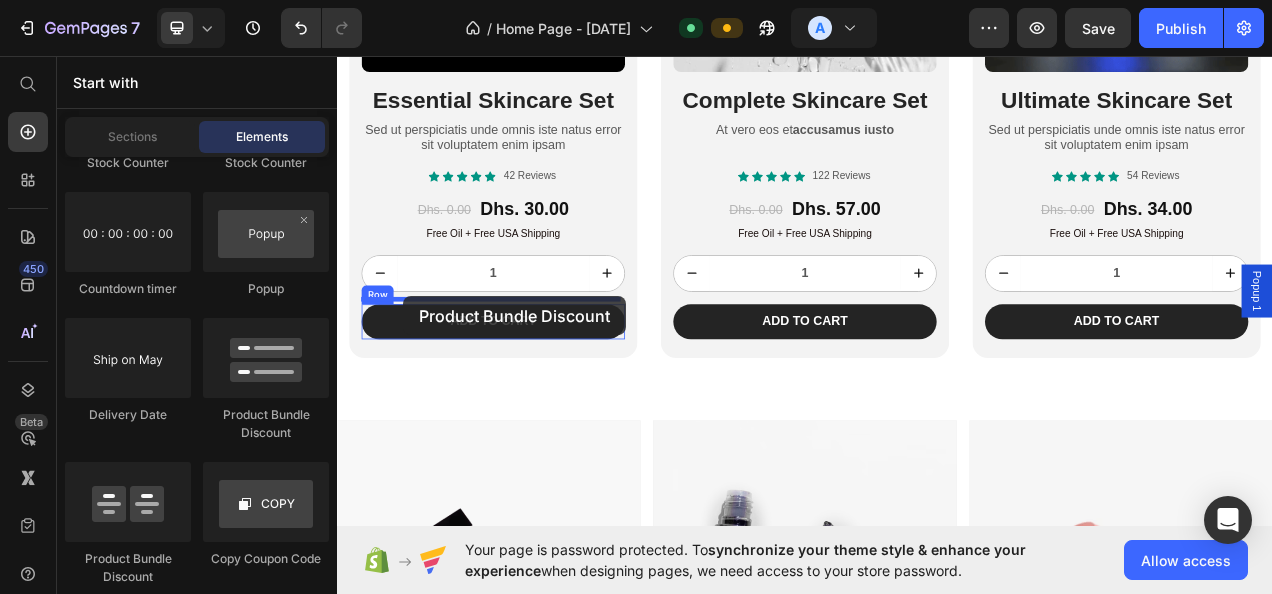 drag, startPoint x: 583, startPoint y: 408, endPoint x: 421, endPoint y: 364, distance: 167.869 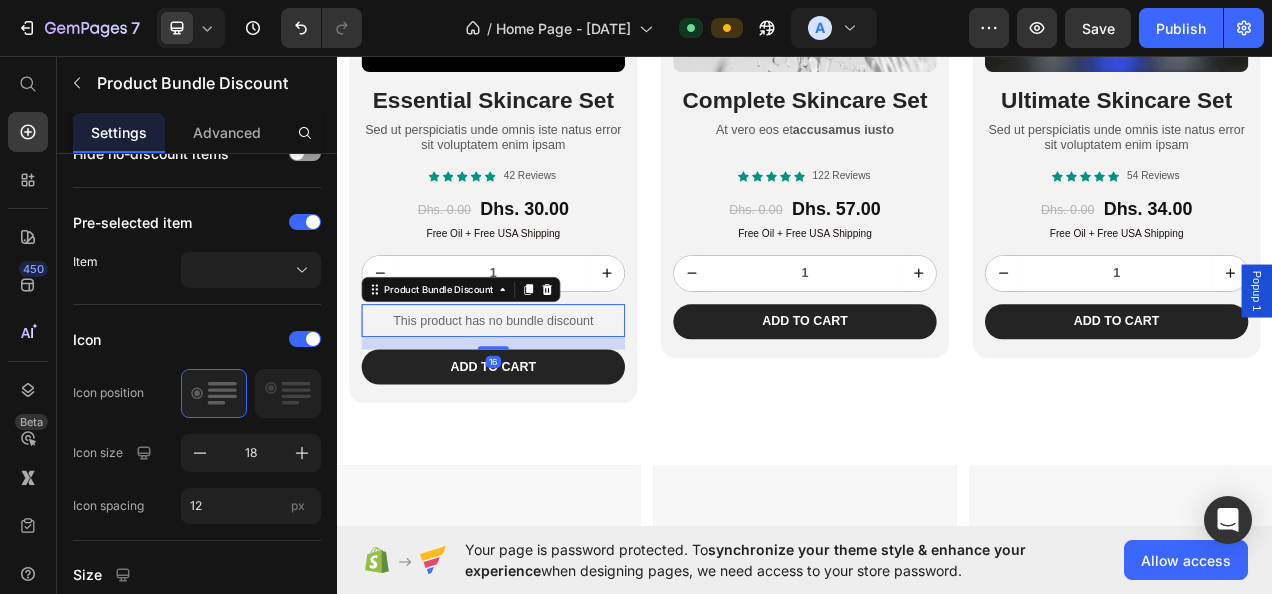 scroll, scrollTop: 0, scrollLeft: 0, axis: both 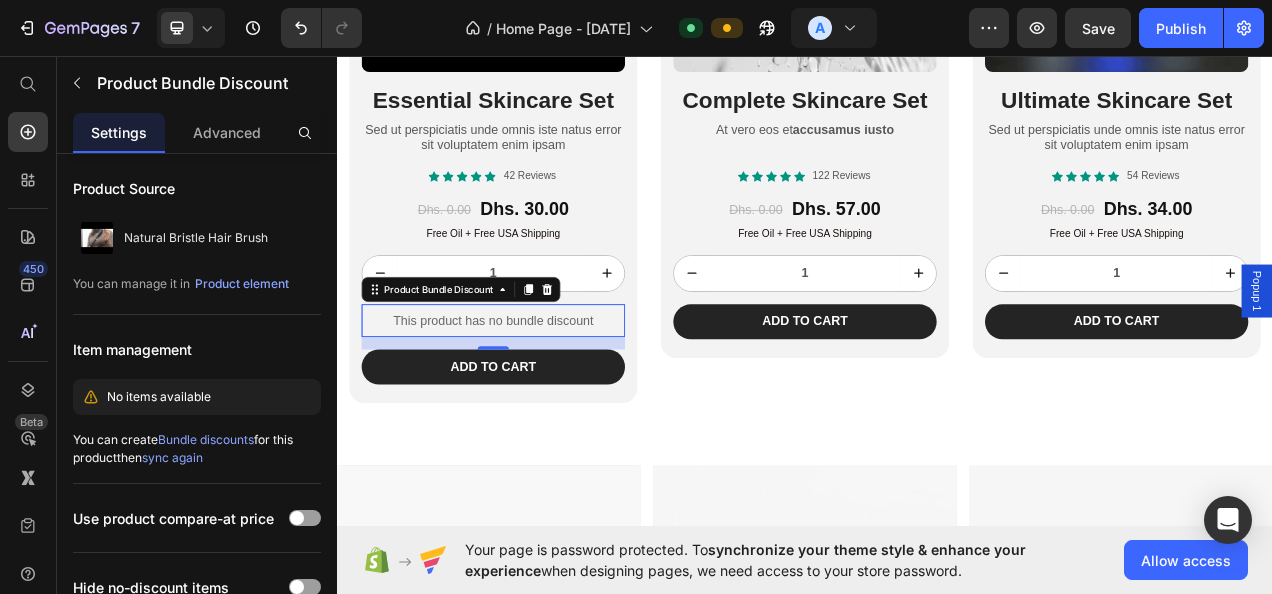 click on "This product has no bundle discount" at bounding box center [537, 397] 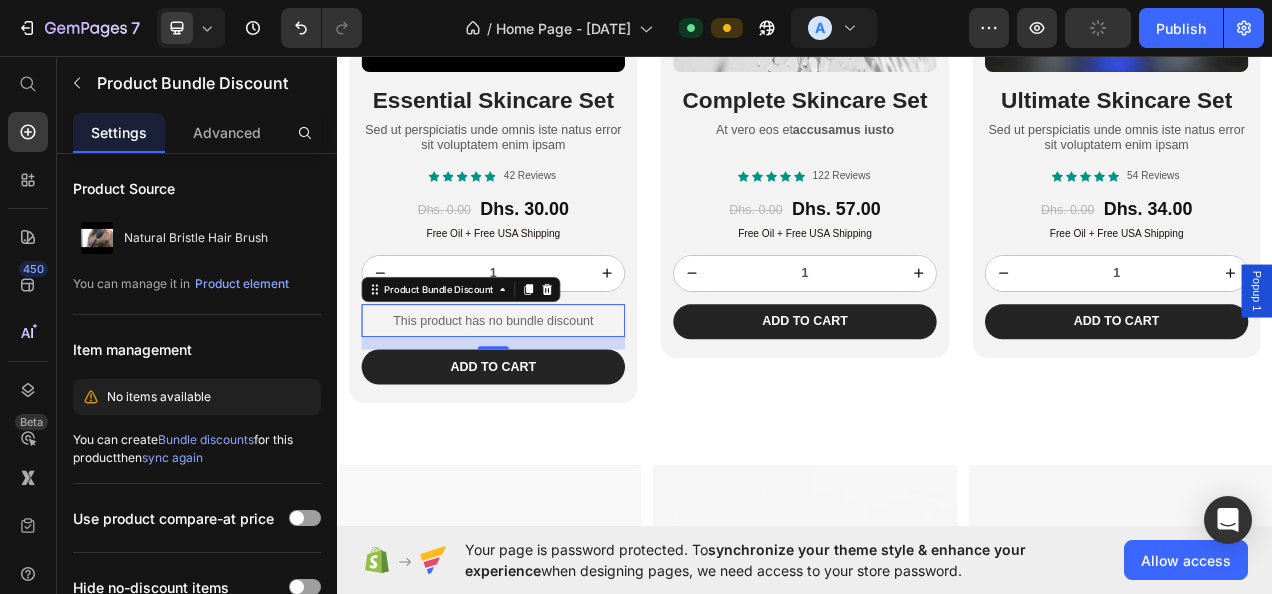 click on "This product has no bundle discount" at bounding box center (537, 397) 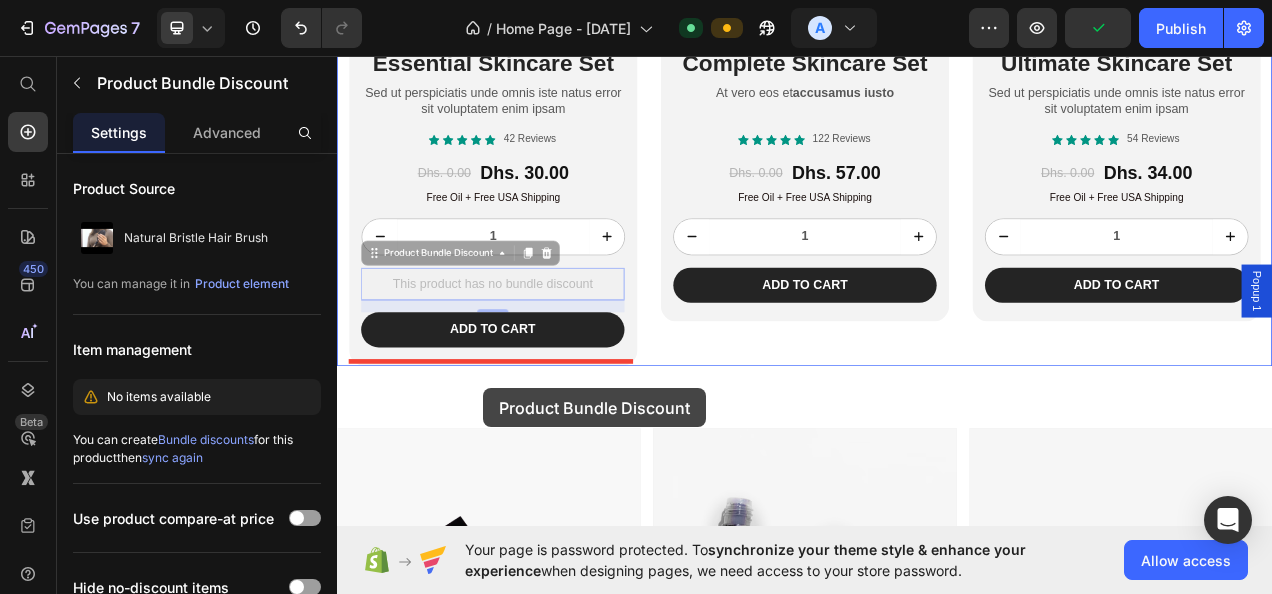 scroll, scrollTop: 2267, scrollLeft: 0, axis: vertical 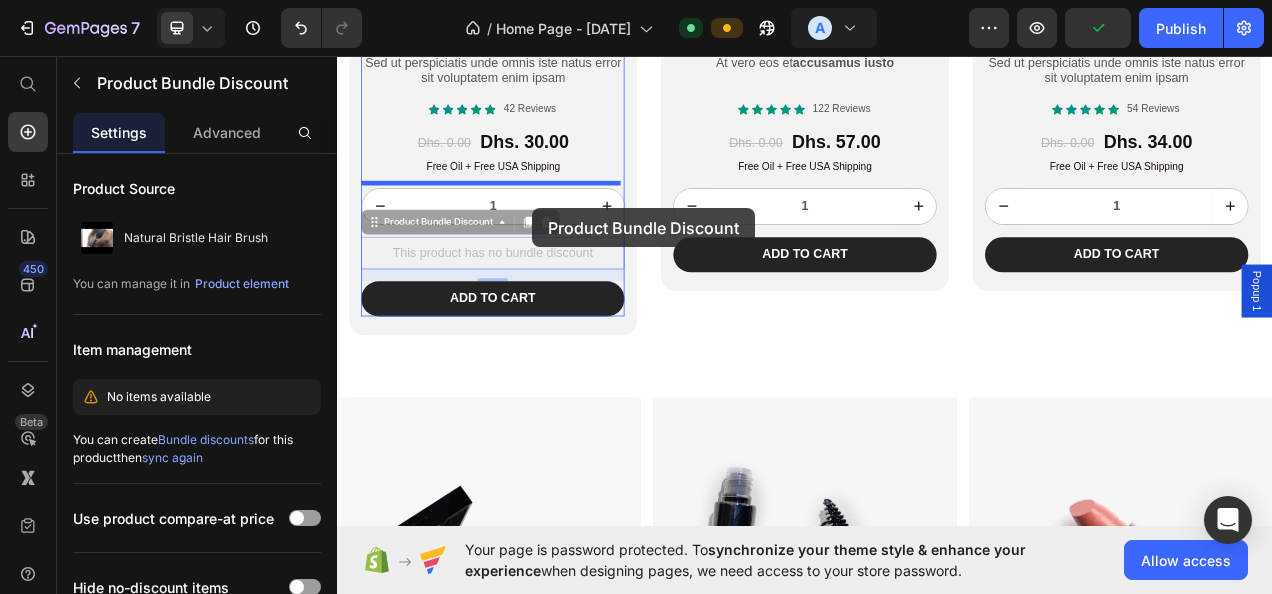 drag, startPoint x: 481, startPoint y: 389, endPoint x: 587, endPoint y: 258, distance: 168.5141 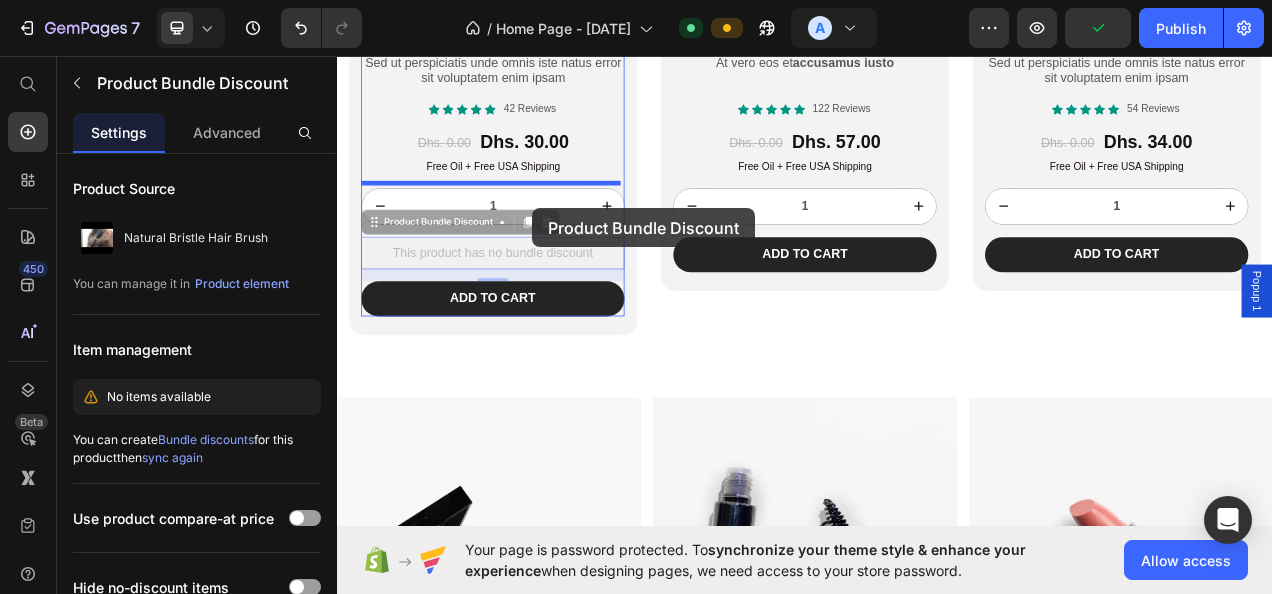 click on "Header EXPLORE HERE Heading Product Images Essential Skincare Set Heading Sed ut perspiciatis unde omnis iste natus error sit voluptatem enim ipsam Text Block Icon Icon Icon Icon Icon Icon List 42 Reviews Text Block Row Dhs. 0.00 Product Price Dhs. 30.00 Product Price Row Free Oil + Free USA Shipping Text Block 1 Product Quantity This product has no bundle discount Product Bundle Discount   16 This product has no bundle discount Product Bundle Discount   16 Add to cart Add to Cart Row Product Row Product Images Complete Skincare Set Heading At vero eos et  accusamus iusto   Text Block Icon Icon Icon Icon Icon Icon List 122 Reviews Text Block Row Dhs. 0.00 Product Price Dhs. 57.00 Product Price Row Free Oil + Free USA Shipping Text Block 1 Product Quantity Add to cart Add to Cart Row Product Row Product Images Ultimate Skincare Set Heading Sed ut perspiciatis unde omnis iste natus error sit voluptatem enim ipsam Text Block Icon Icon Icon Icon Icon Icon List 54 Reviews Text Block Row Dhs. 0.00 Product Price 1" at bounding box center [937, 1170] 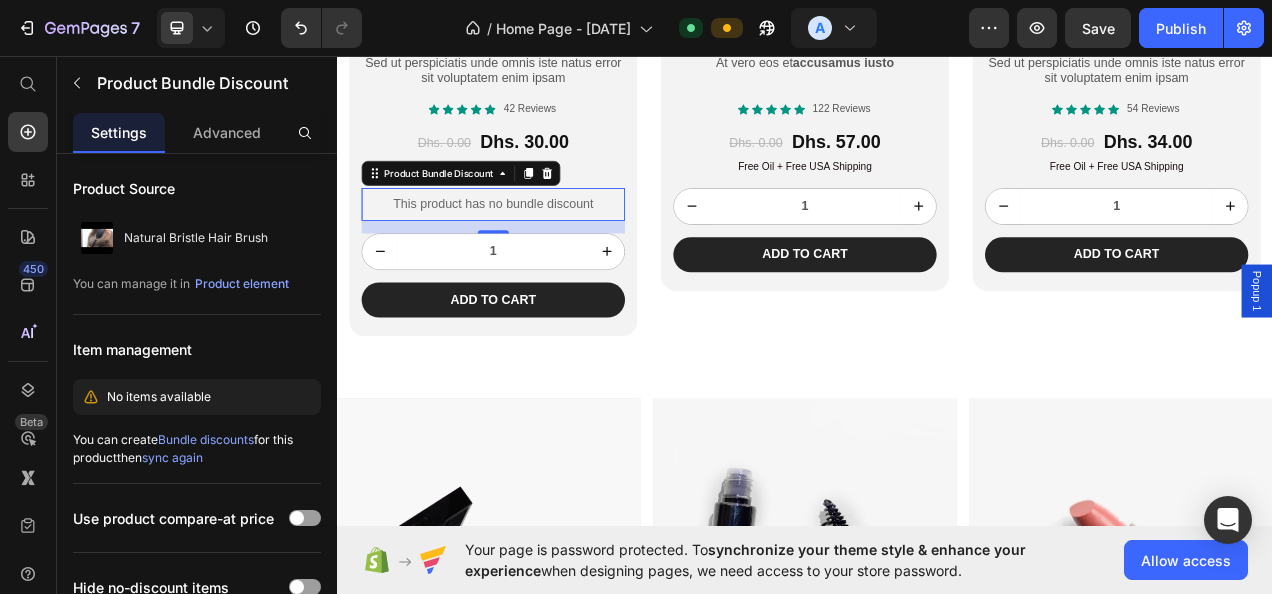 click 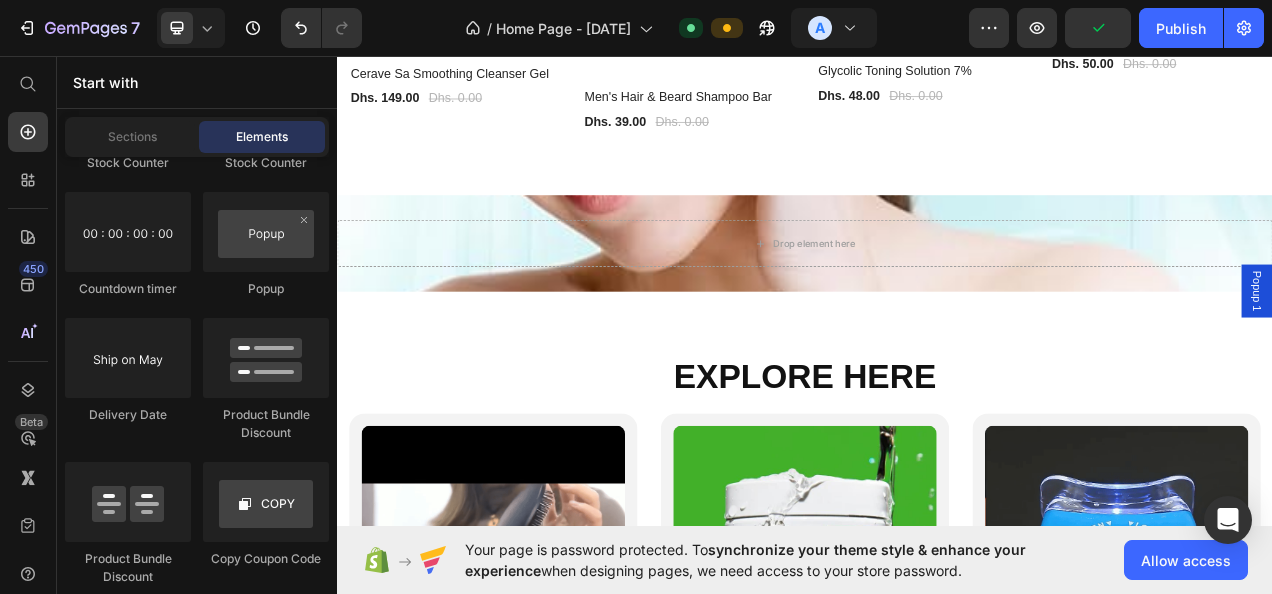 scroll, scrollTop: 1300, scrollLeft: 0, axis: vertical 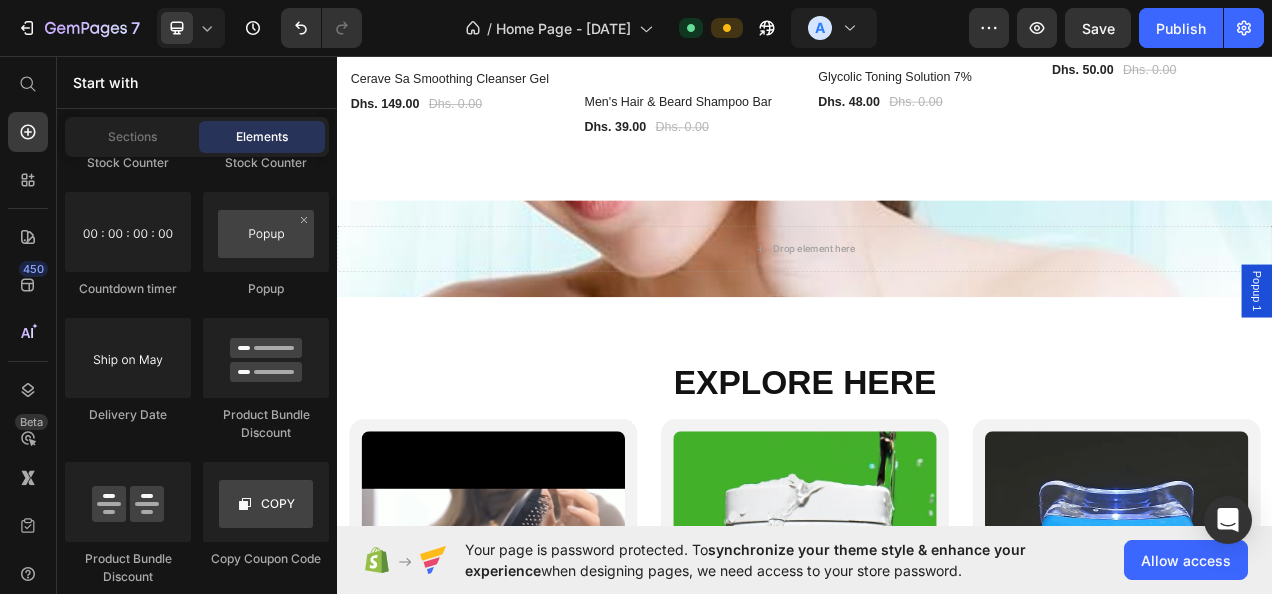 click on "Publish" at bounding box center [1181, 28] 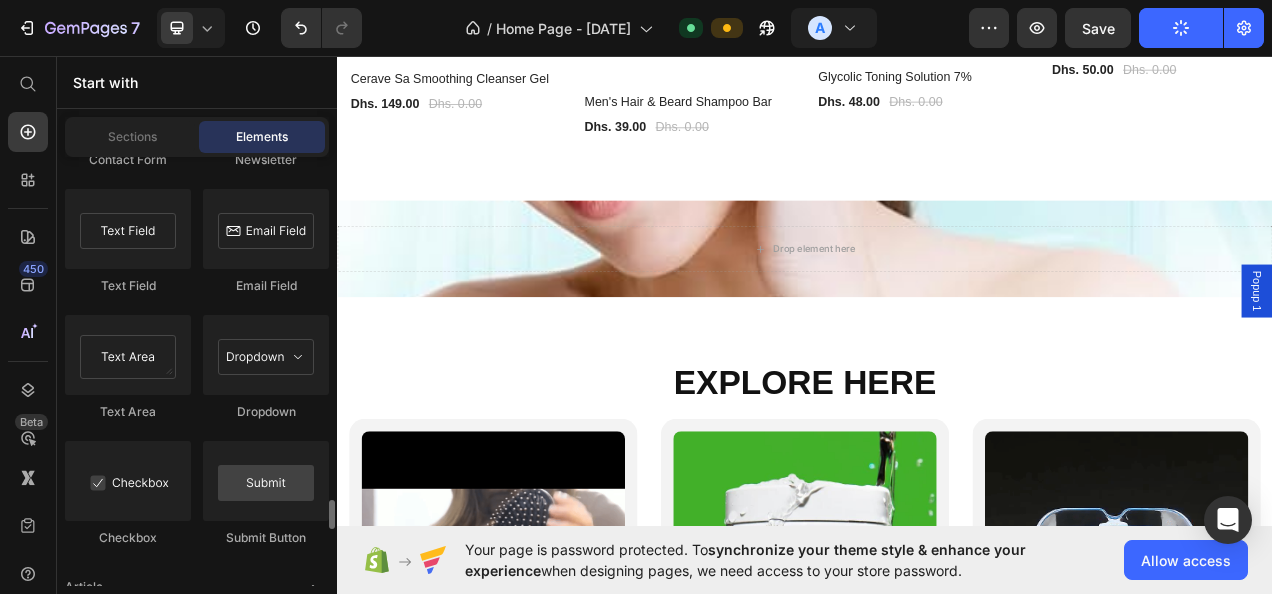 scroll, scrollTop: 4982, scrollLeft: 0, axis: vertical 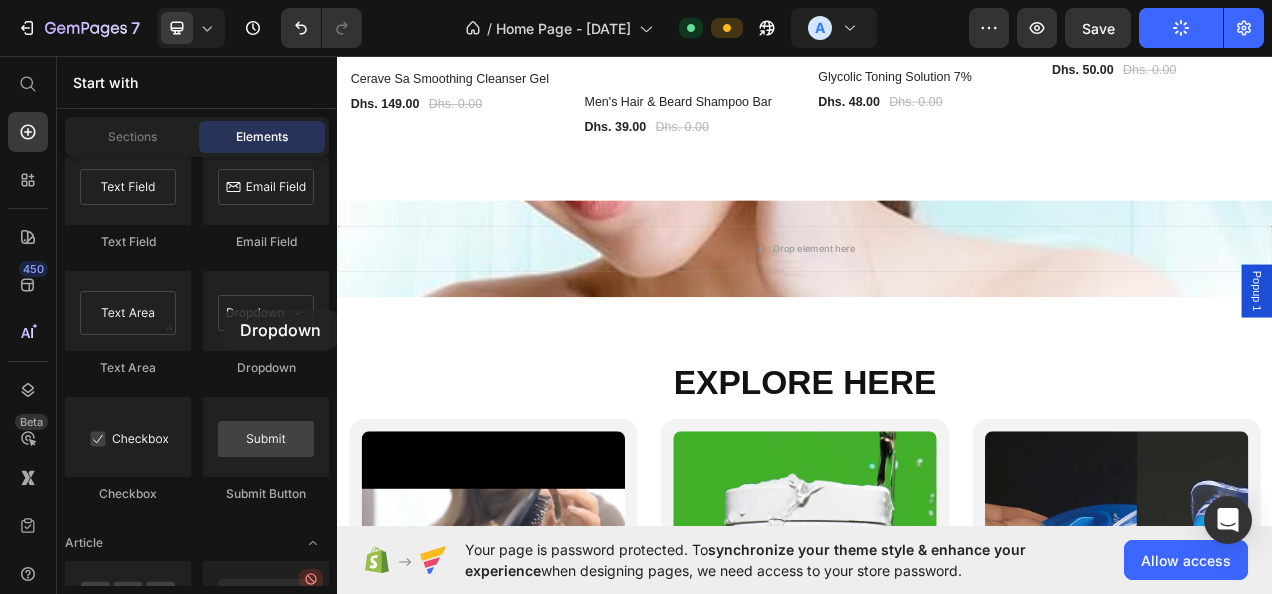 drag, startPoint x: 170, startPoint y: 339, endPoint x: 224, endPoint y: 310, distance: 61.294373 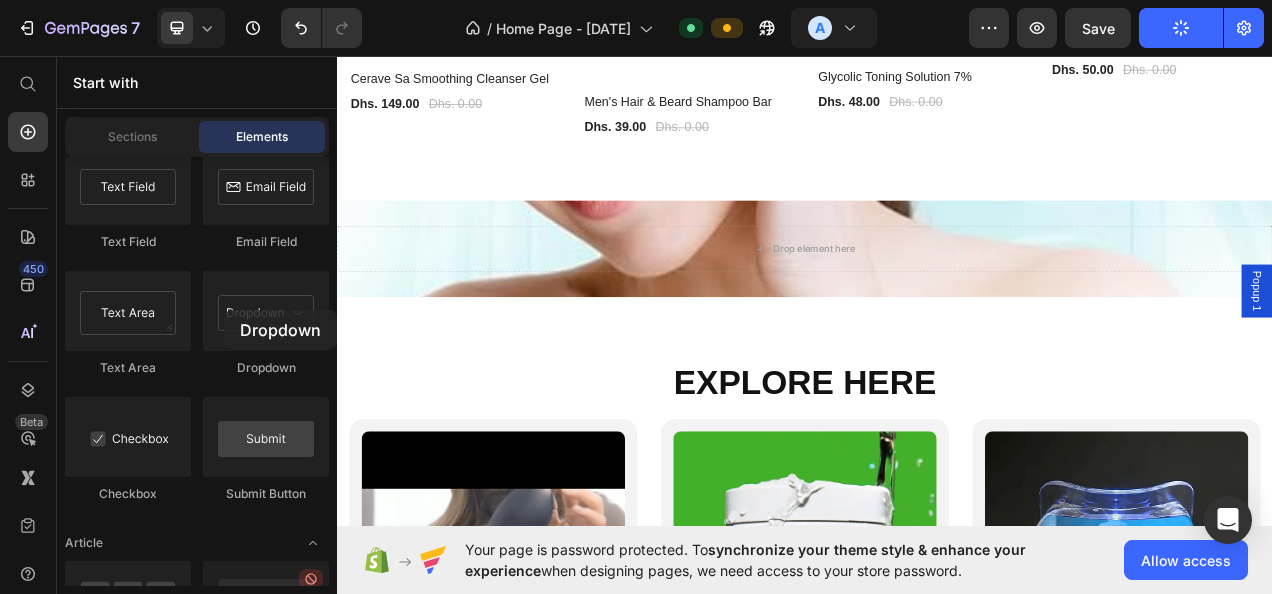 click at bounding box center (266, 311) 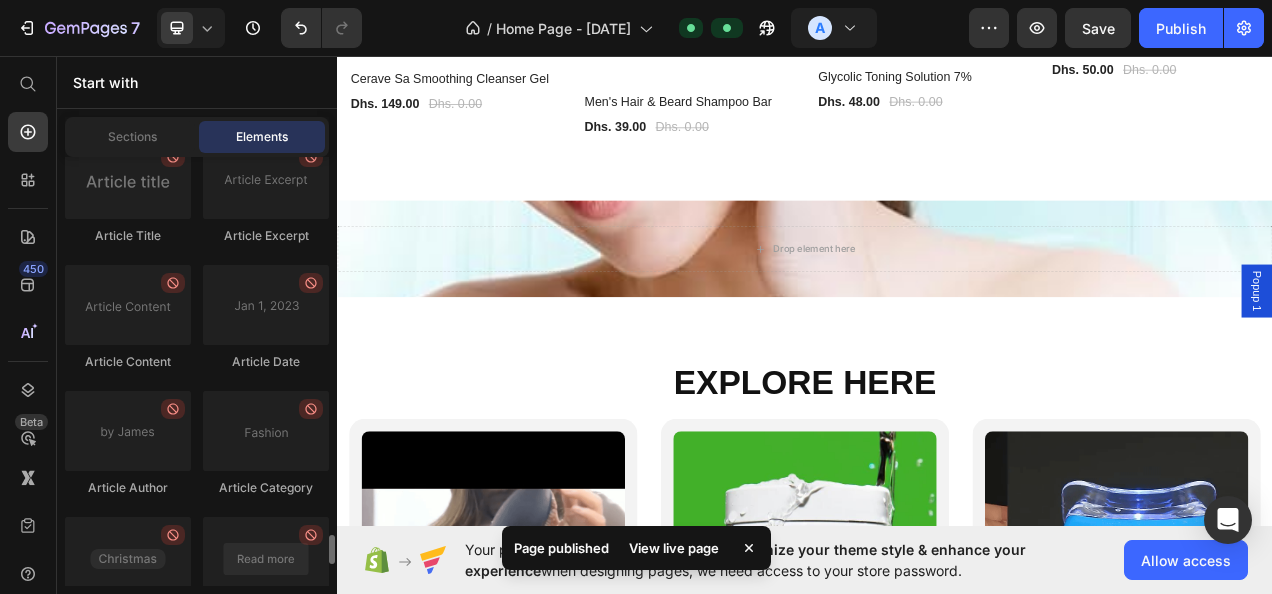 scroll, scrollTop: 5750, scrollLeft: 0, axis: vertical 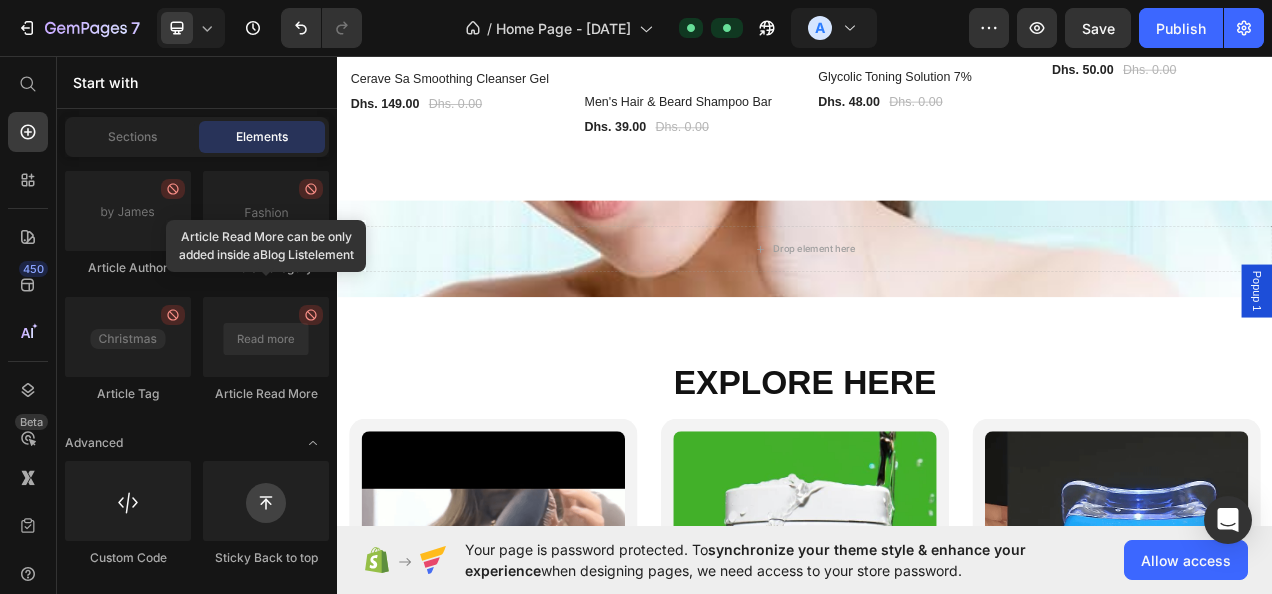 click on "Drop element here" at bounding box center [937, 305] 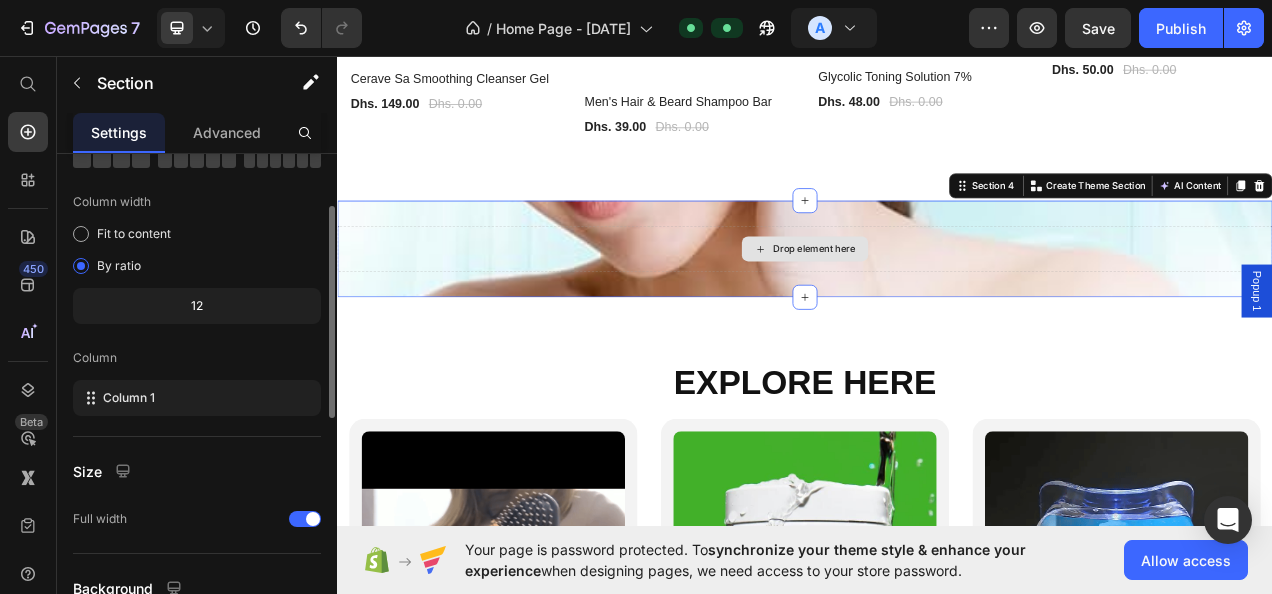 scroll, scrollTop: 128, scrollLeft: 0, axis: vertical 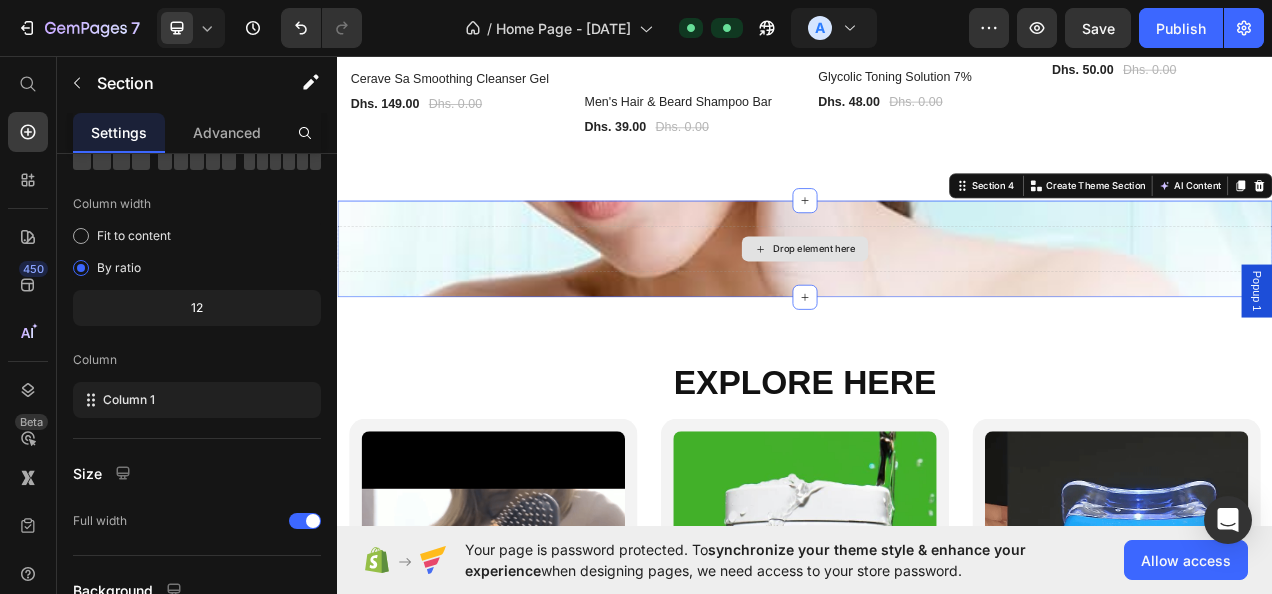 click on "Fit to content" at bounding box center (134, 236) 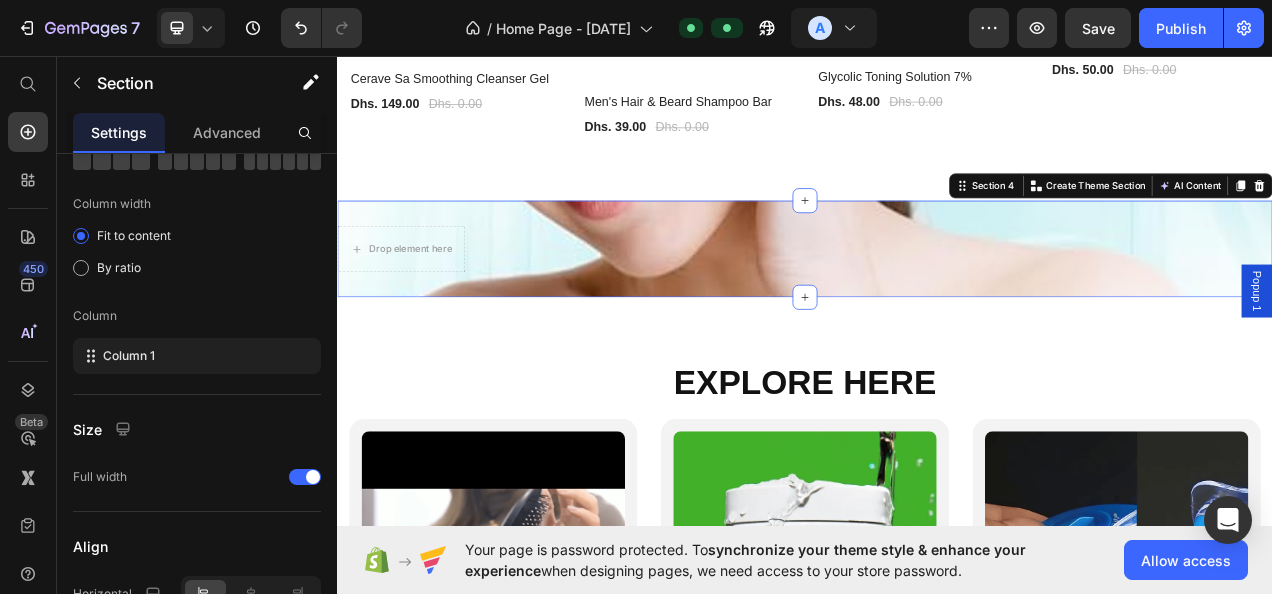 click on "By ratio" at bounding box center (119, 268) 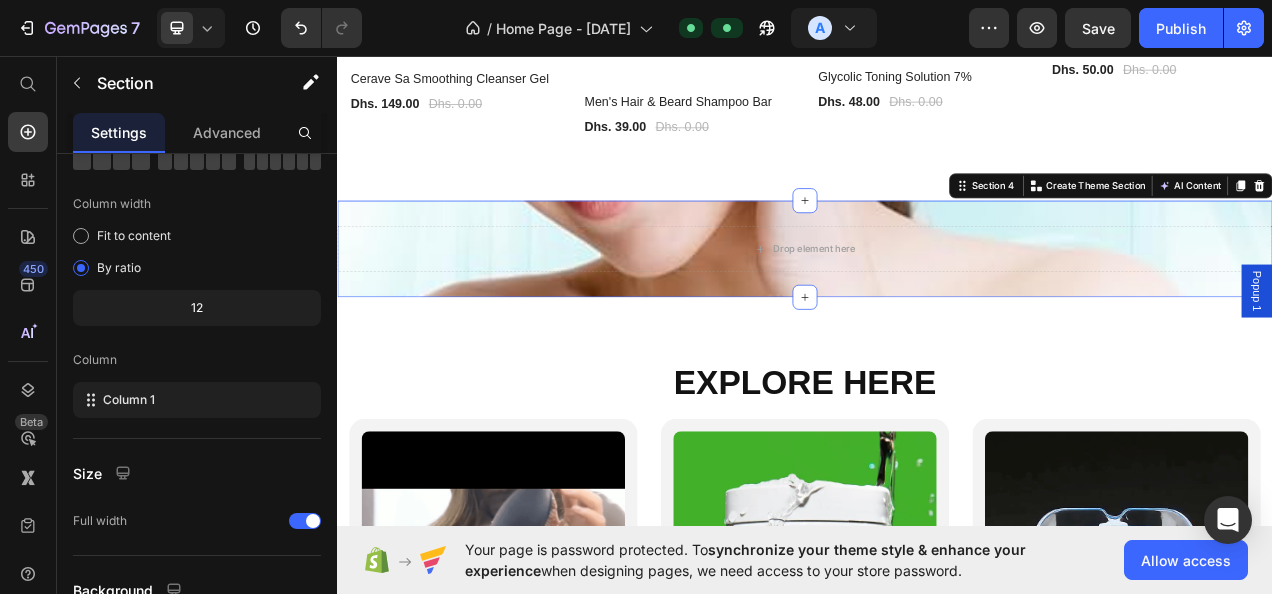 click on "12" 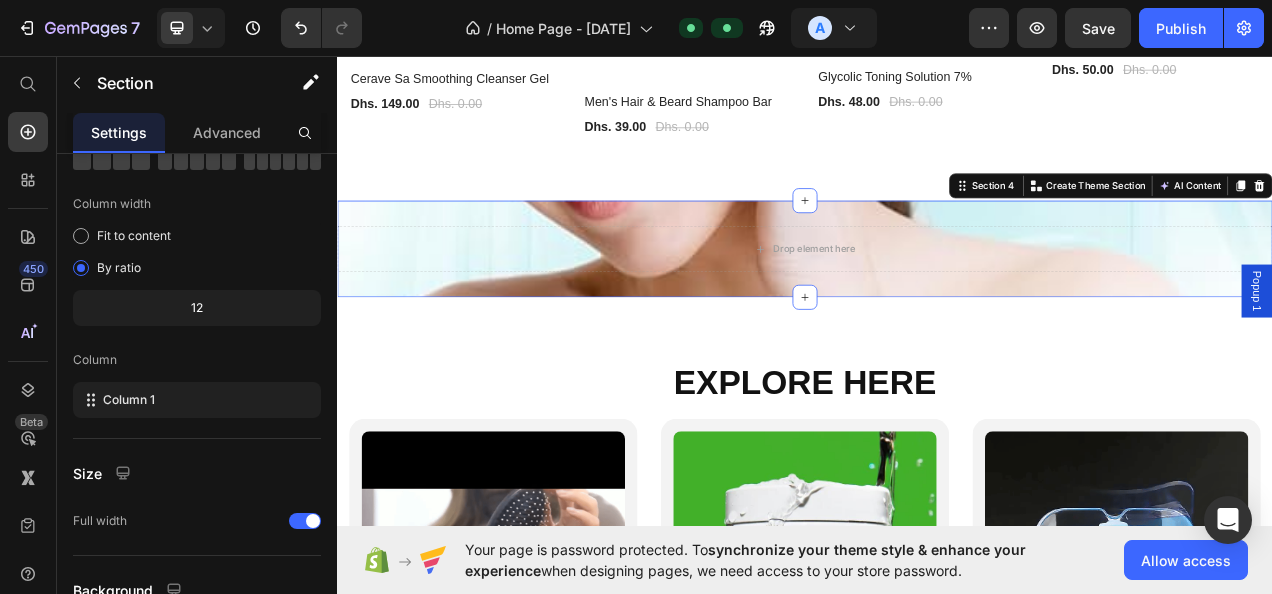 click on "12" 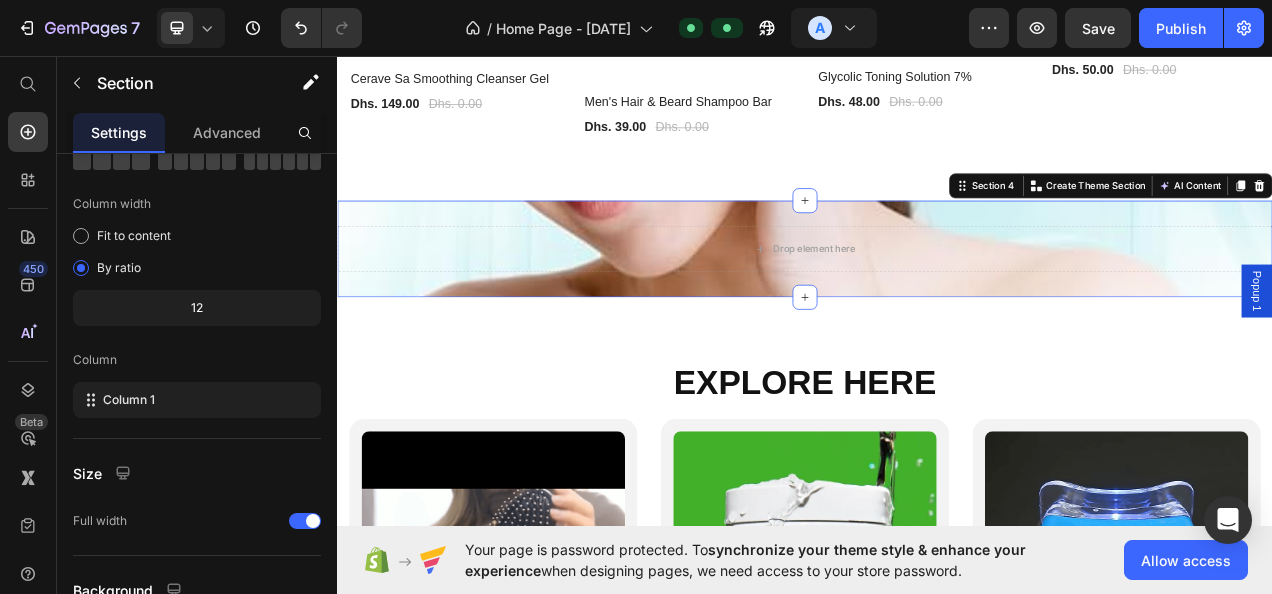click on "12" 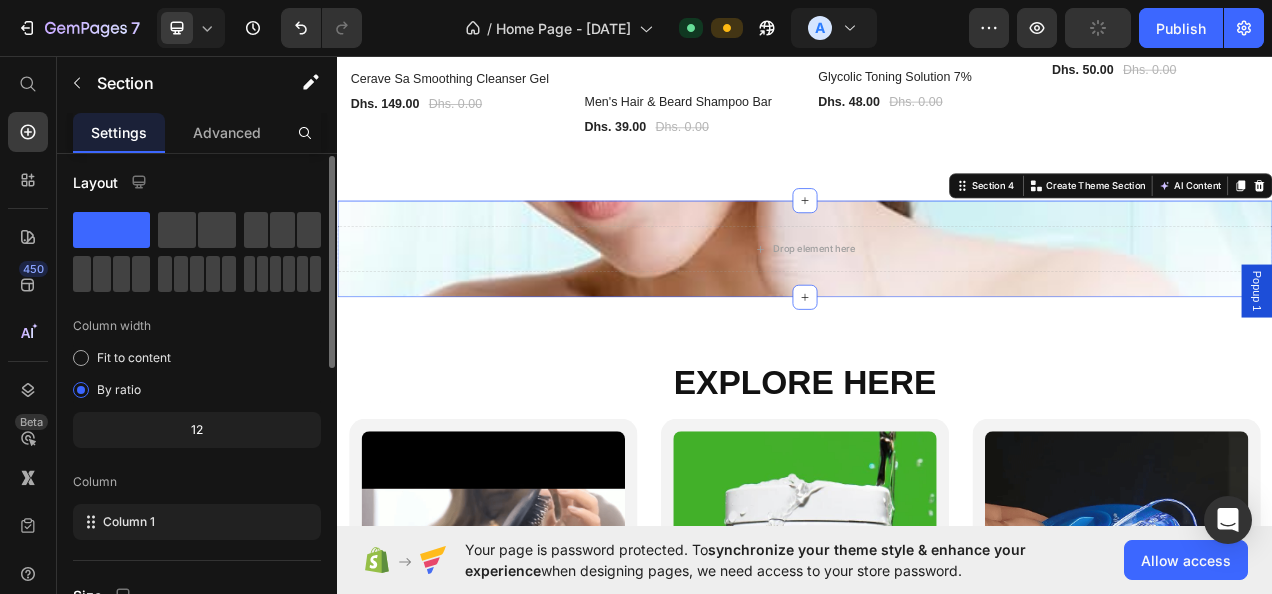 scroll, scrollTop: 0, scrollLeft: 0, axis: both 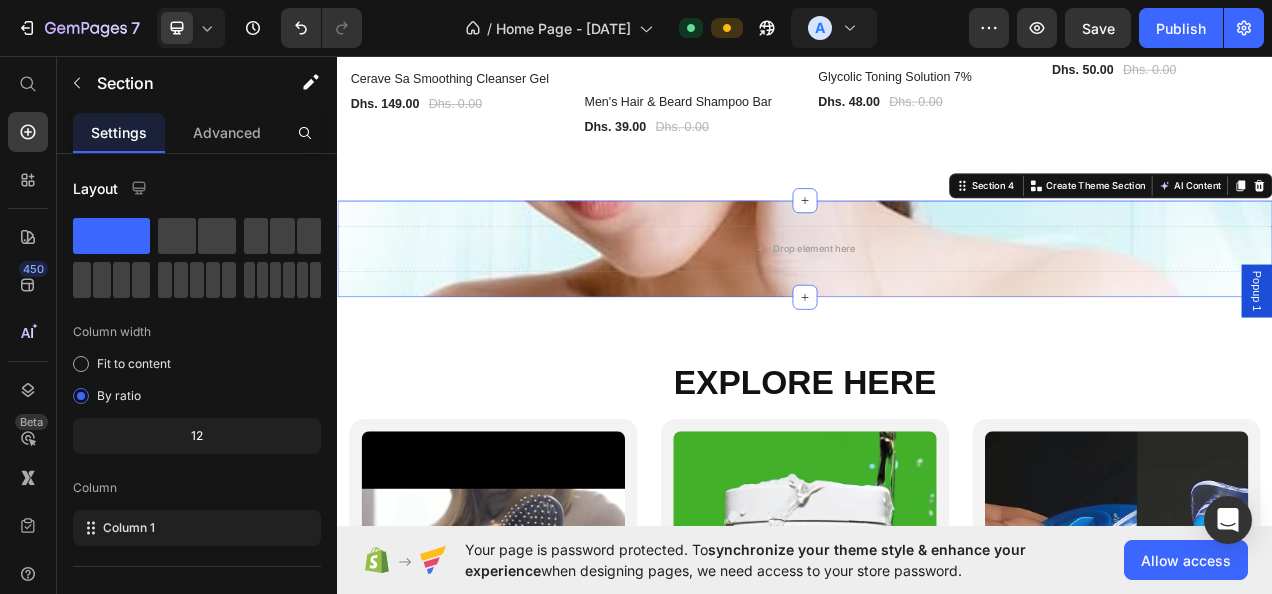 click on "Advanced" at bounding box center [227, 132] 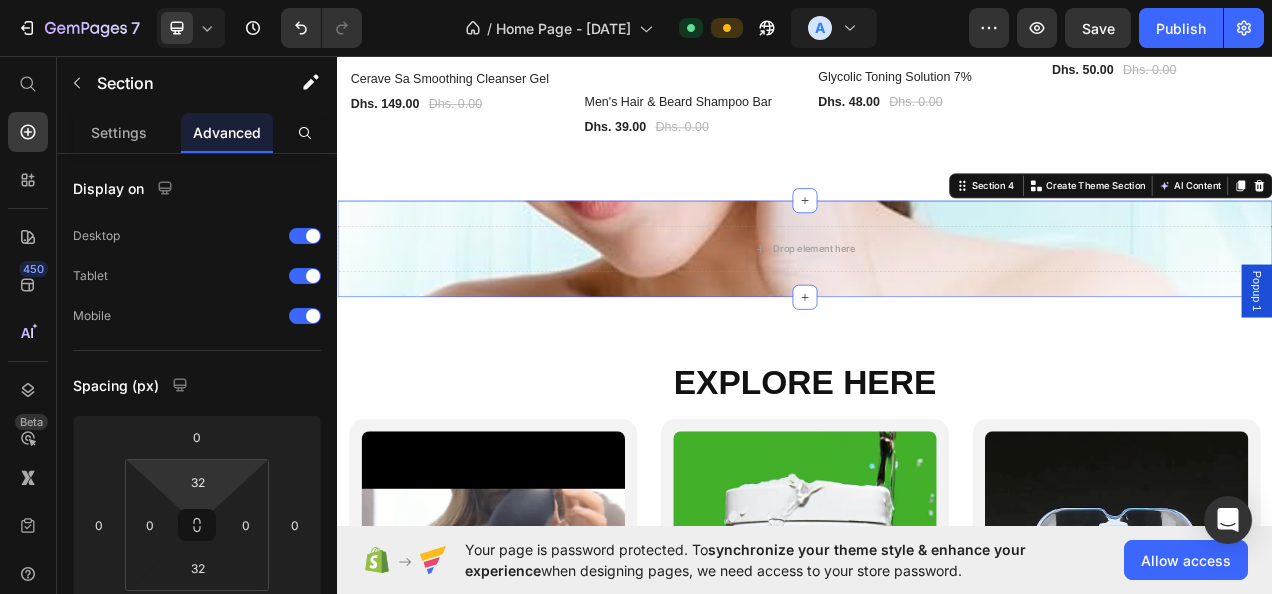 click on "32" at bounding box center [198, 482] 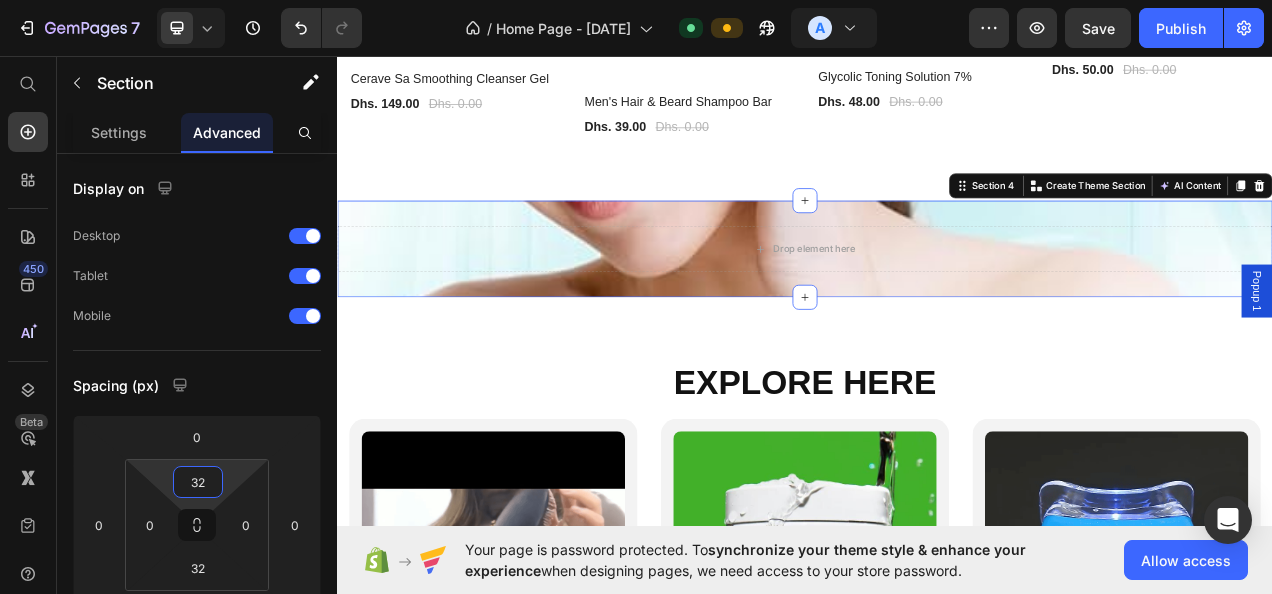 click on "32" at bounding box center (198, 482) 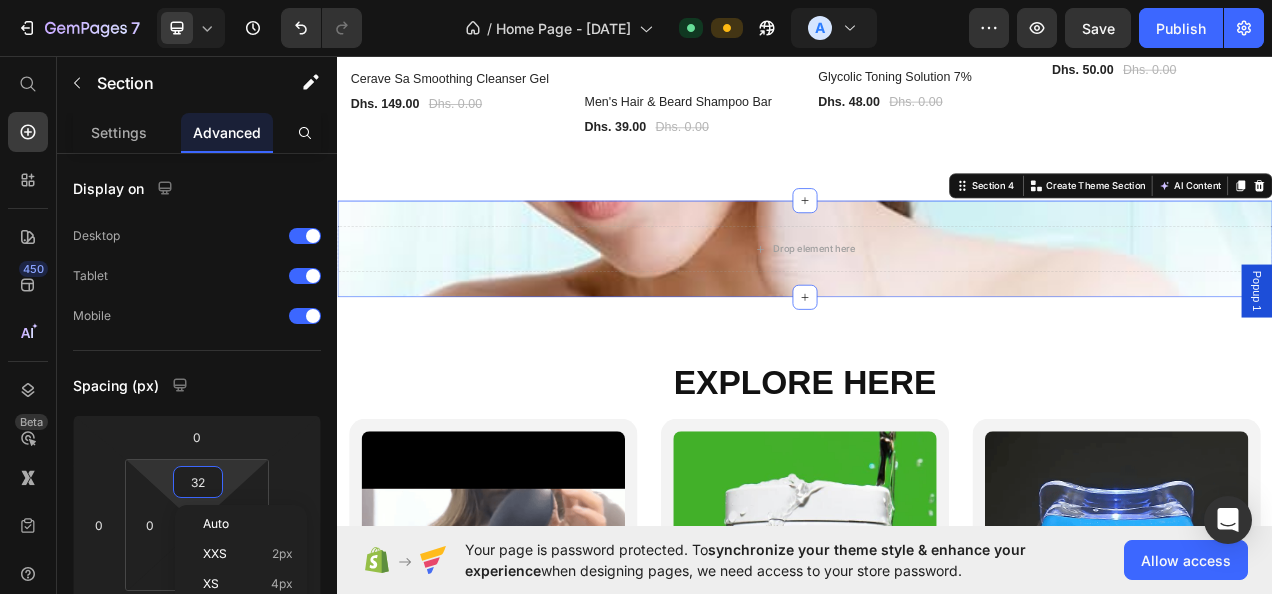 click on "Auto" at bounding box center [216, 524] 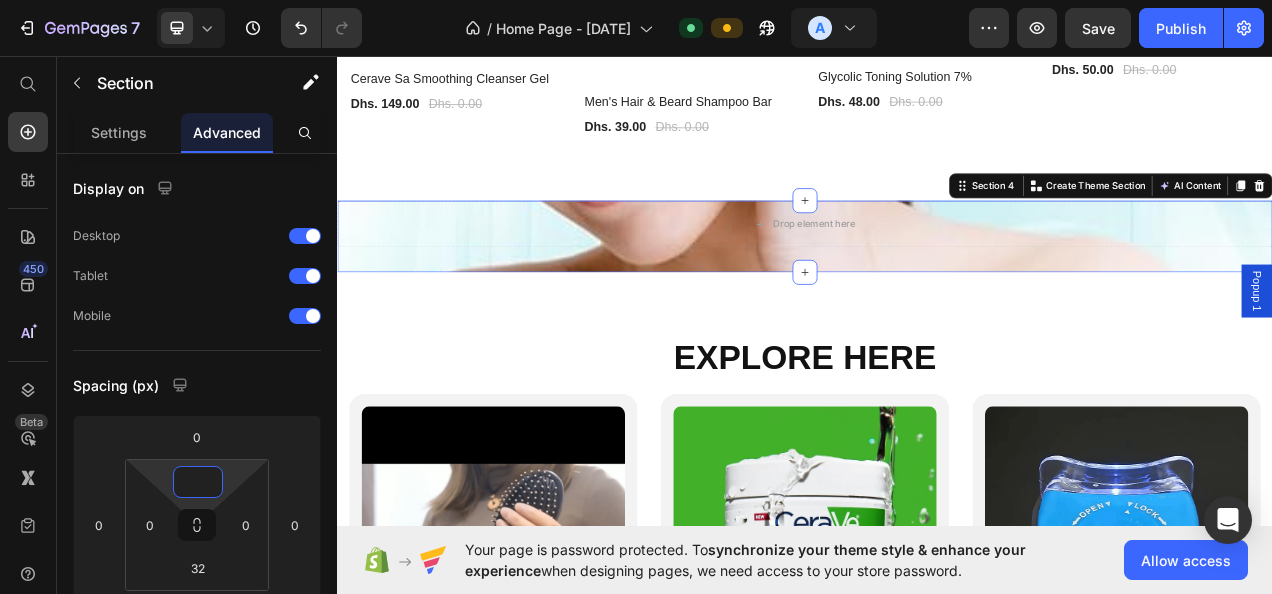 click at bounding box center (198, 482) 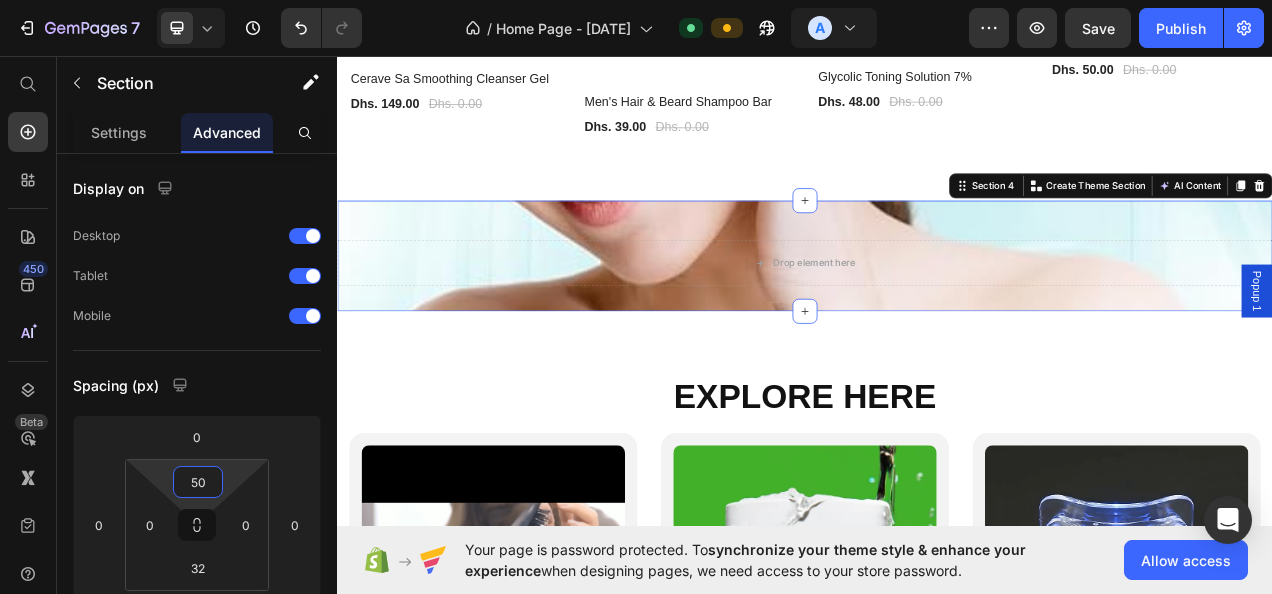 type on "5" 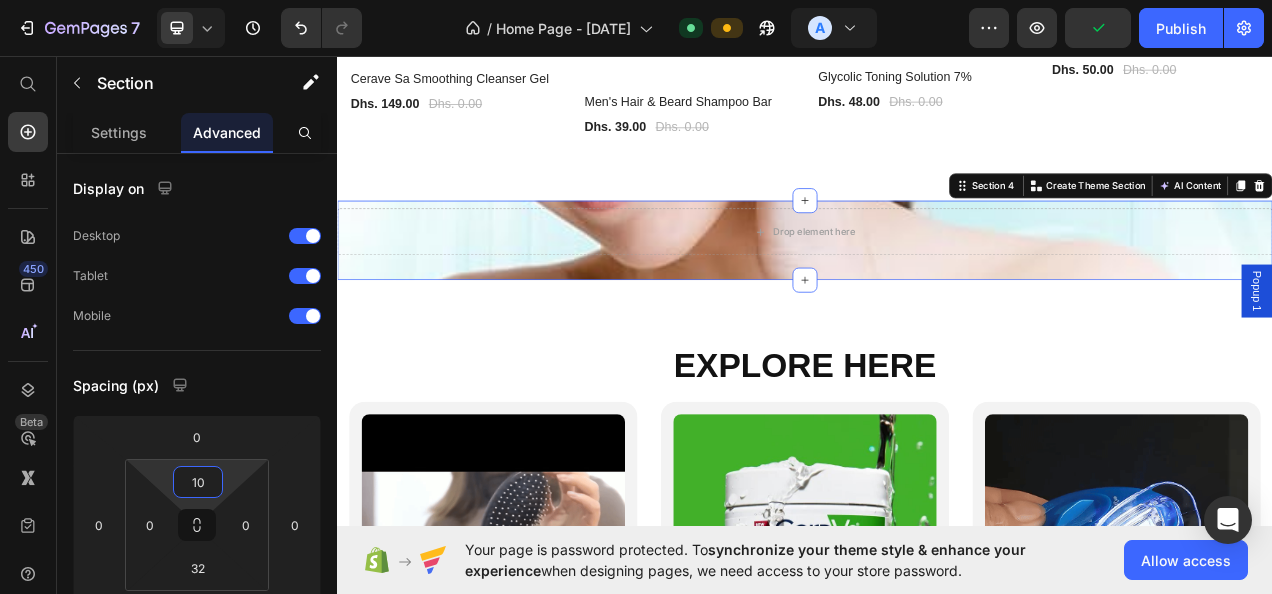 type on "1" 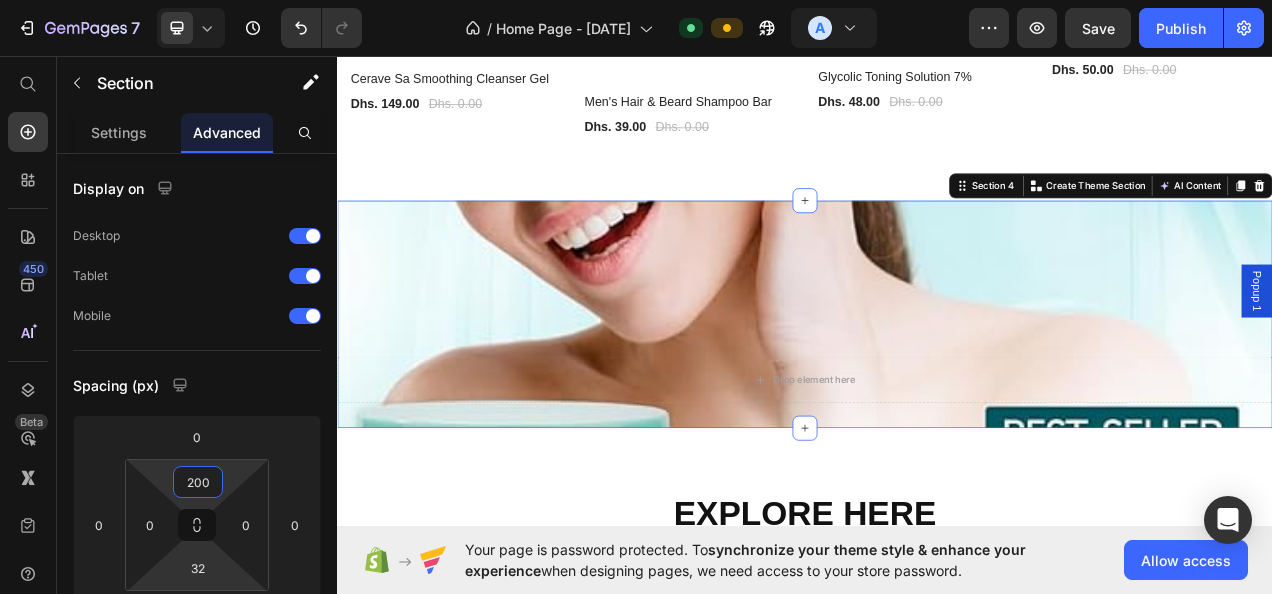 type on "200" 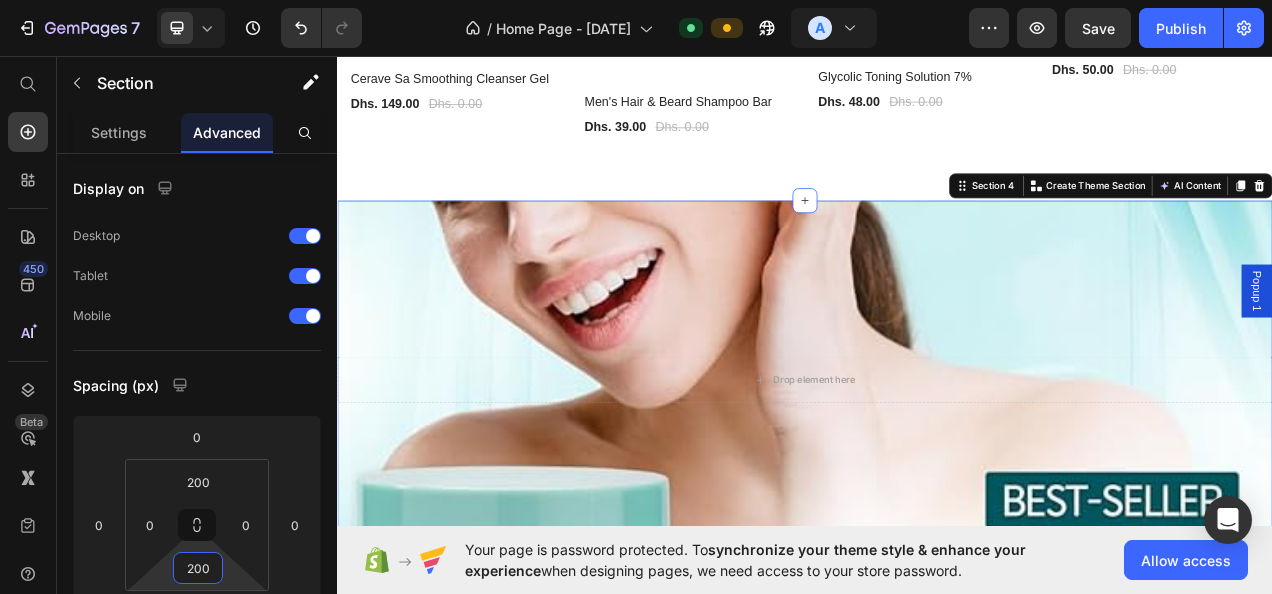 type on "200" 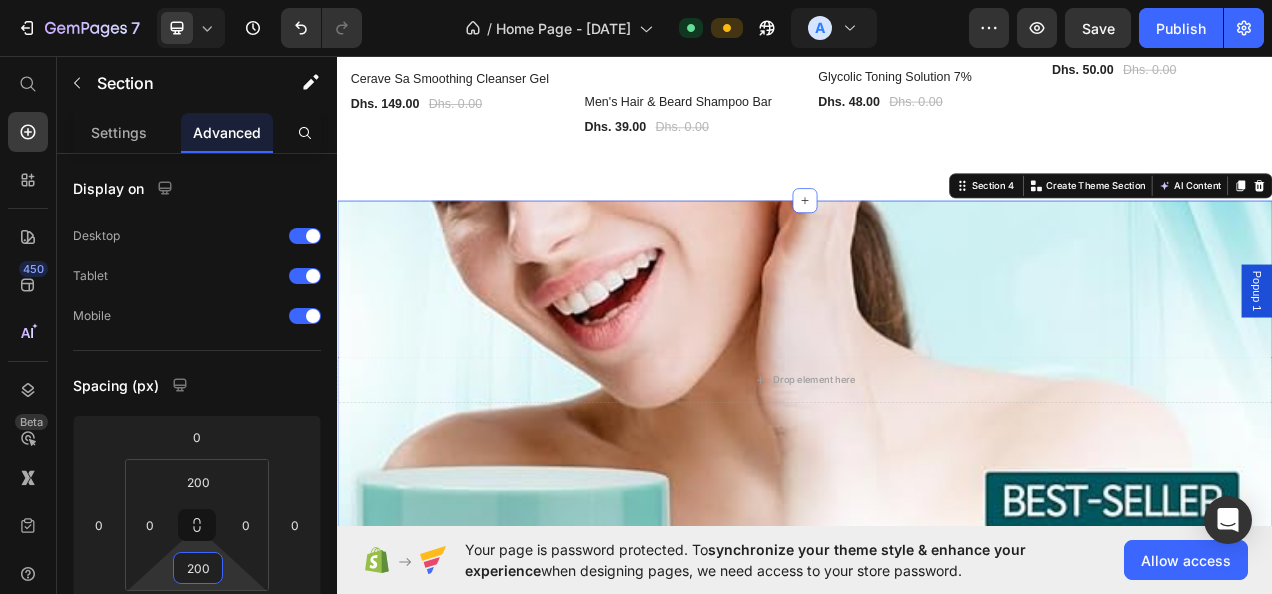 click on "Publish" at bounding box center [1181, 28] 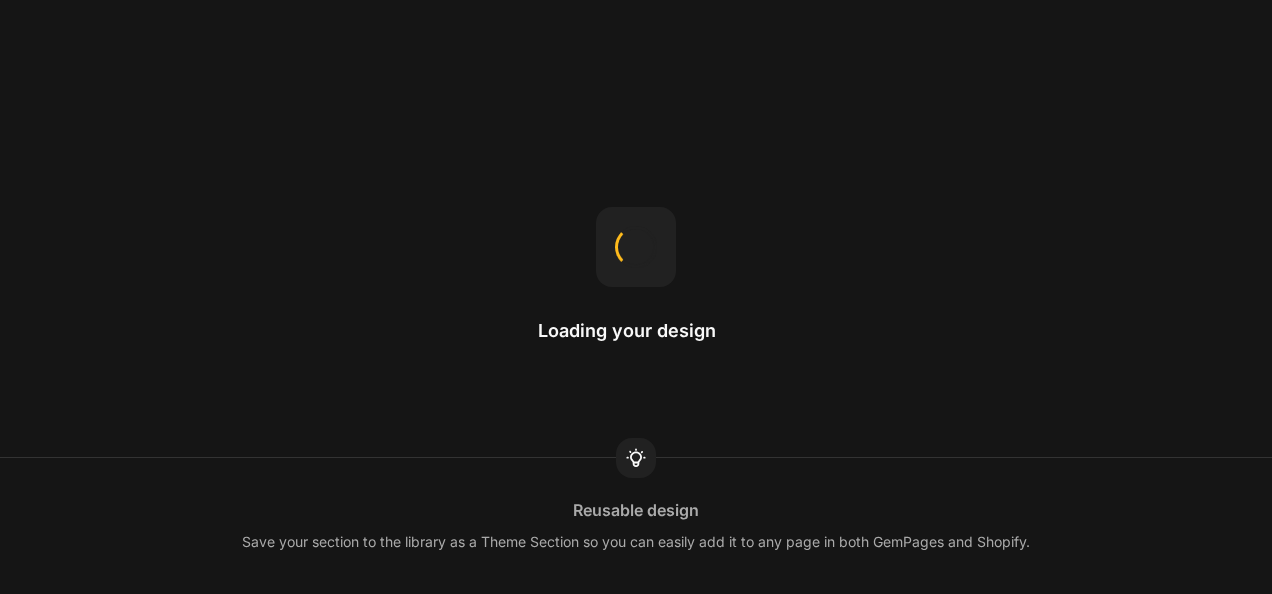 scroll, scrollTop: 0, scrollLeft: 0, axis: both 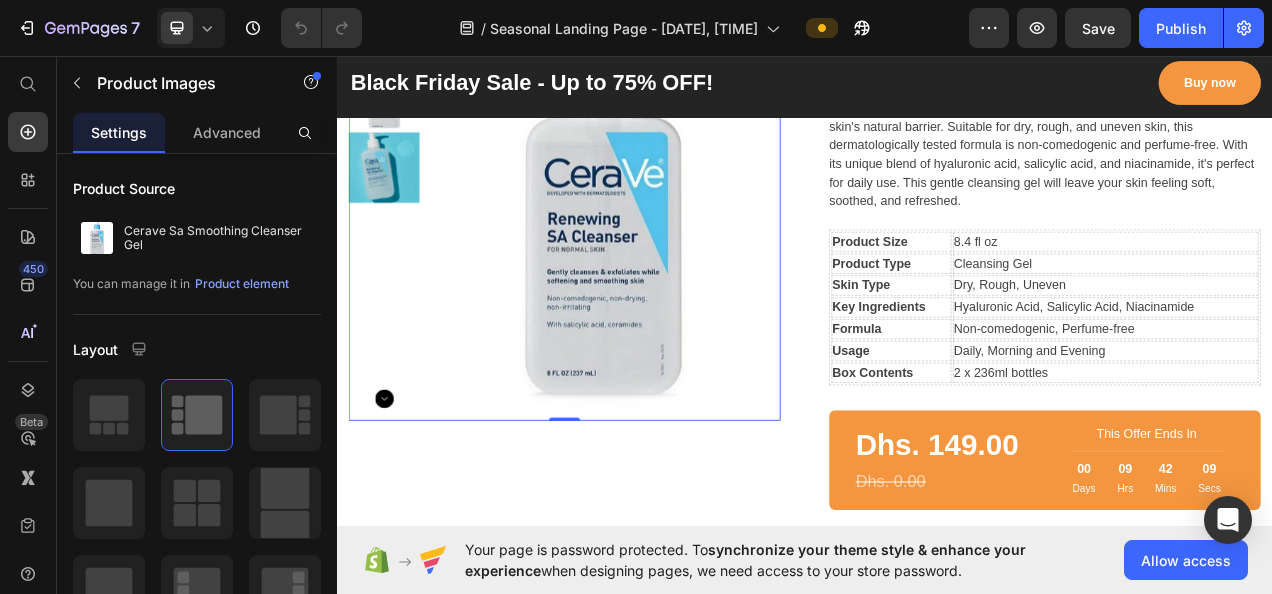 click at bounding box center (678, 248) 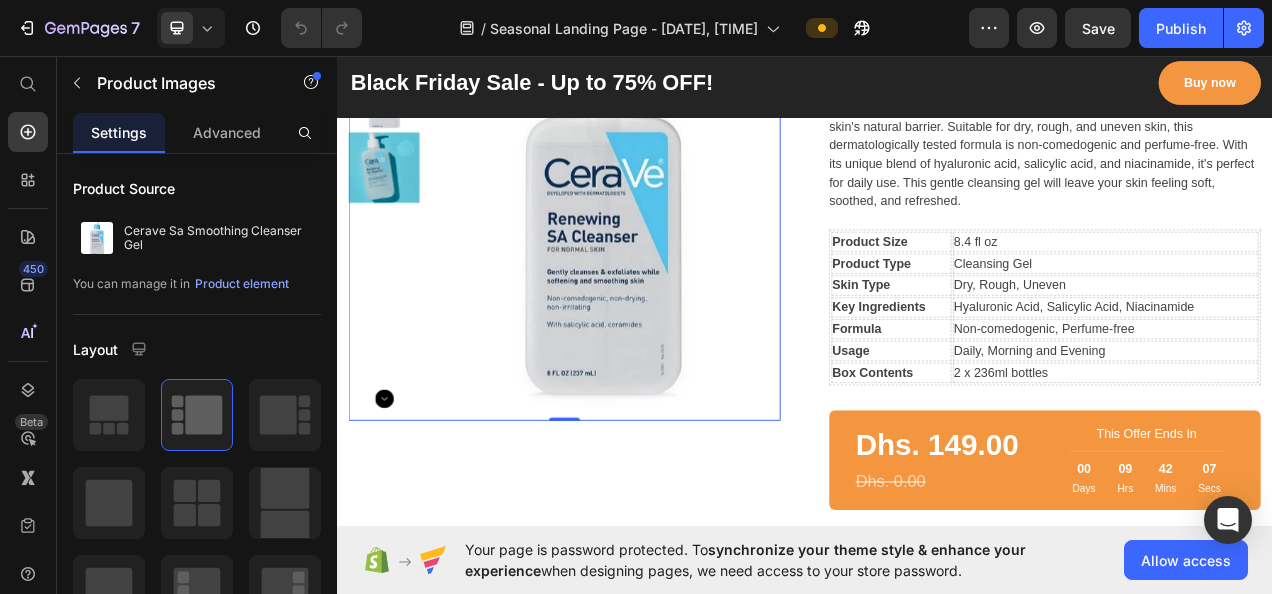 click on "Product element" at bounding box center [242, 284] 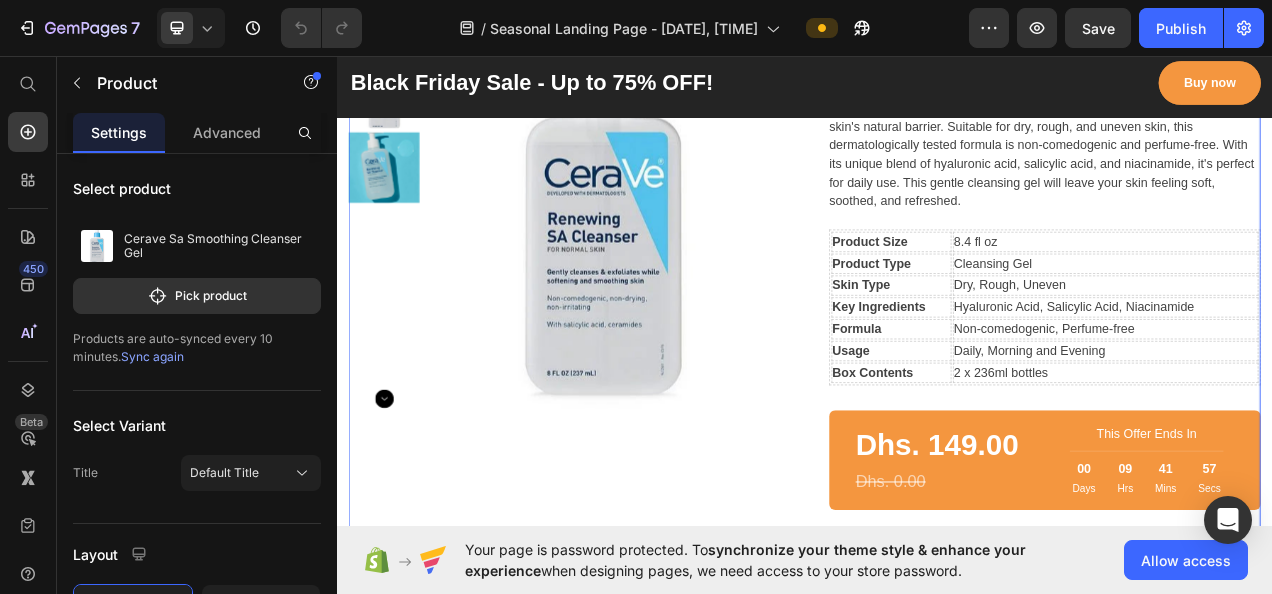 click on "Pick product" at bounding box center (197, 296) 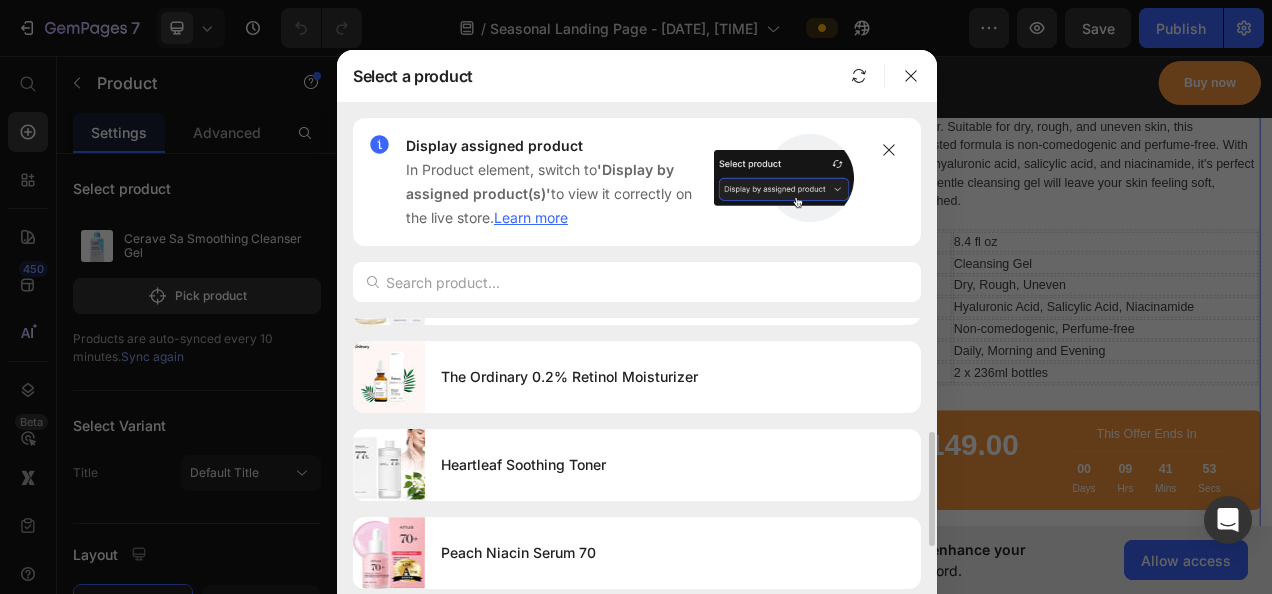 scroll, scrollTop: 370, scrollLeft: 0, axis: vertical 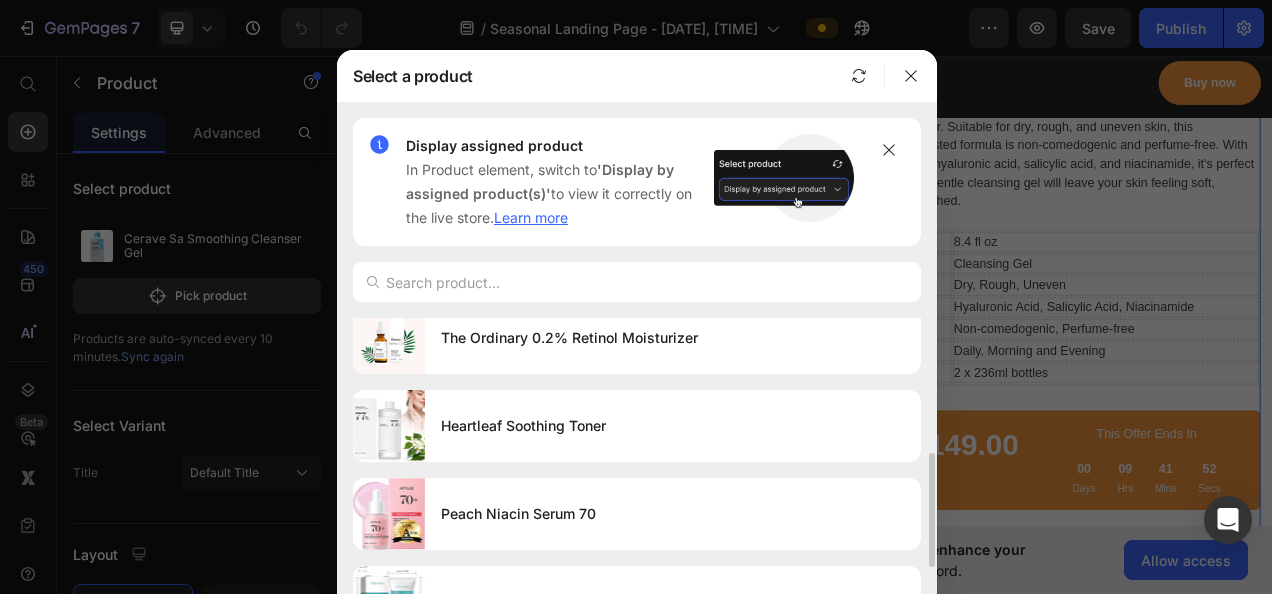 click on "The Ordinary 0.2% Retinol Moisturizer" at bounding box center [673, 338] 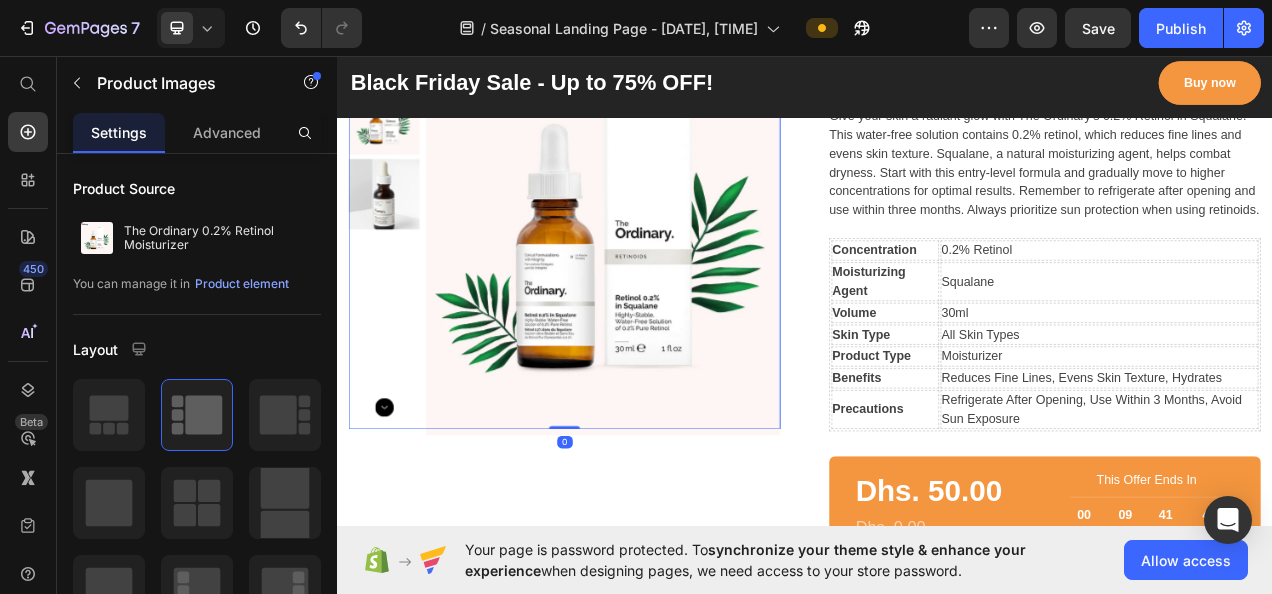 scroll, scrollTop: 1224, scrollLeft: 0, axis: vertical 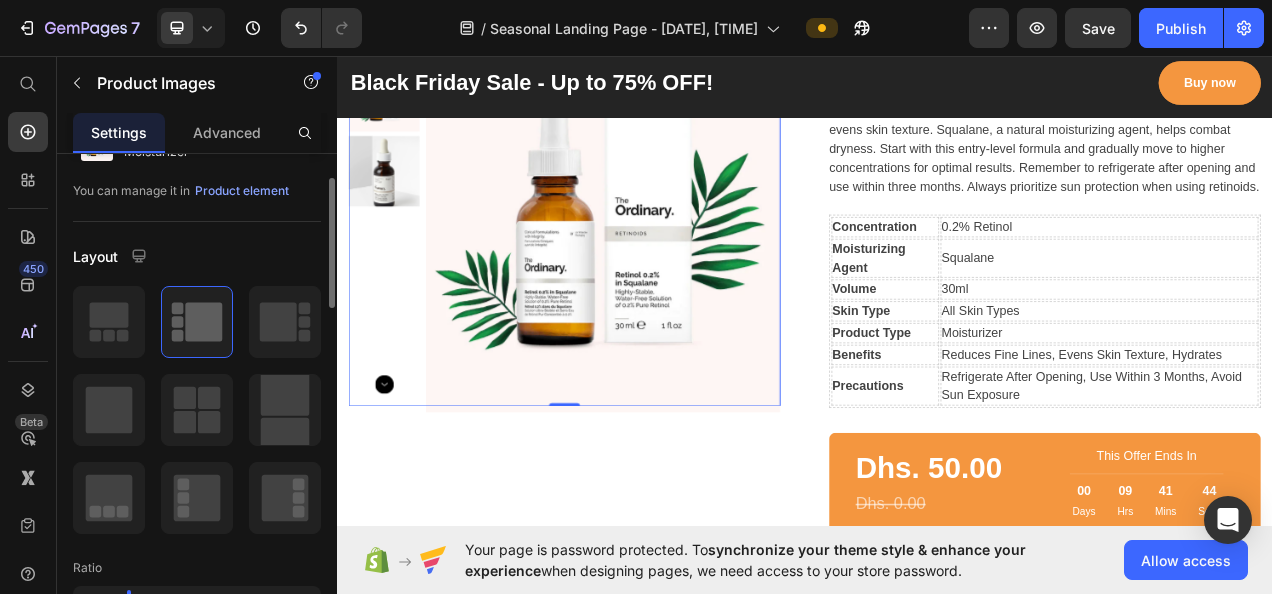 click 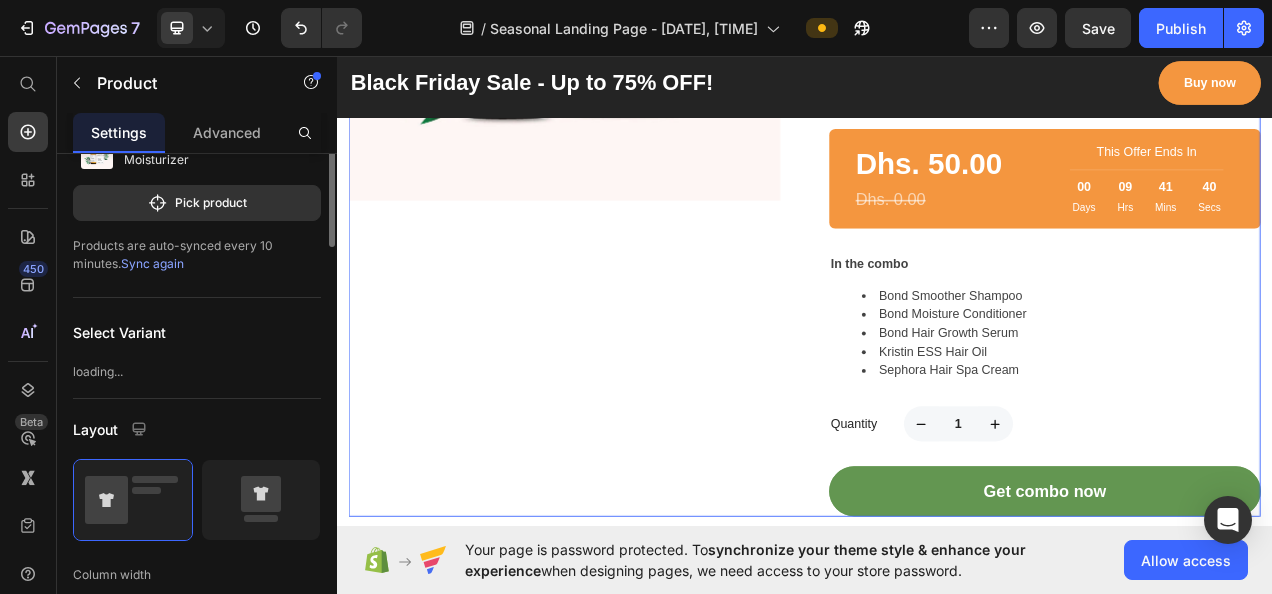 scroll, scrollTop: 0, scrollLeft: 0, axis: both 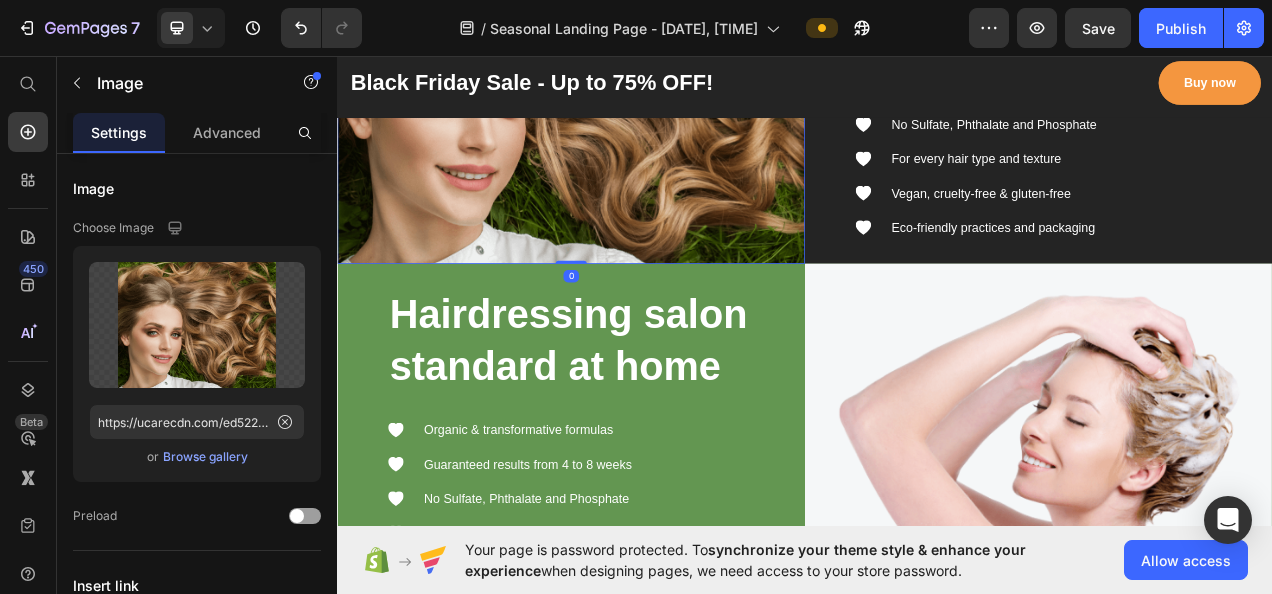 click on "Publish" at bounding box center (1181, 28) 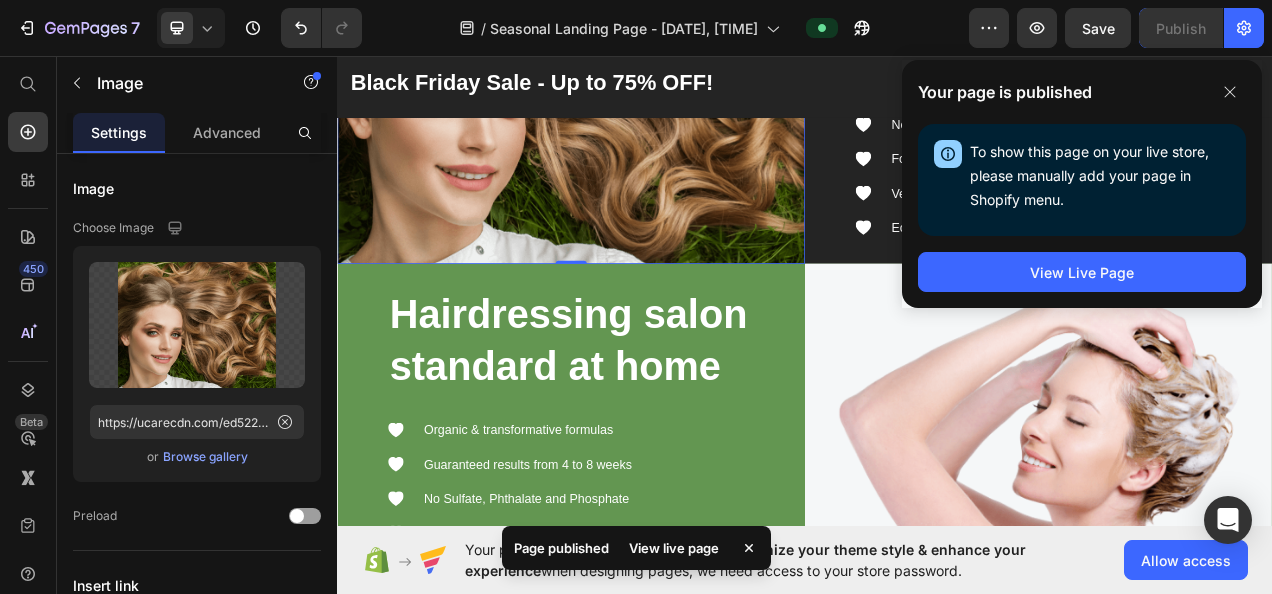 click on "View Live Page" at bounding box center (1082, 272) 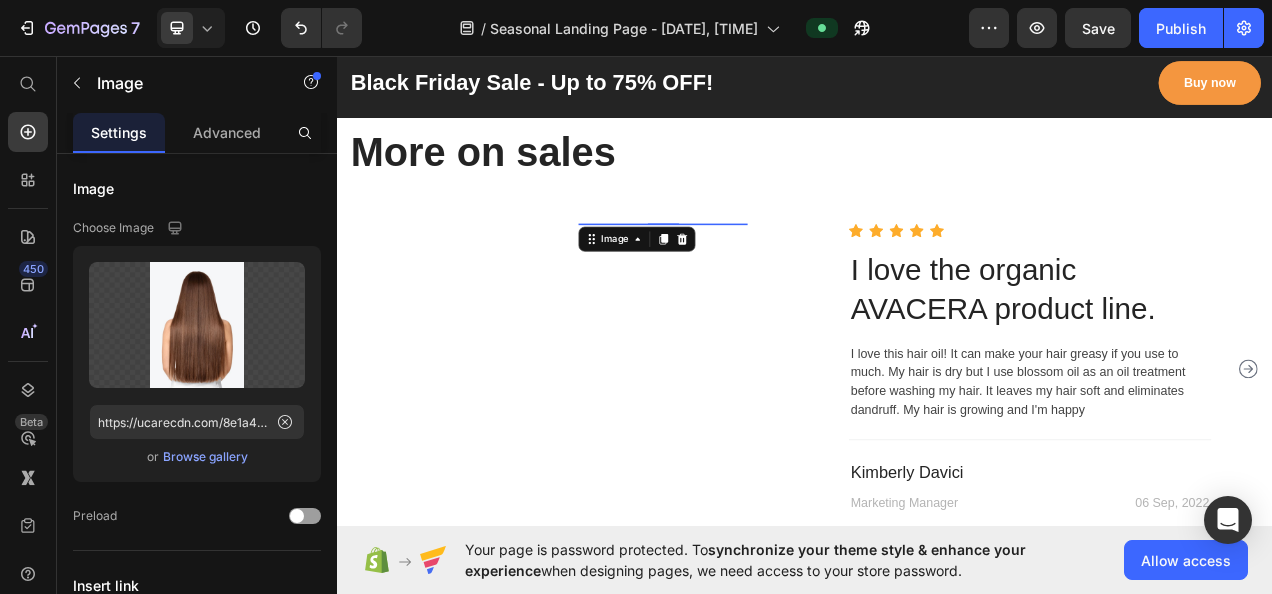 scroll, scrollTop: 5176, scrollLeft: 0, axis: vertical 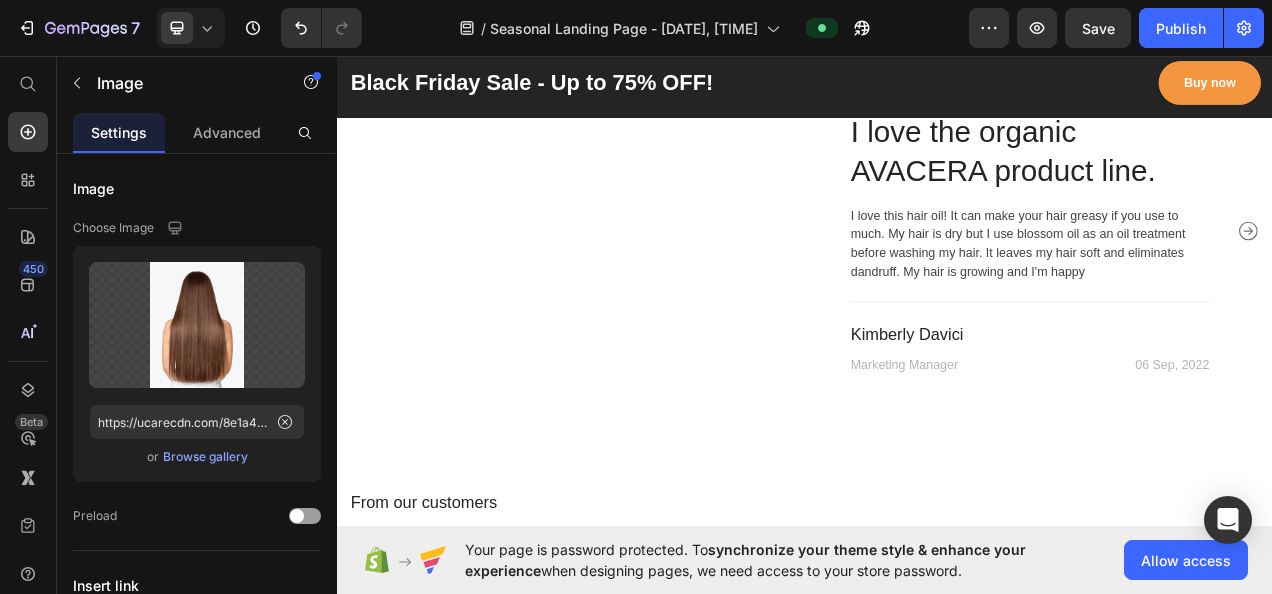 click on "7" 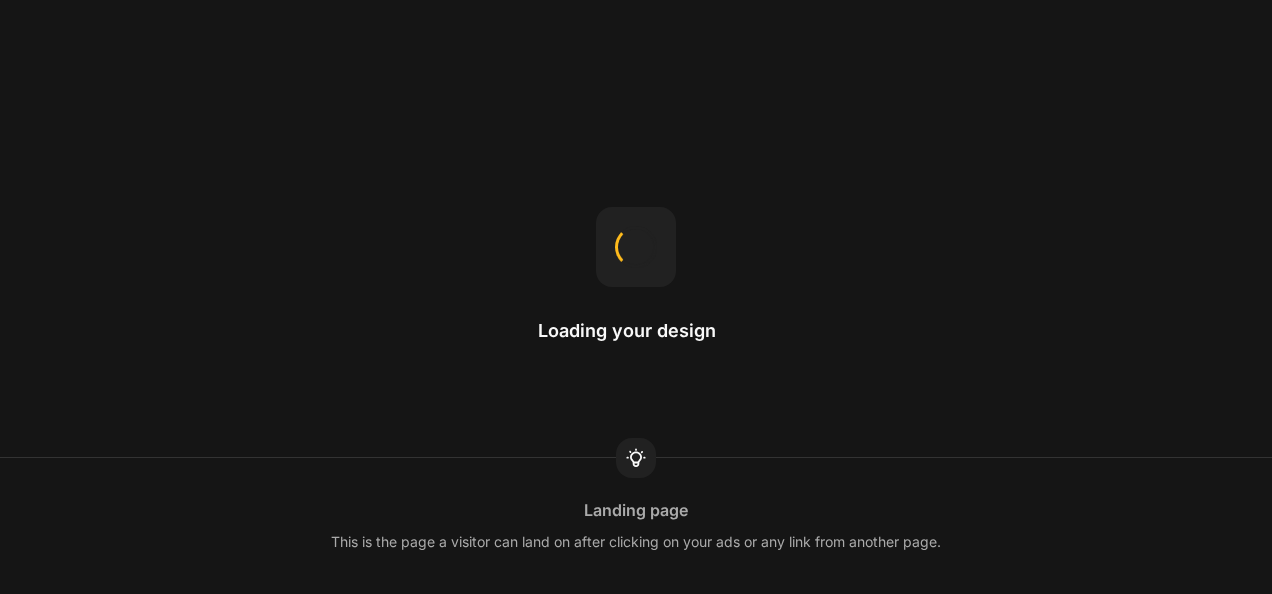 scroll, scrollTop: 0, scrollLeft: 0, axis: both 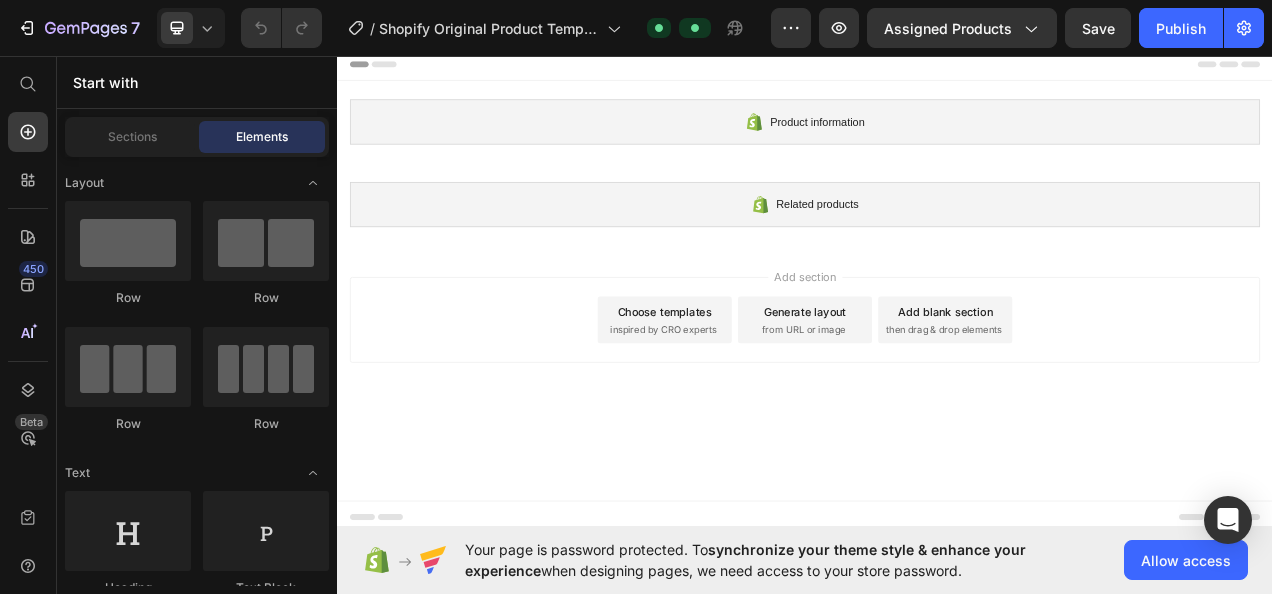 click on "Choose templates" at bounding box center [757, 385] 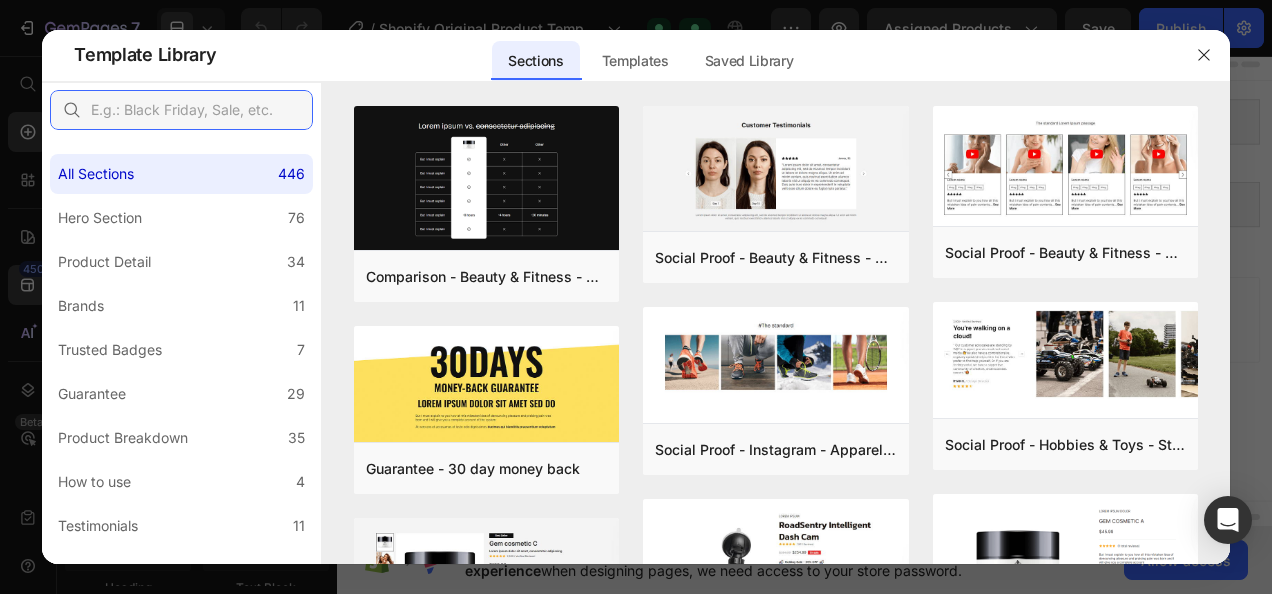 click at bounding box center (181, 110) 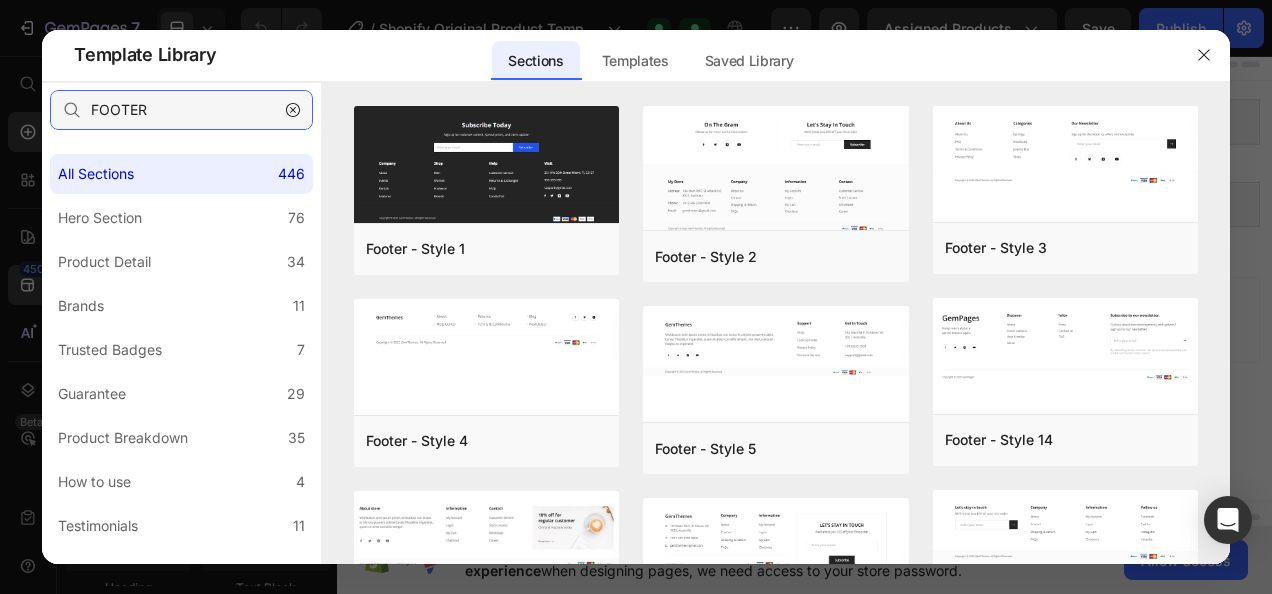 type on "FOOTER" 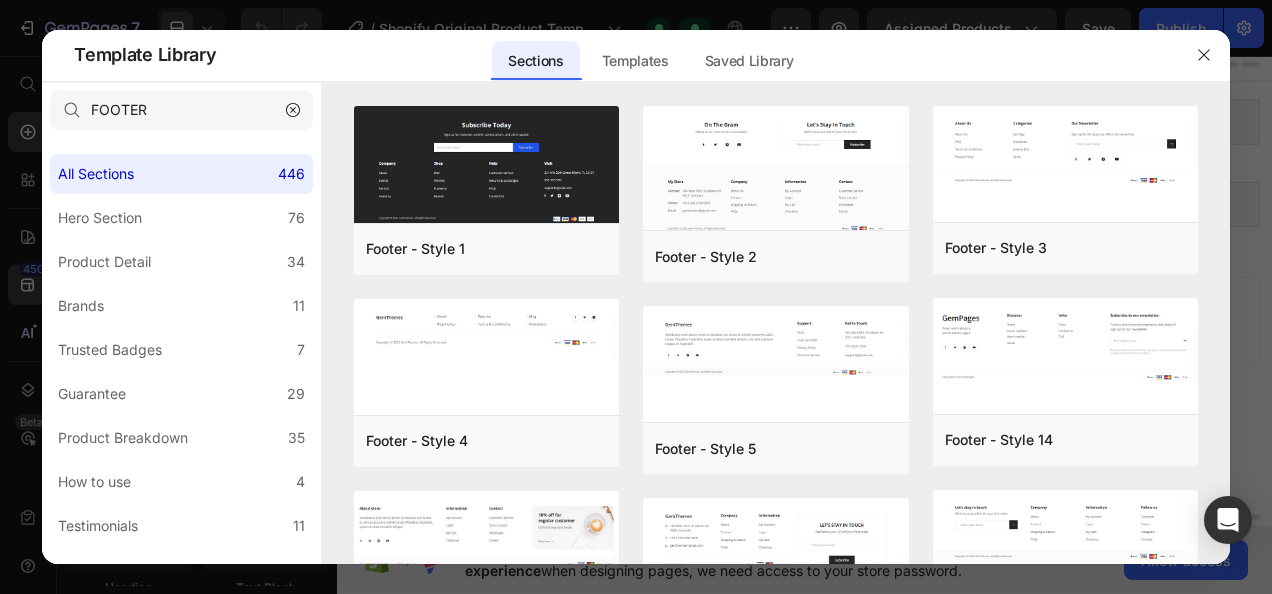 click on "Add to page" at bounding box center [0, 0] 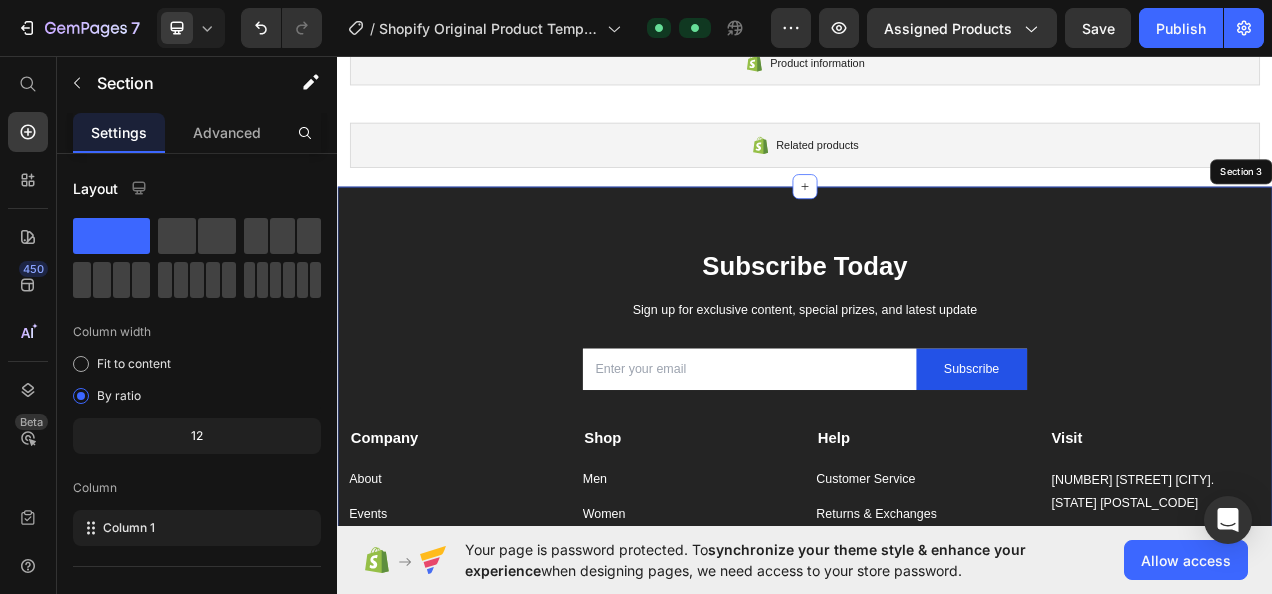 scroll, scrollTop: 251, scrollLeft: 0, axis: vertical 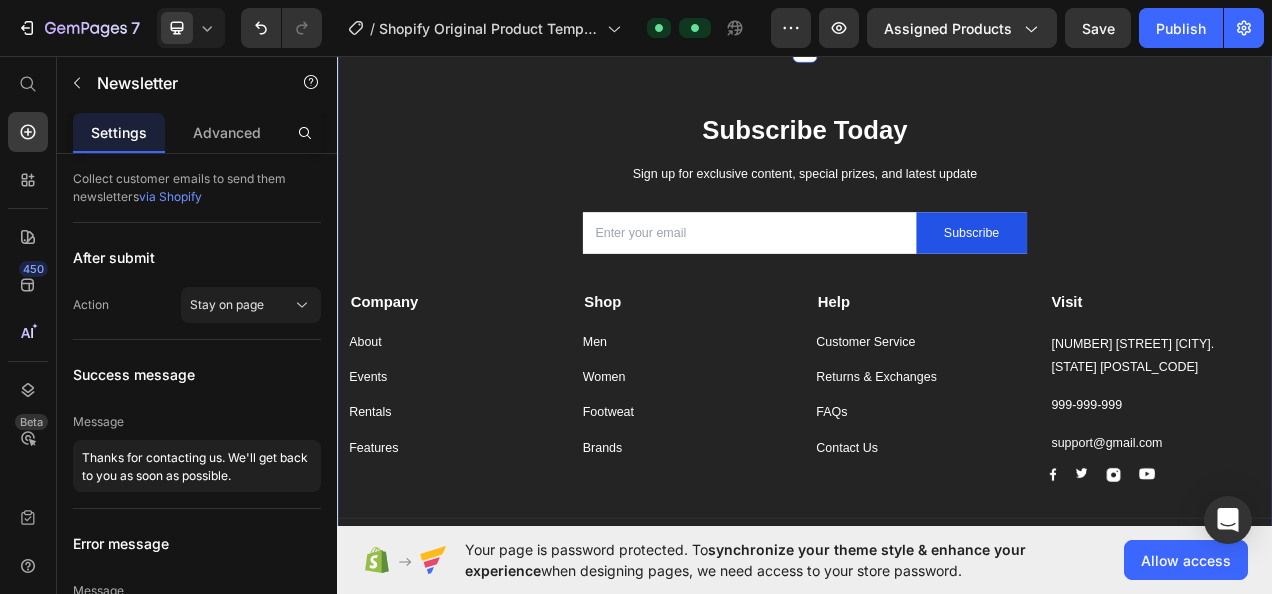drag, startPoint x: 767, startPoint y: 296, endPoint x: 456, endPoint y: 304, distance: 311.10287 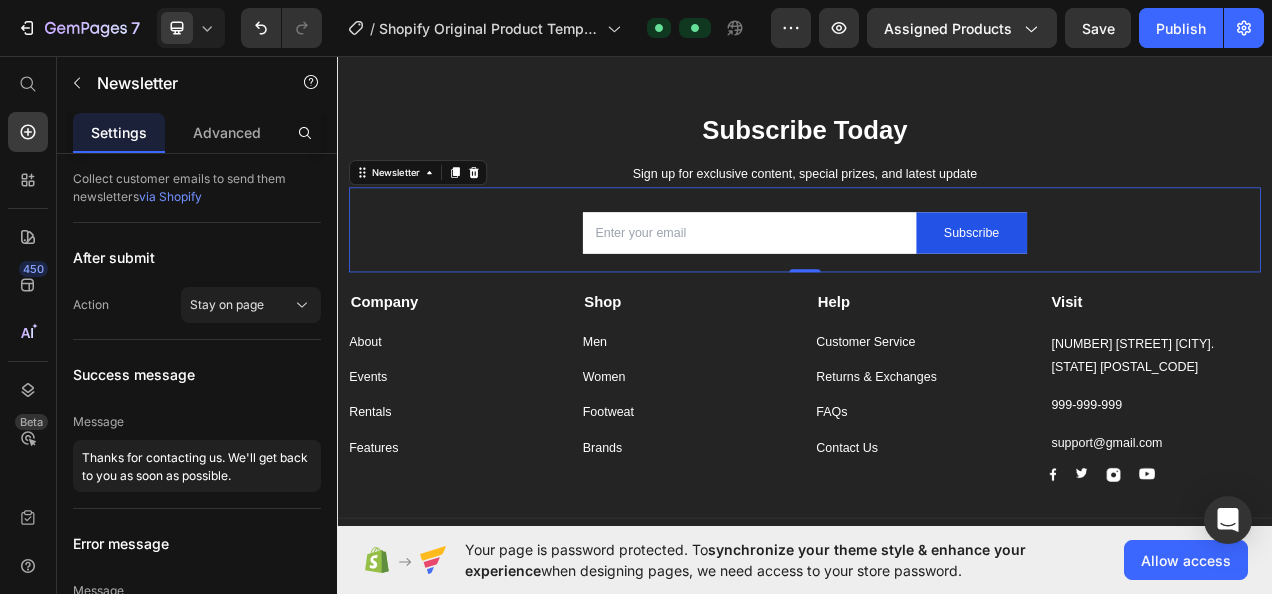 click on "Publish" at bounding box center (1181, 28) 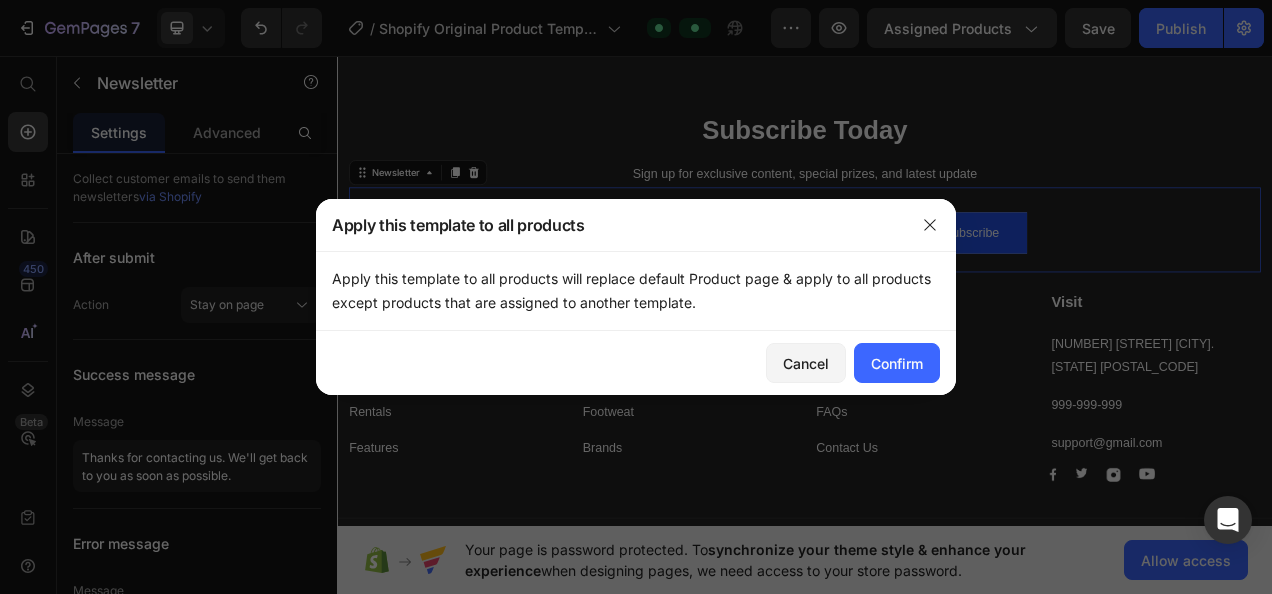 click on "Confirm" at bounding box center (897, 363) 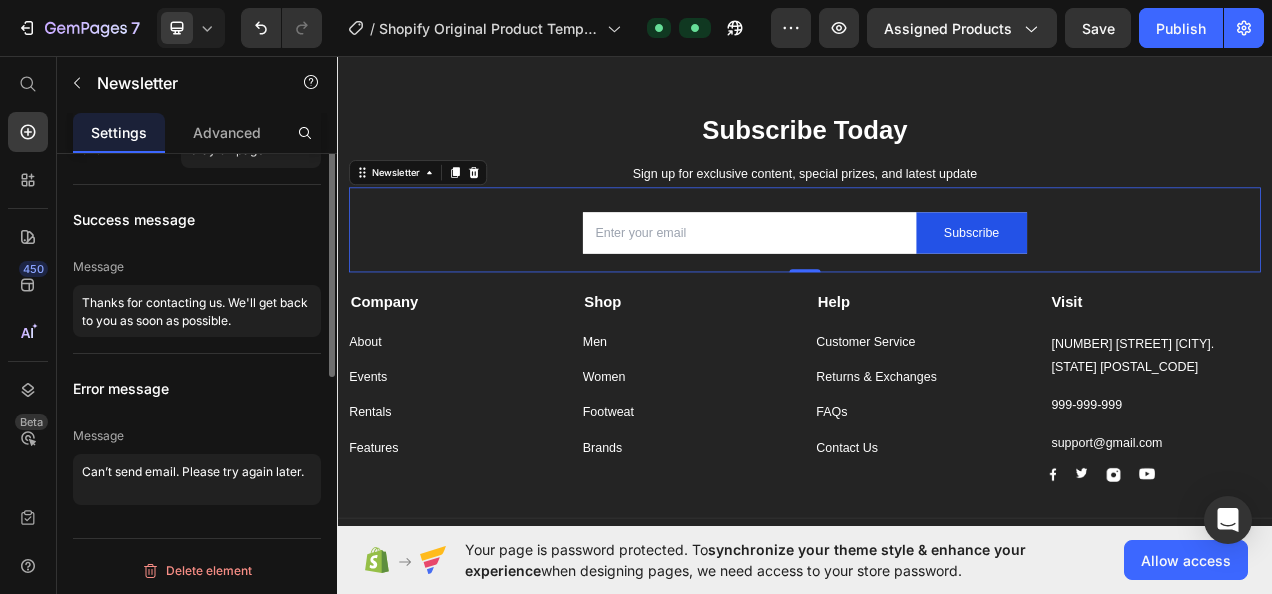 scroll, scrollTop: 0, scrollLeft: 0, axis: both 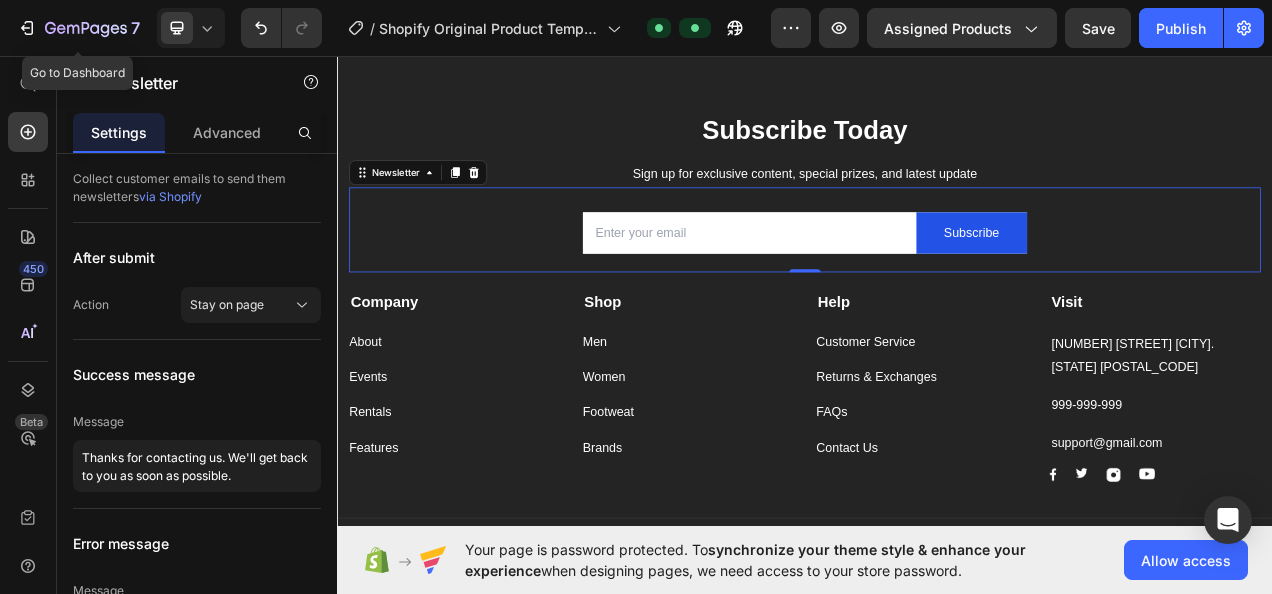 click 